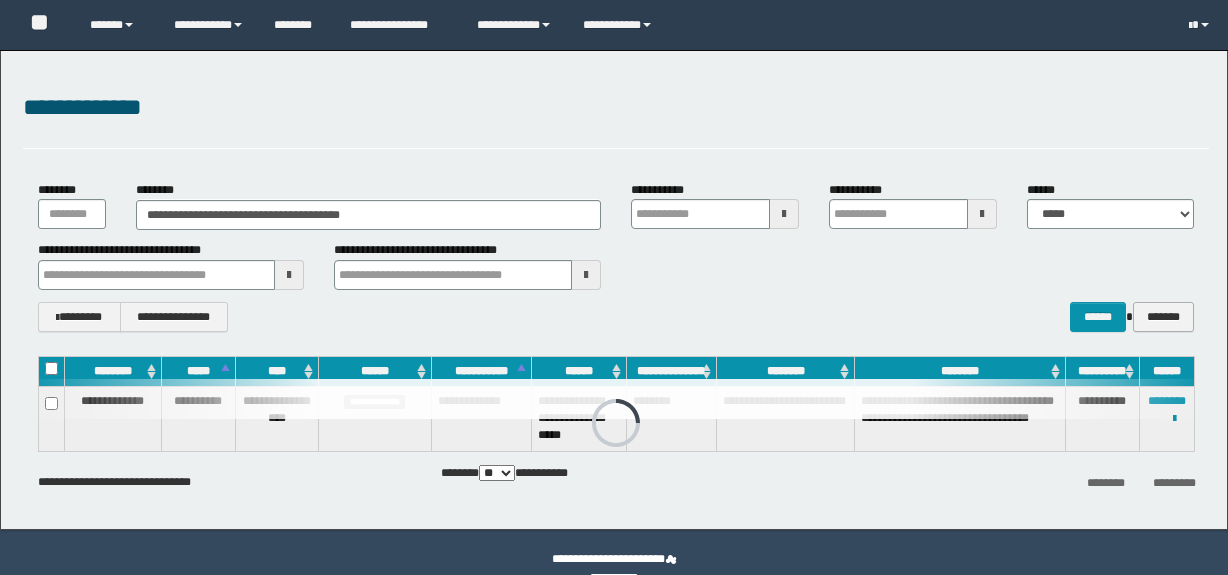 scroll, scrollTop: 0, scrollLeft: 0, axis: both 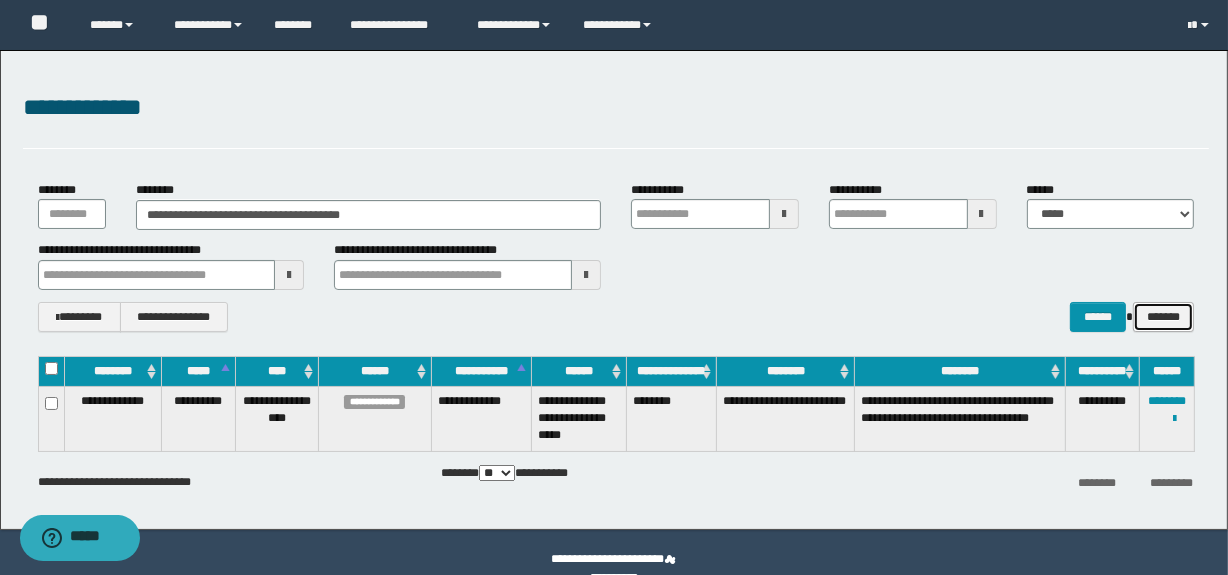 click on "*******" at bounding box center [1163, 317] 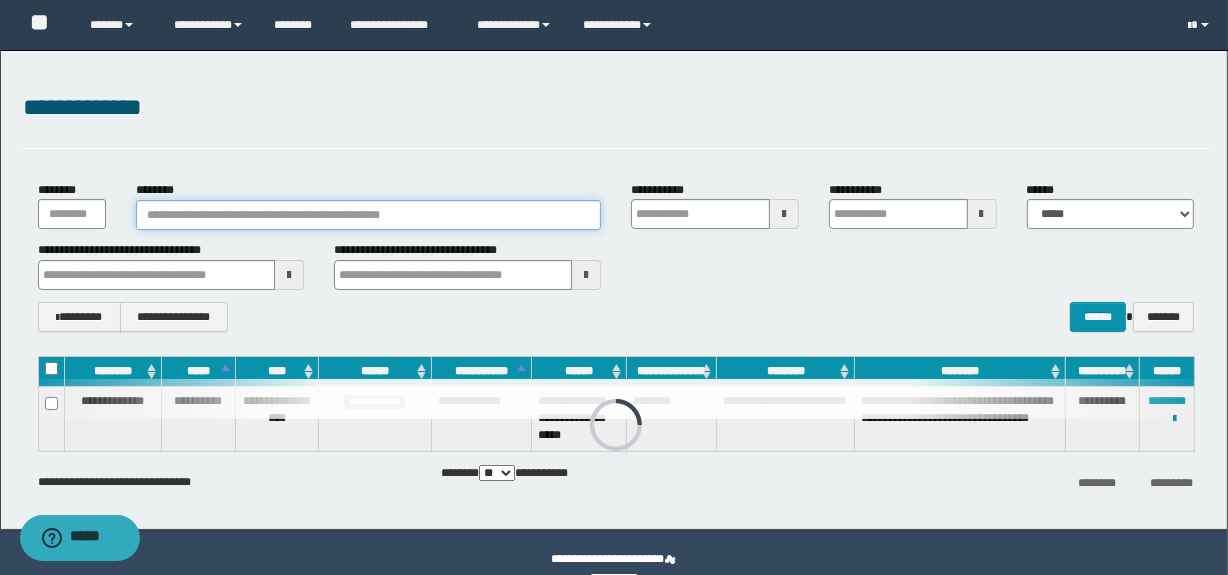 click on "********" at bounding box center (368, 215) 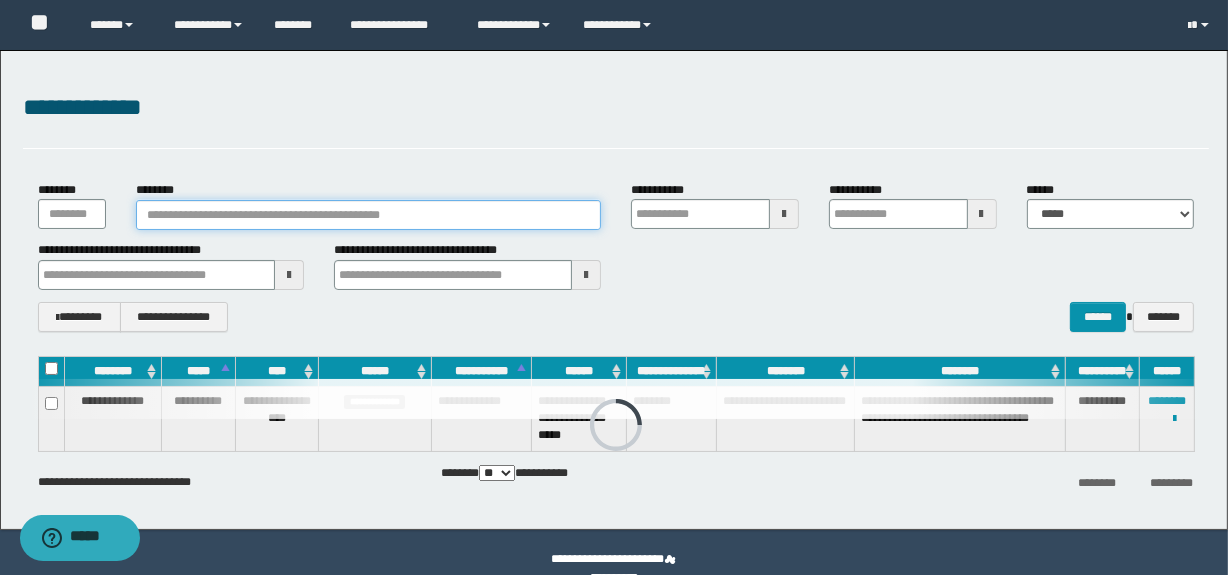 paste on "********" 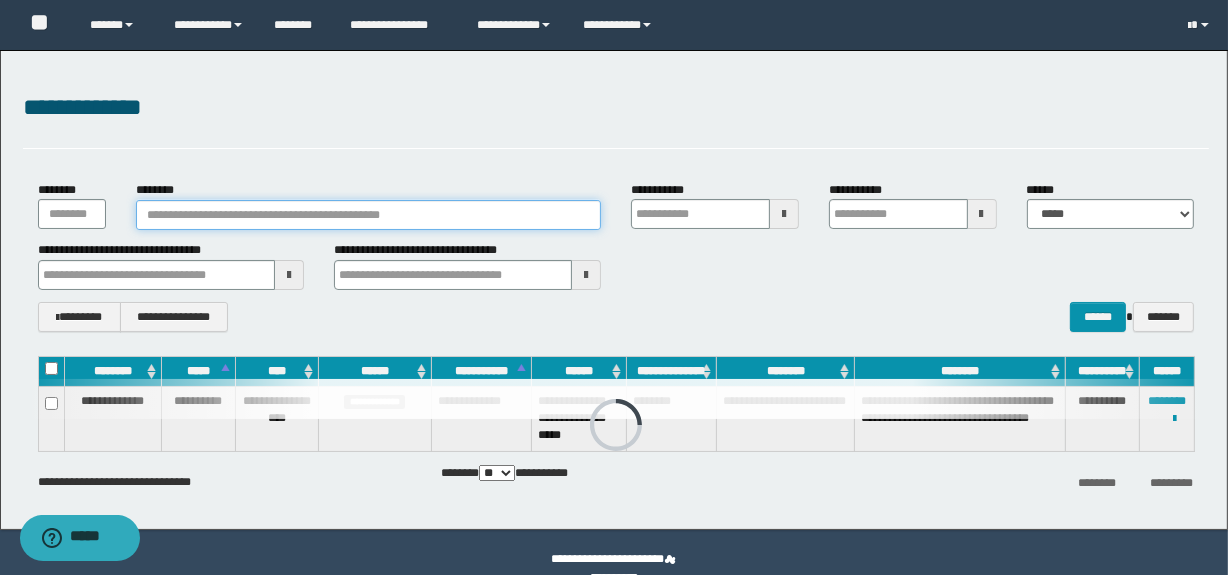 type on "********" 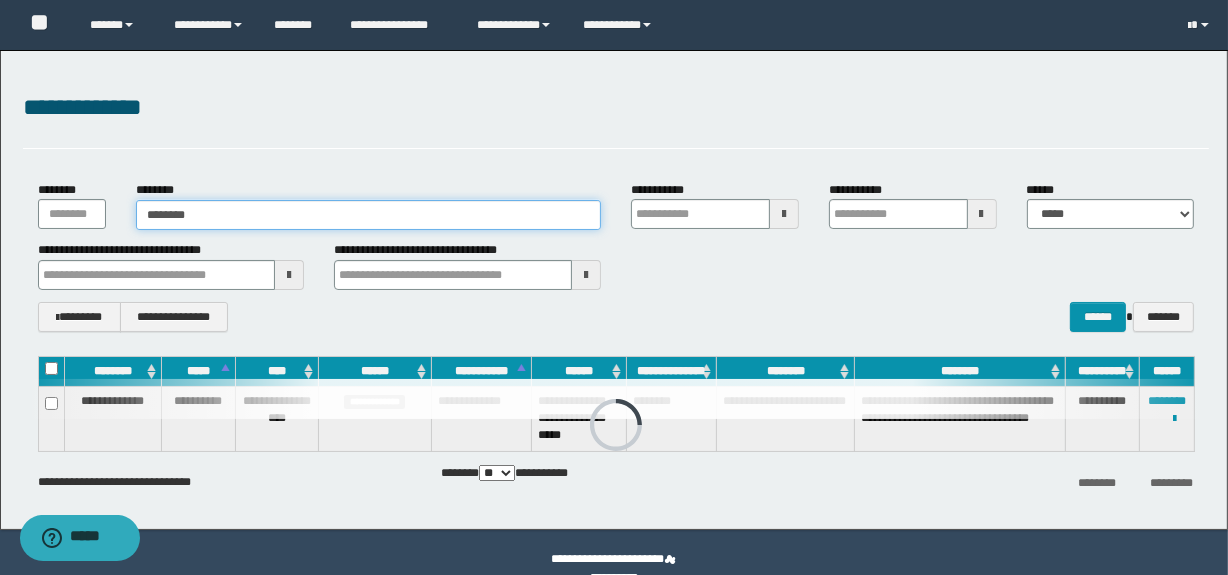type on "********" 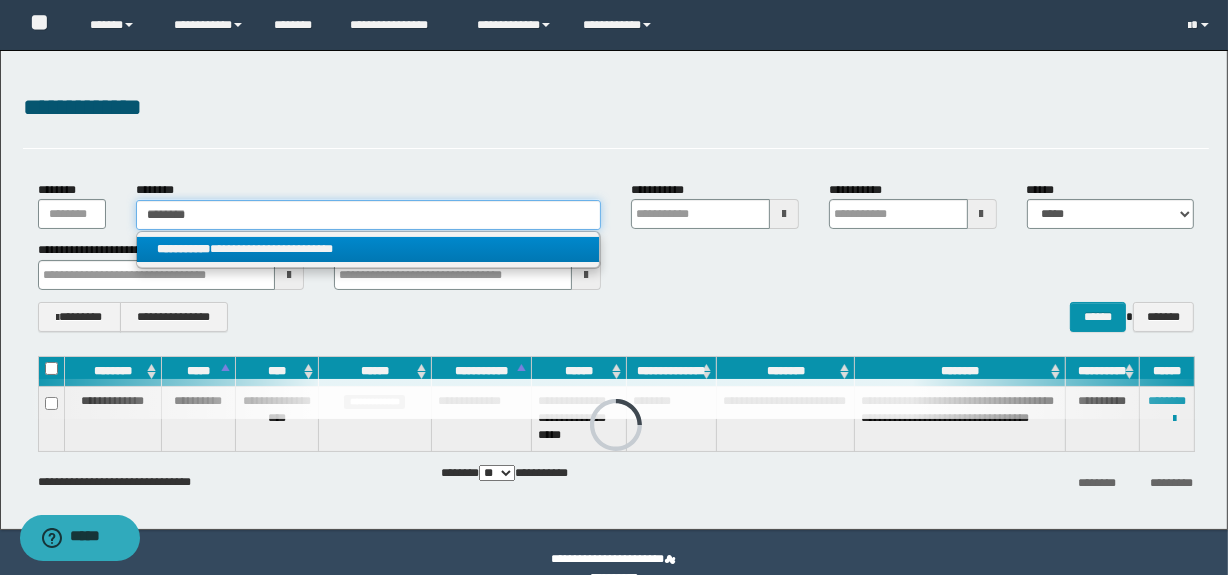 type on "********" 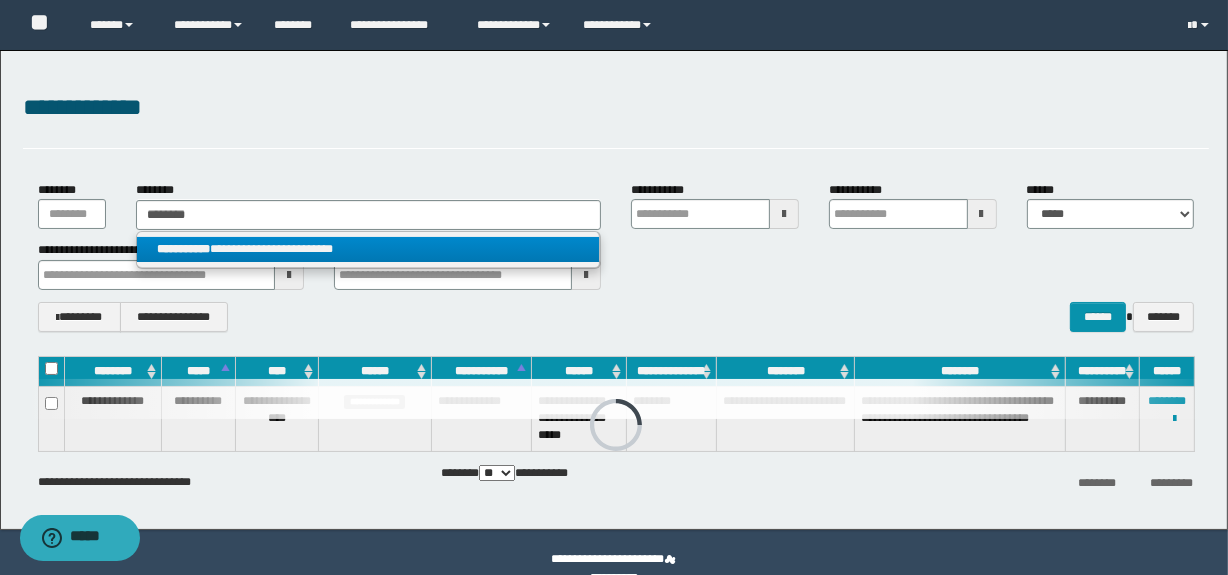 click on "**********" at bounding box center [368, 249] 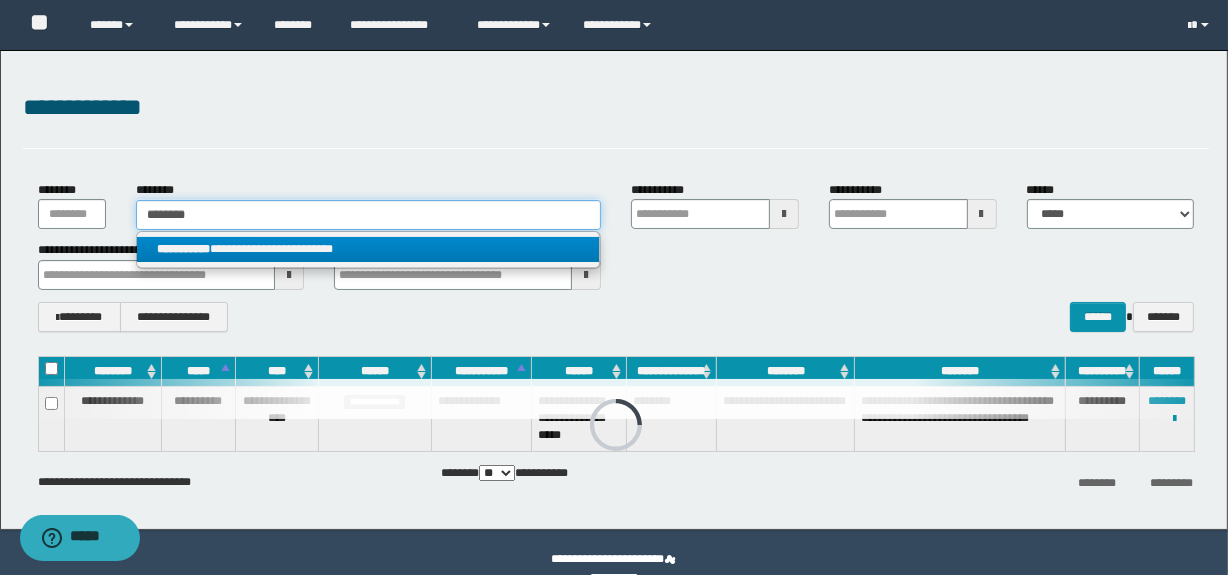 type 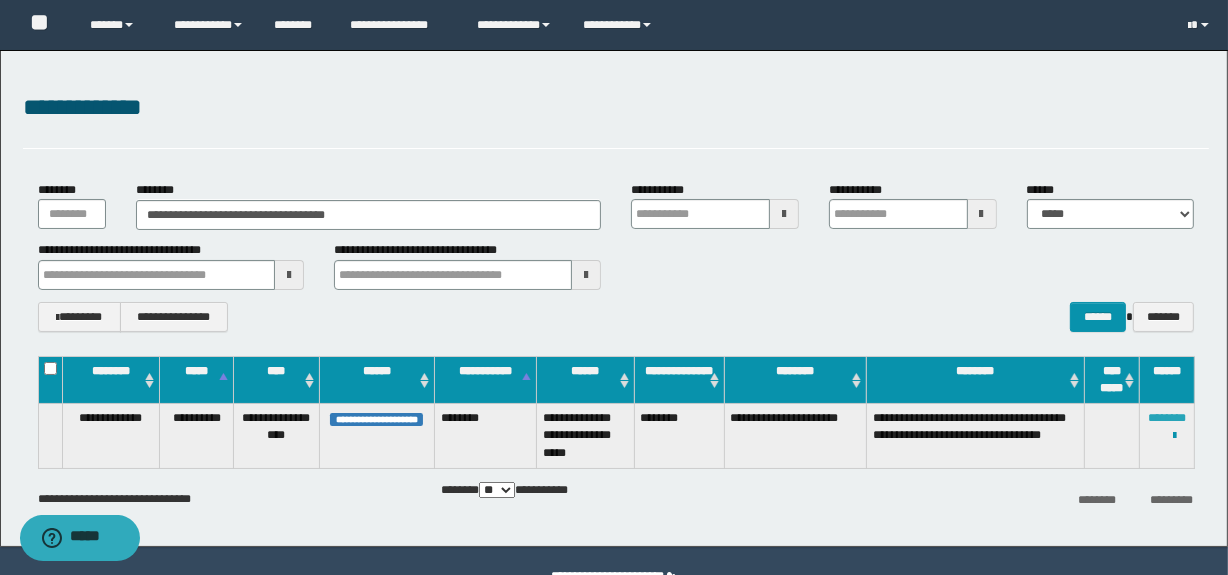 click on "********" at bounding box center [1167, 418] 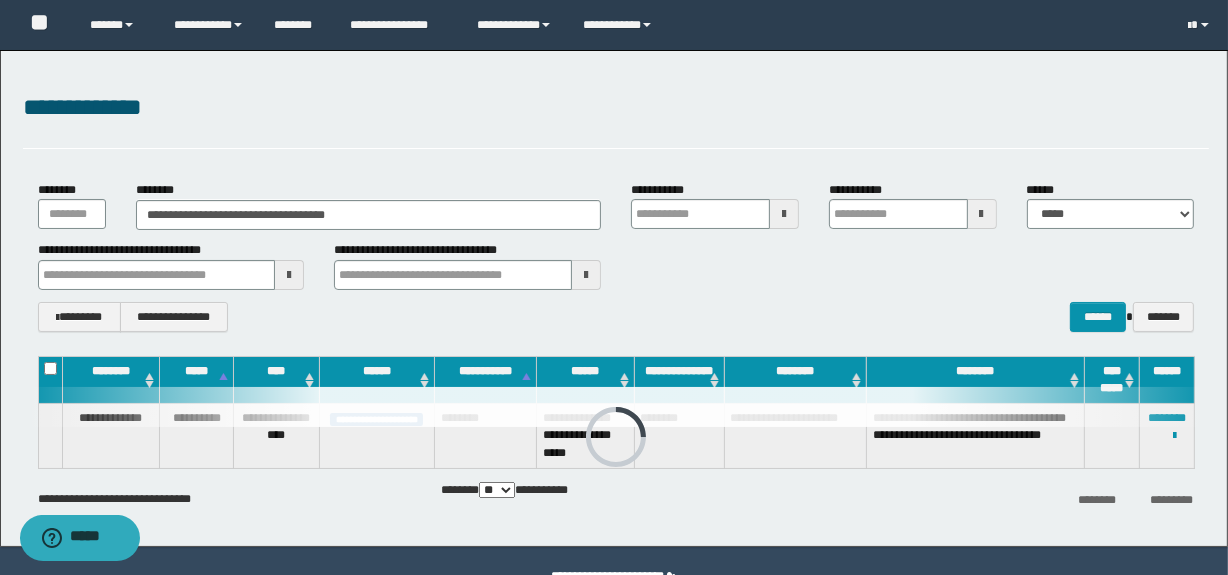 click on "**********" at bounding box center (616, 317) 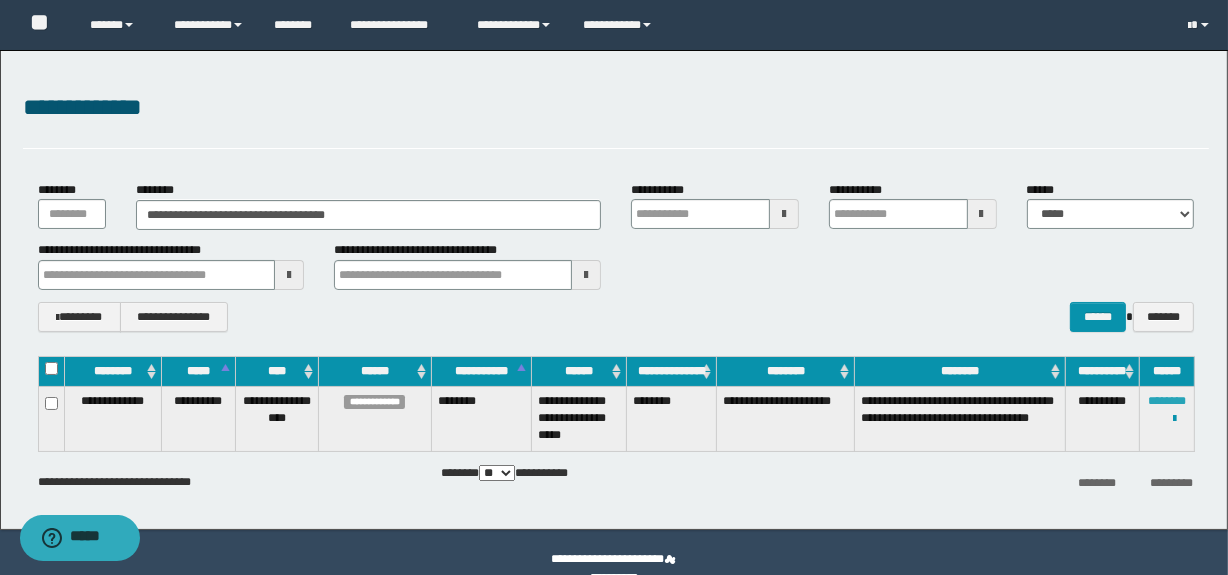 click on "********" at bounding box center (1167, 401) 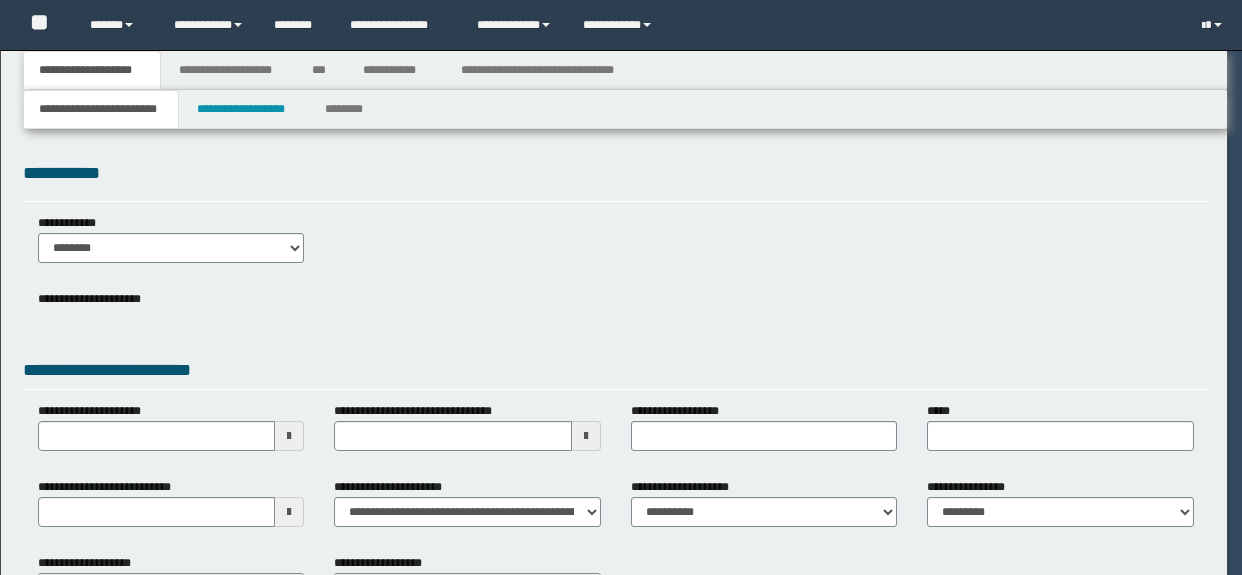 scroll, scrollTop: 0, scrollLeft: 0, axis: both 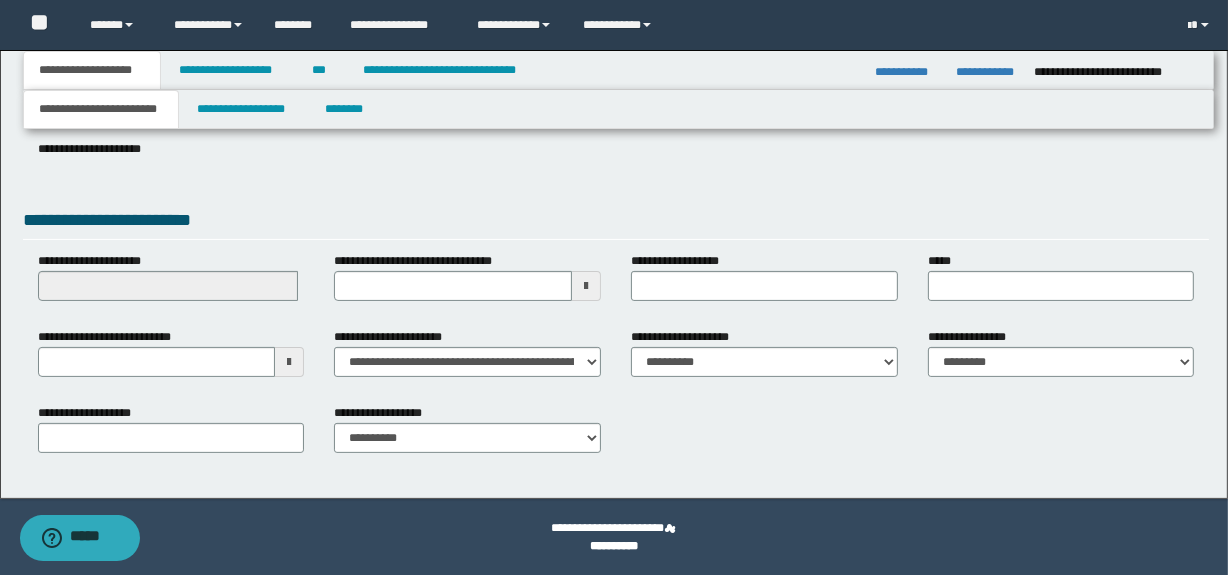 click at bounding box center (289, 362) 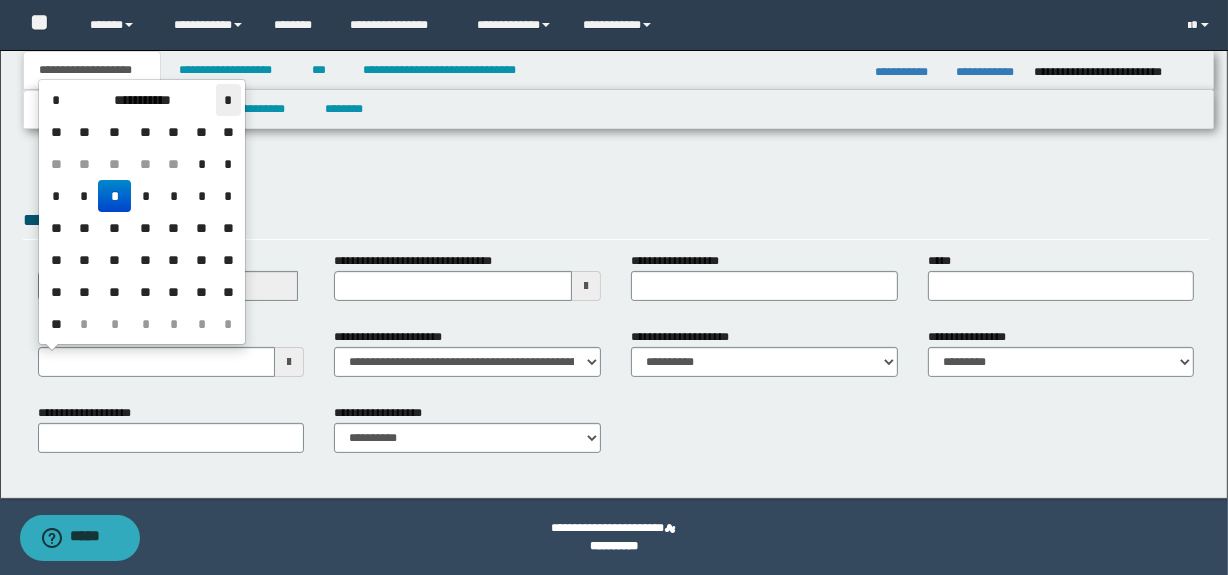 click on "*" at bounding box center [228, 100] 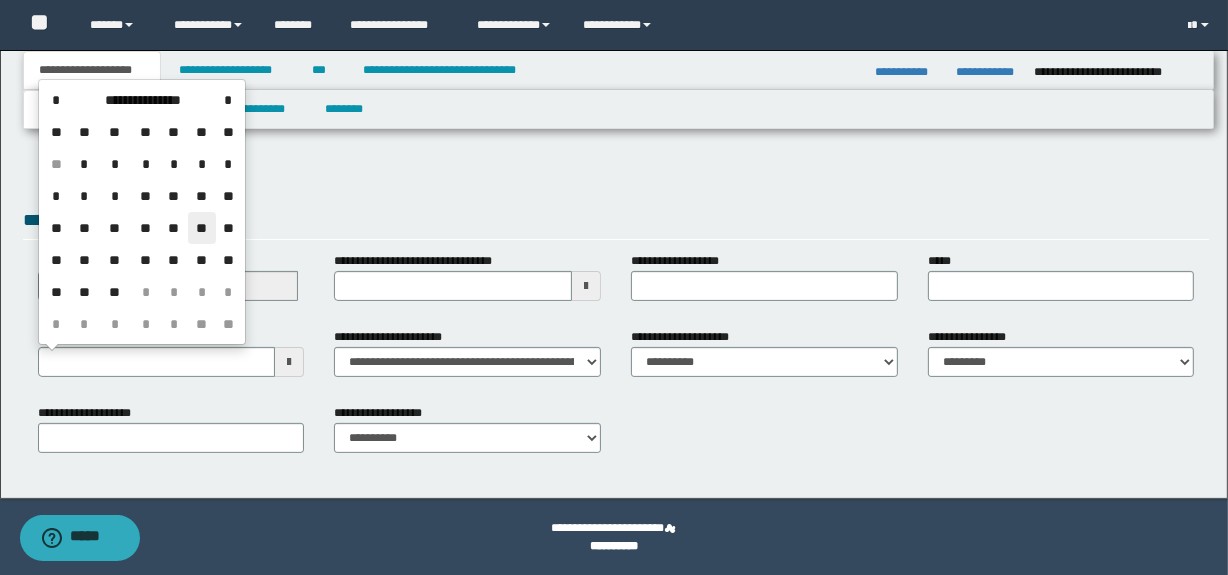 click on "**" at bounding box center (202, 228) 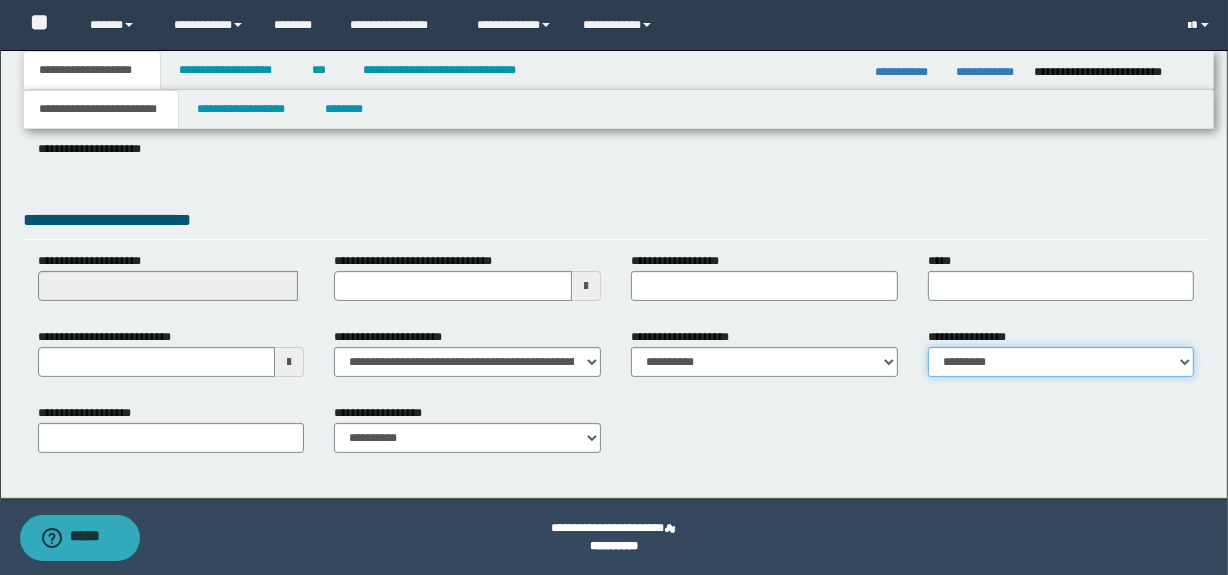 click on "**********" at bounding box center (1061, 362) 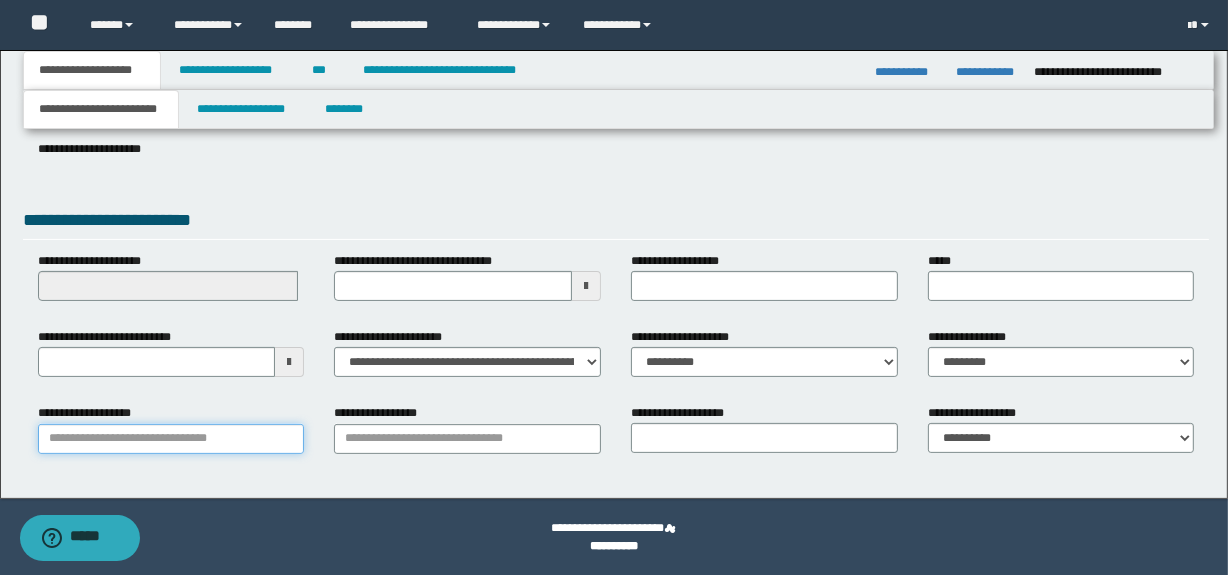 click on "**********" at bounding box center (171, 439) 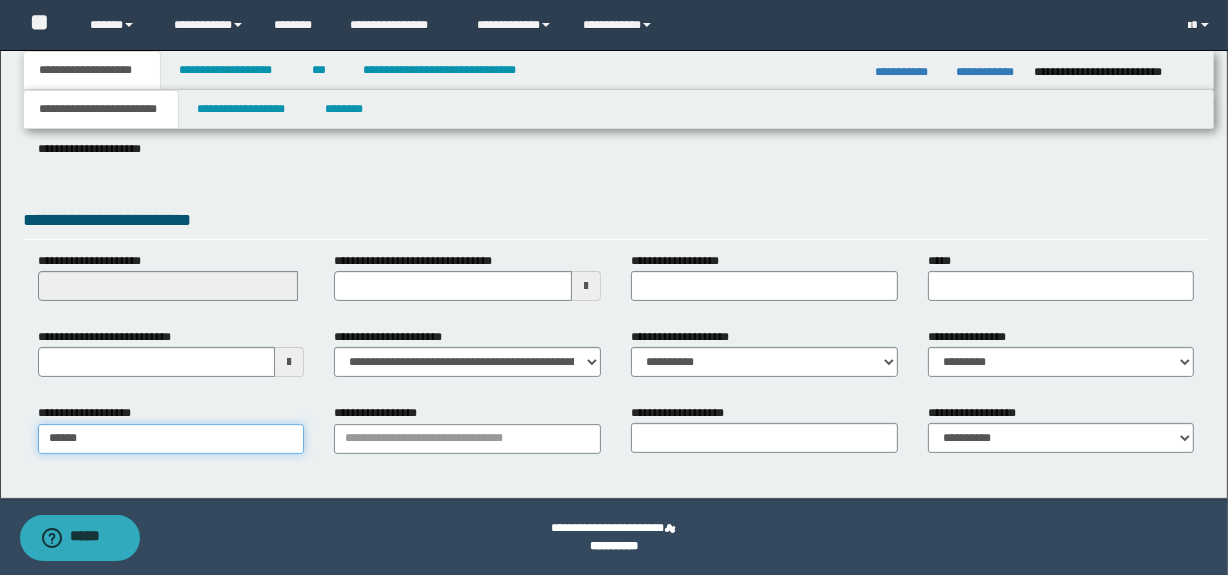 type on "*******" 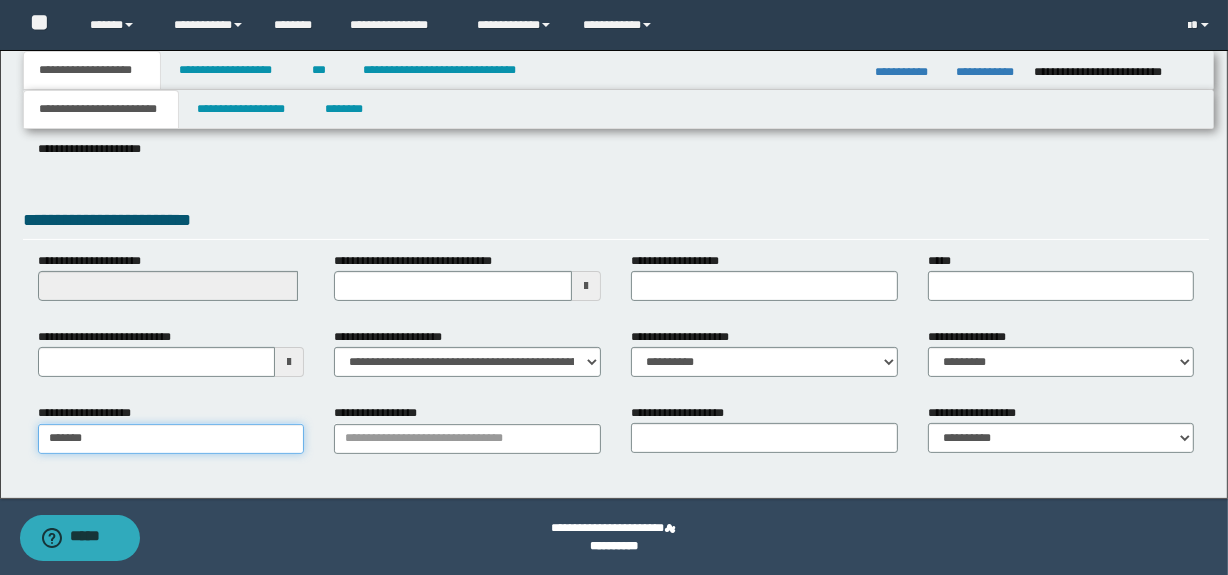 type on "********" 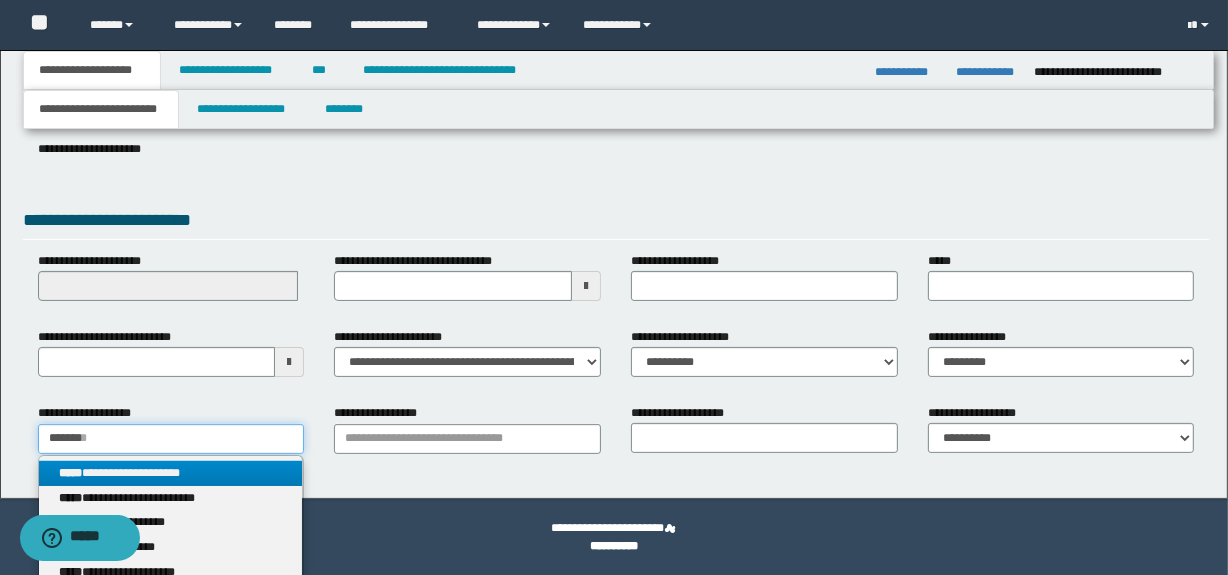 type on "*******" 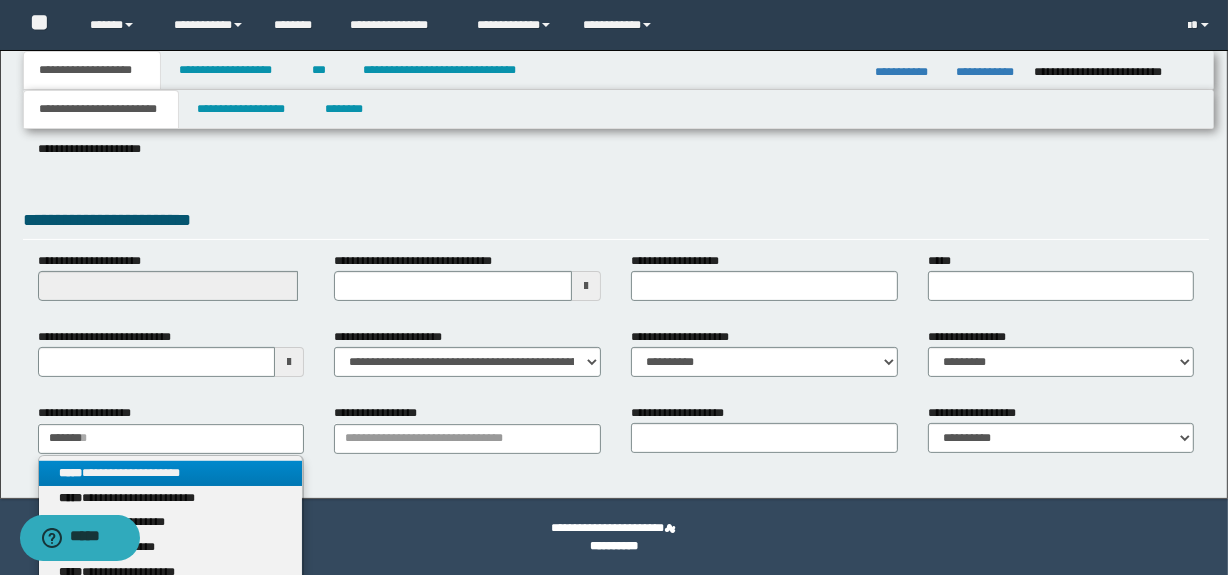 click on "****" at bounding box center [70, 473] 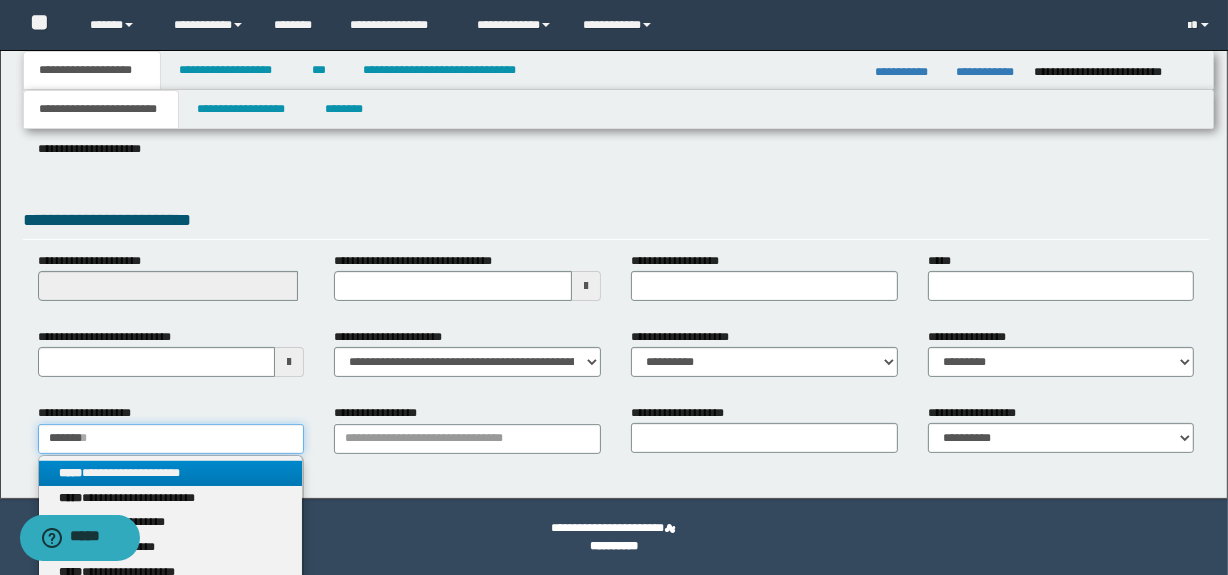 type 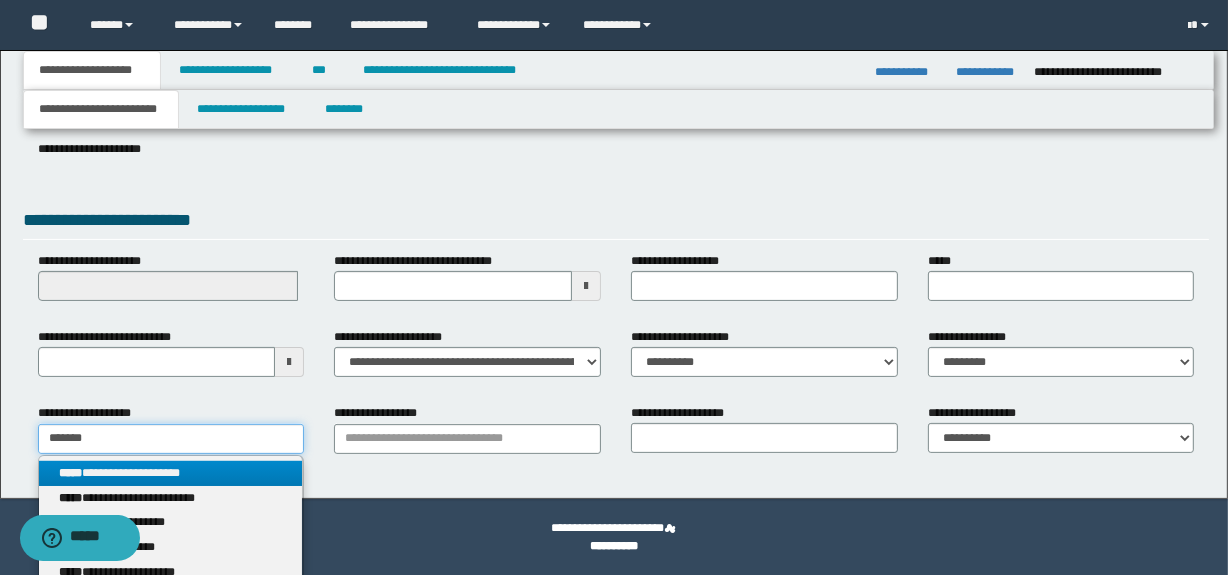 type on "********" 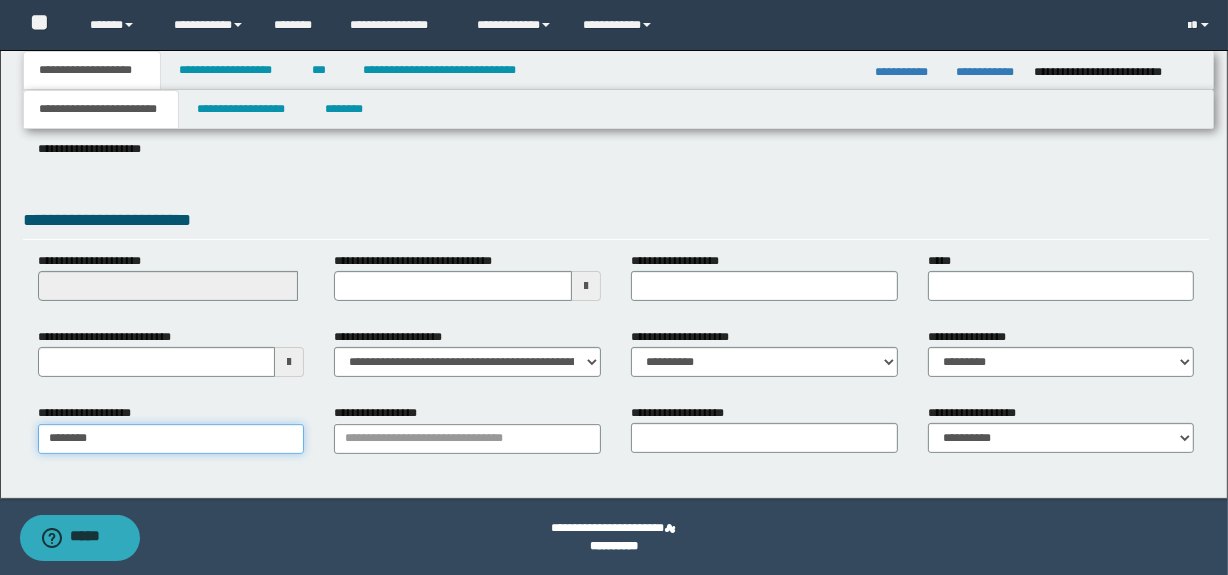 type on "********" 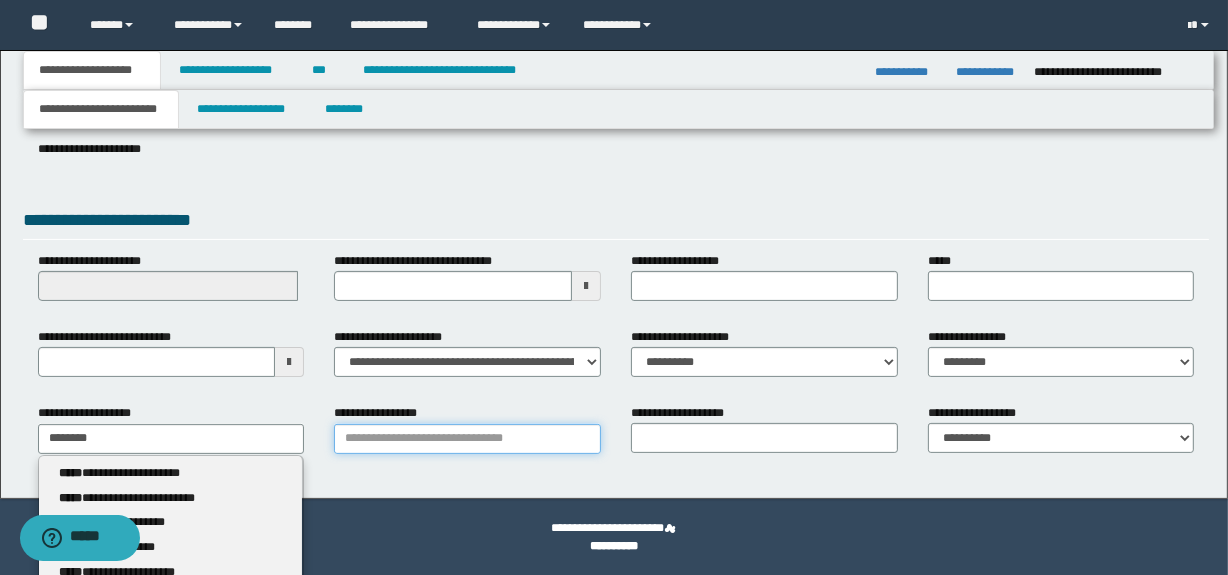 type 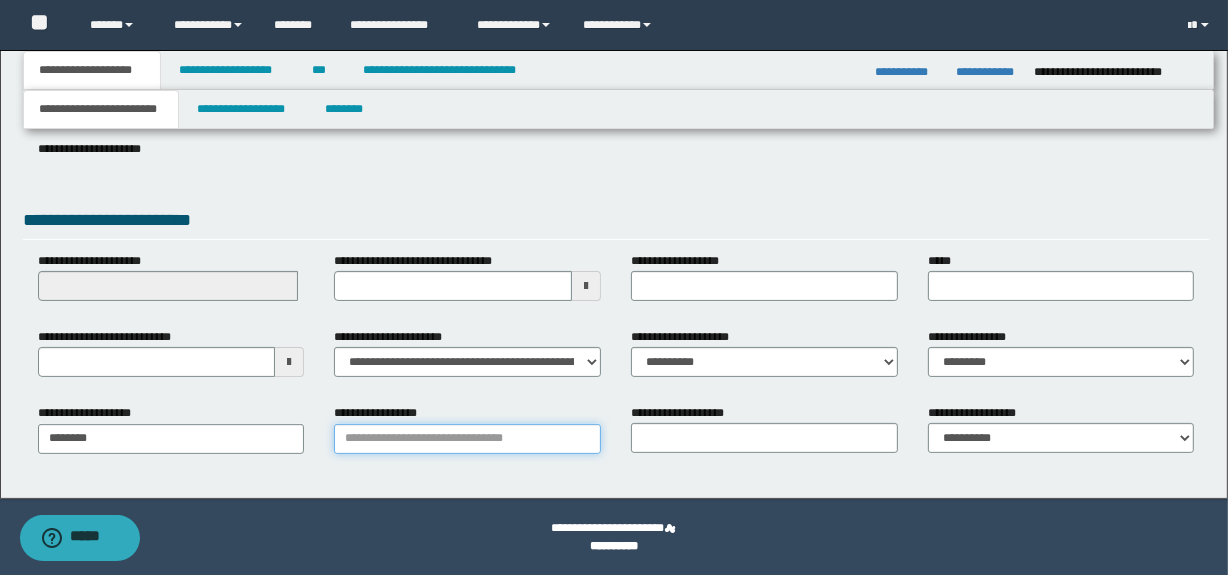 click on "**********" at bounding box center (467, 439) 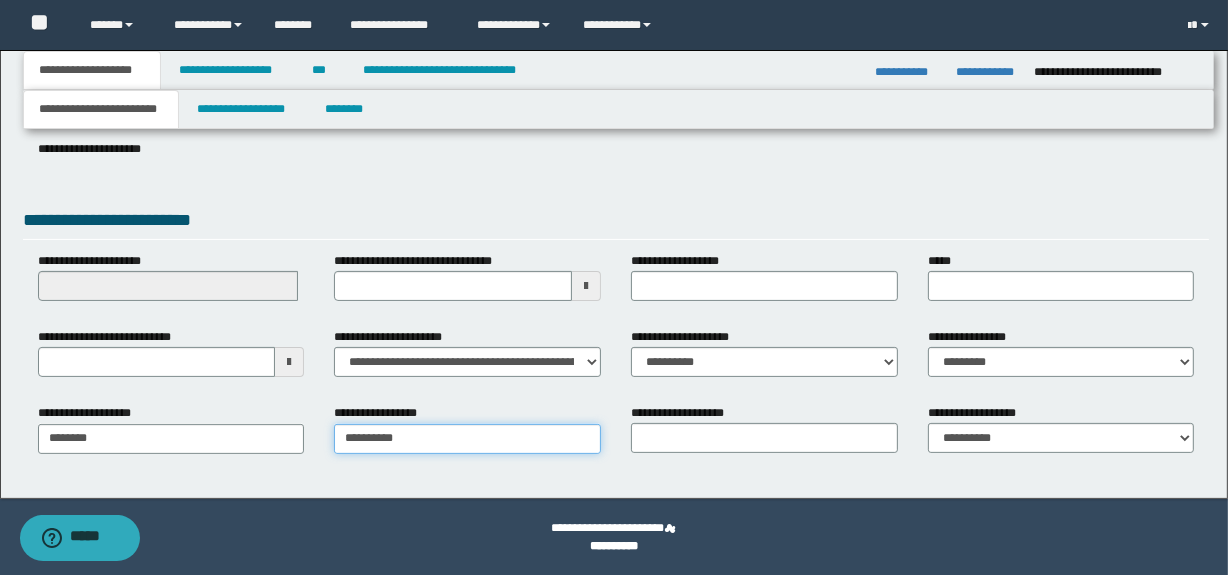 type on "**********" 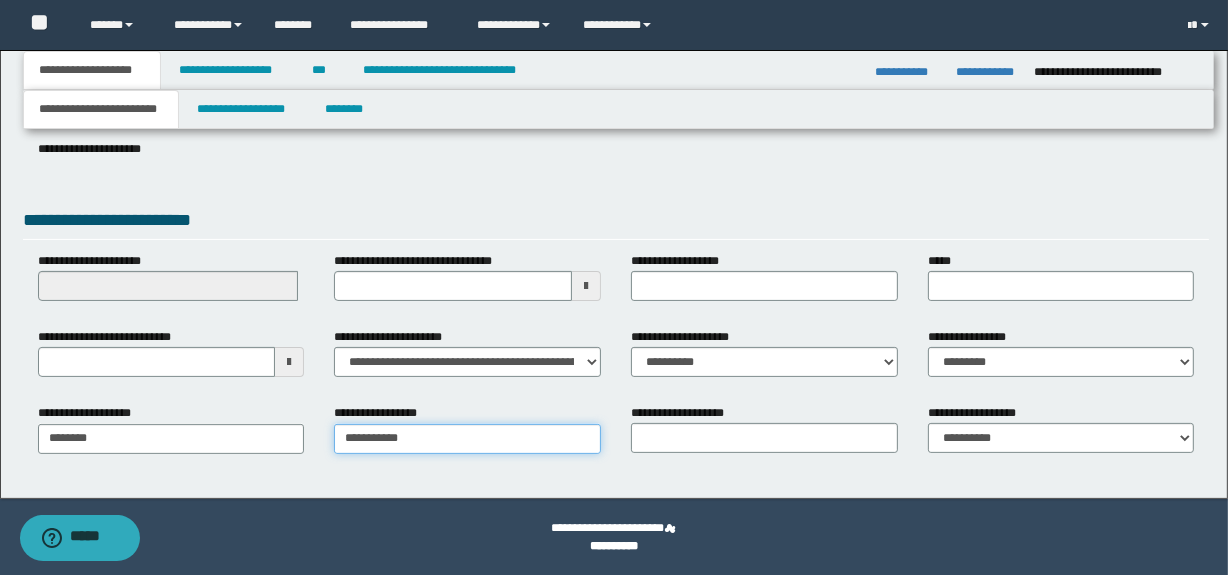 type on "**********" 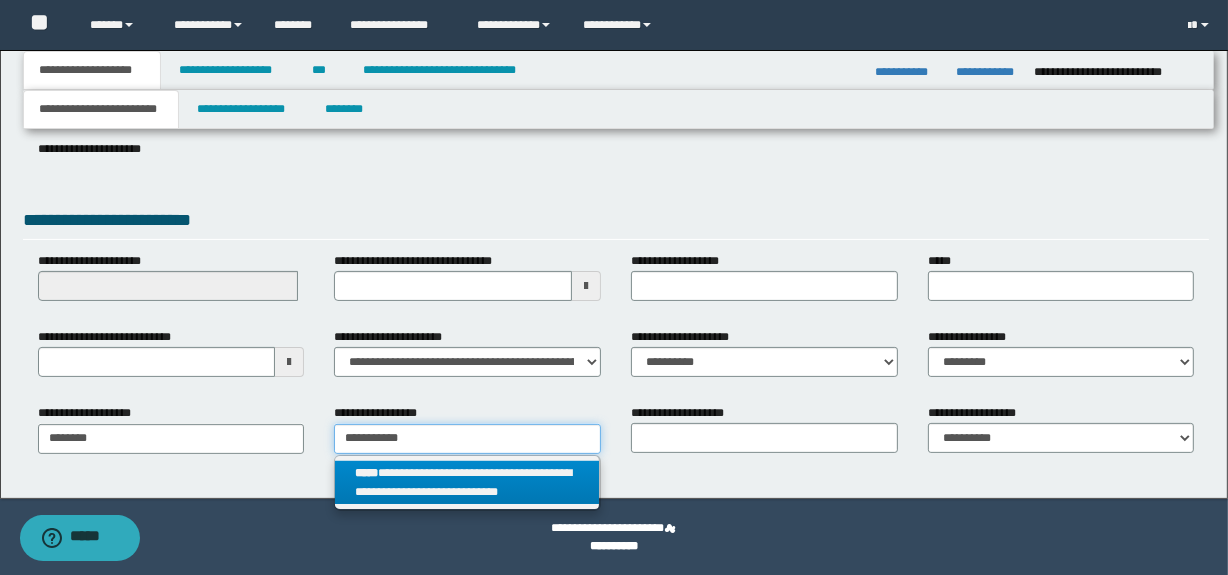 type on "**********" 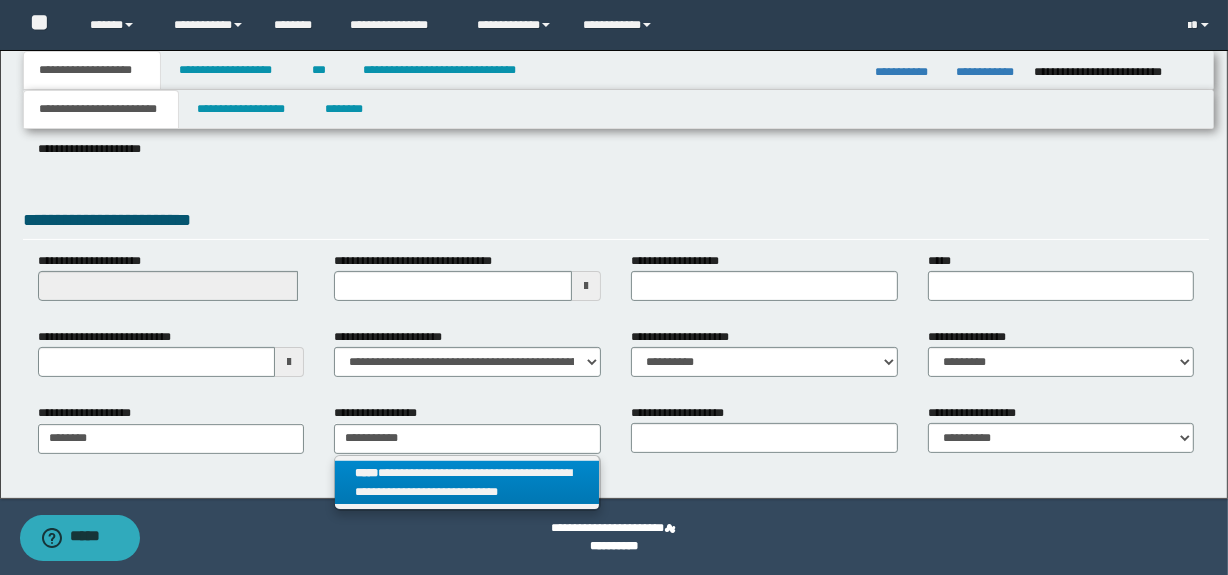 click on "**********" at bounding box center [467, 483] 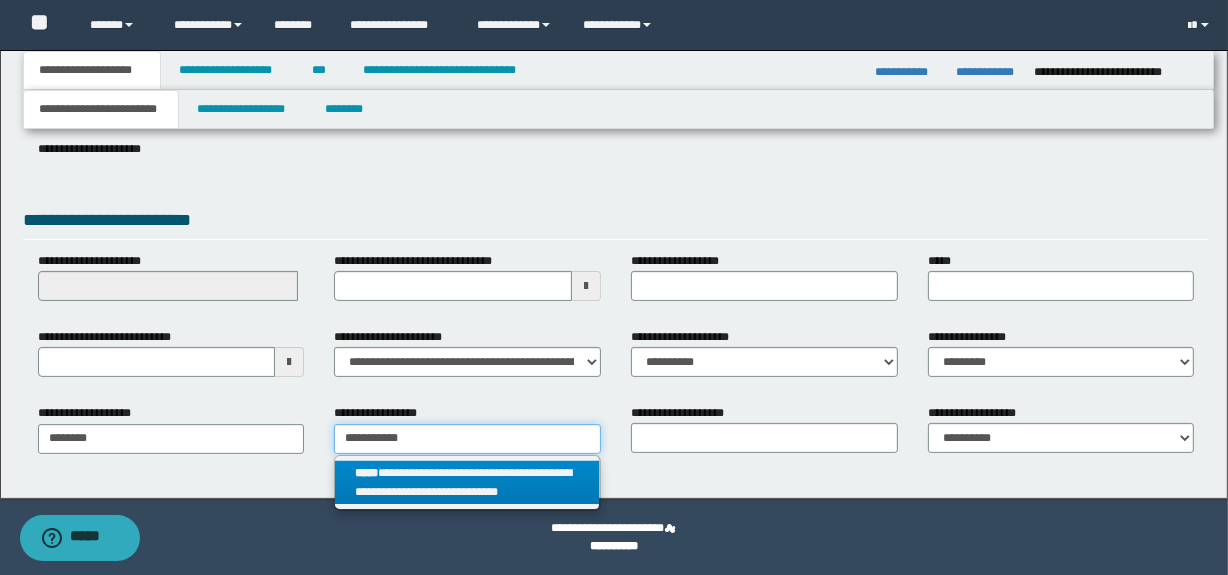 type 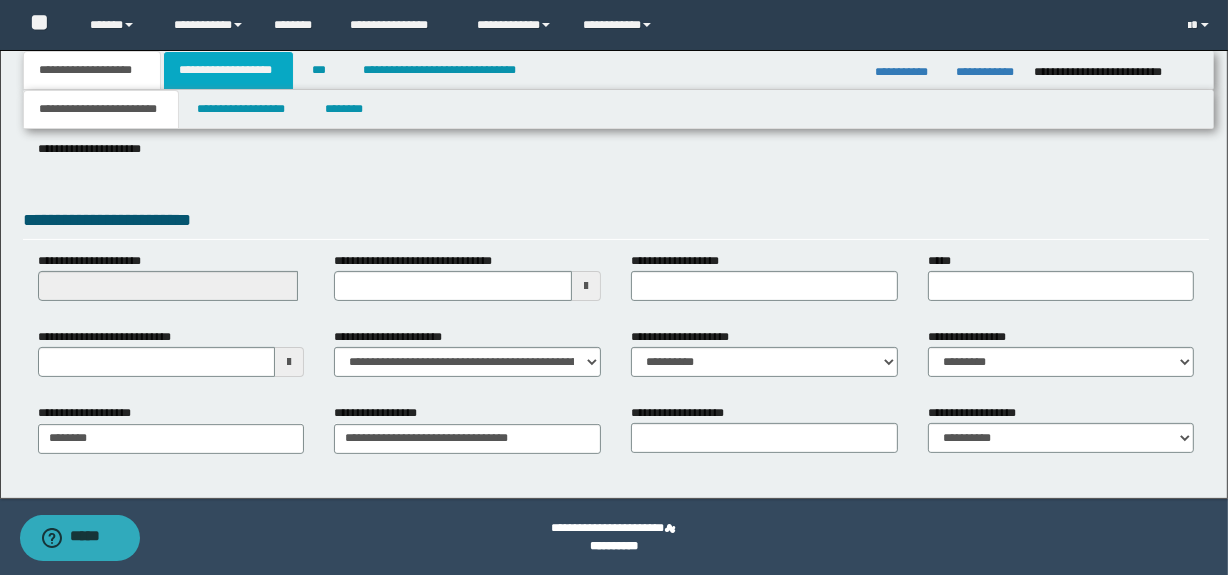 click on "**********" at bounding box center (228, 70) 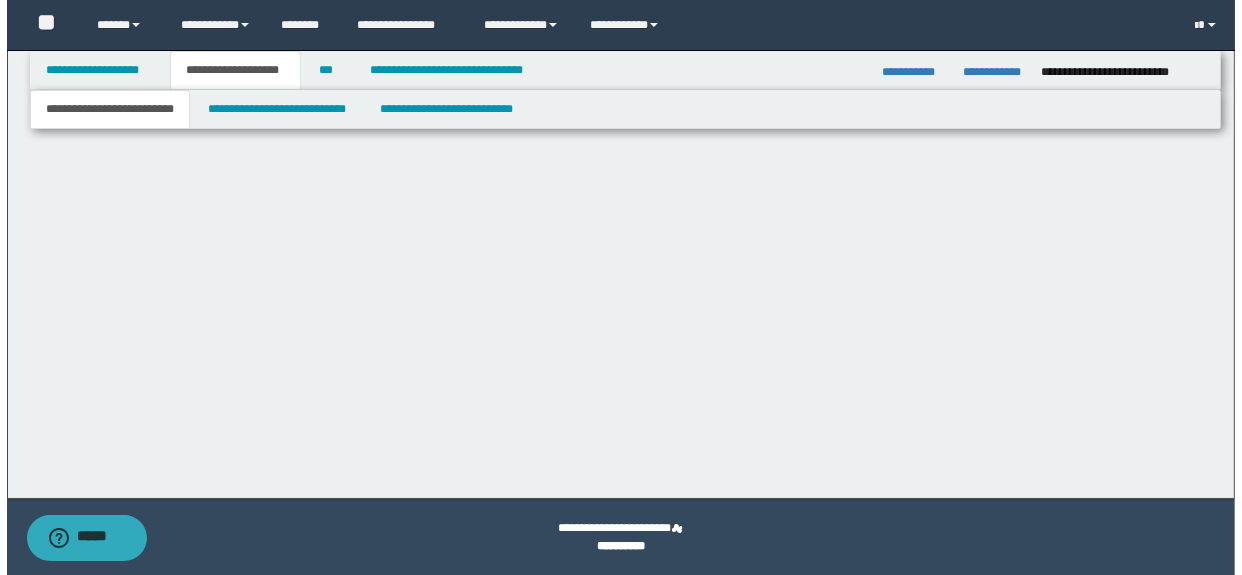 scroll, scrollTop: 0, scrollLeft: 0, axis: both 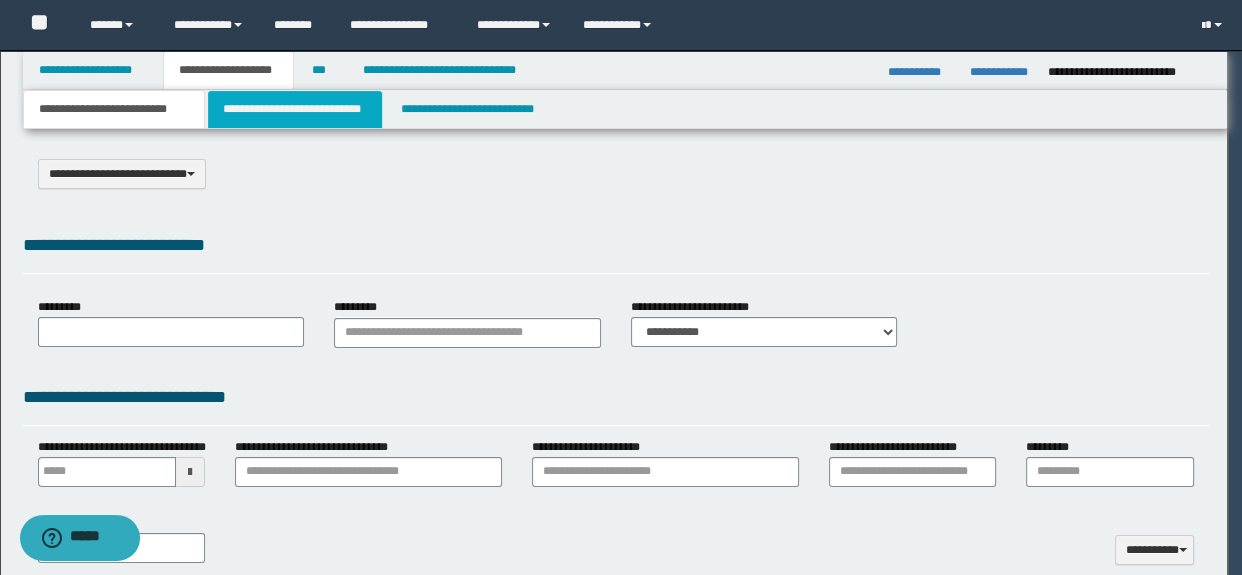 click on "**********" at bounding box center [294, 109] 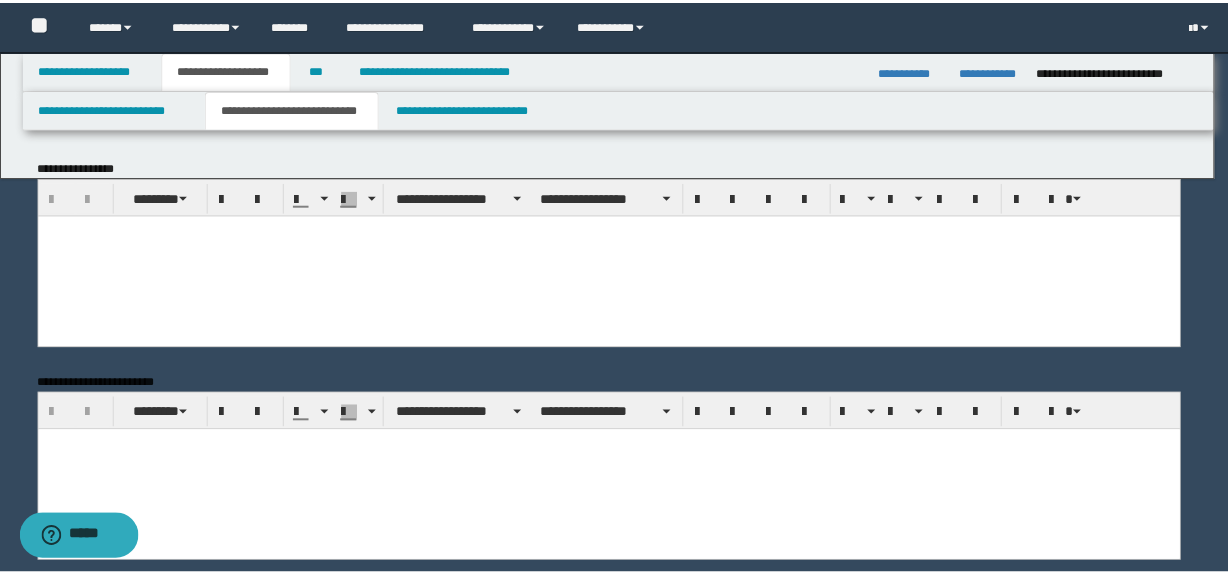 scroll, scrollTop: 0, scrollLeft: 0, axis: both 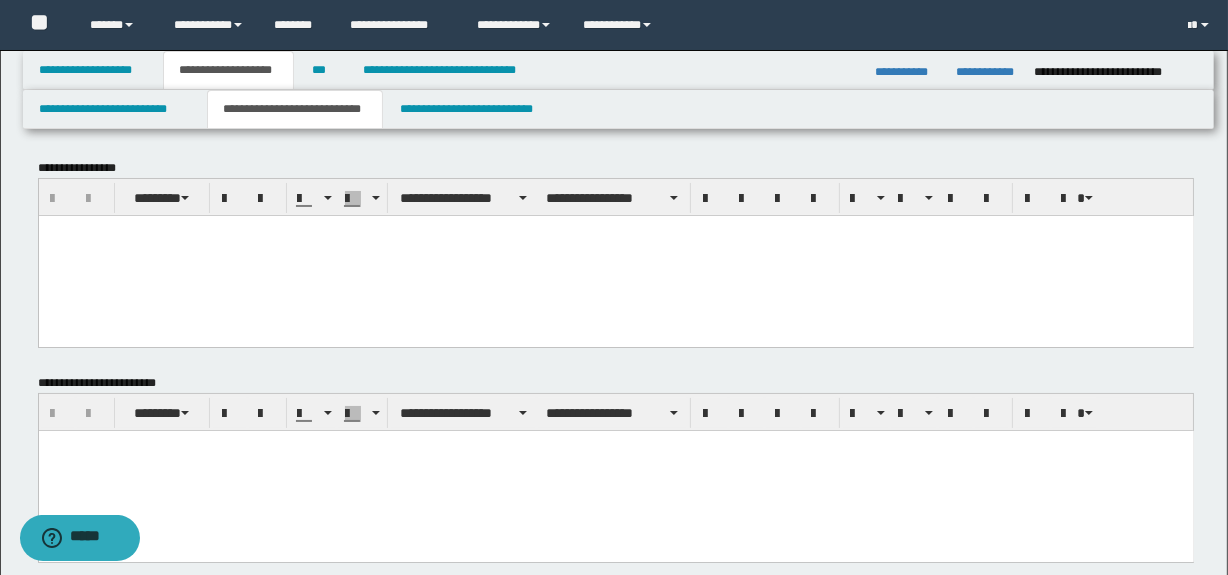 click at bounding box center [615, 230] 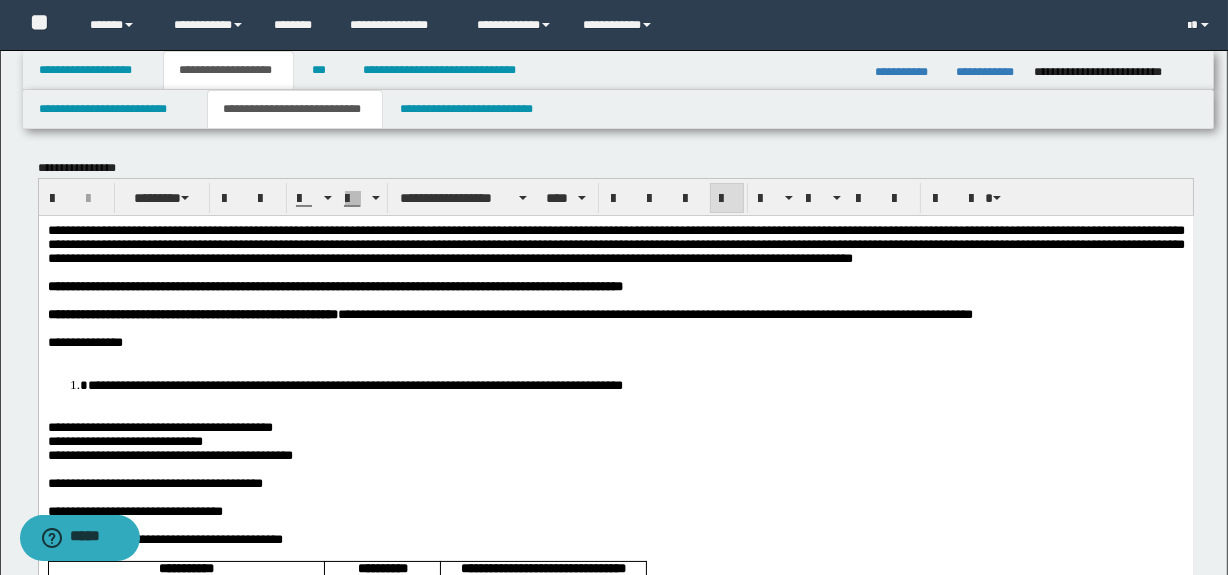 click at bounding box center (615, 356) 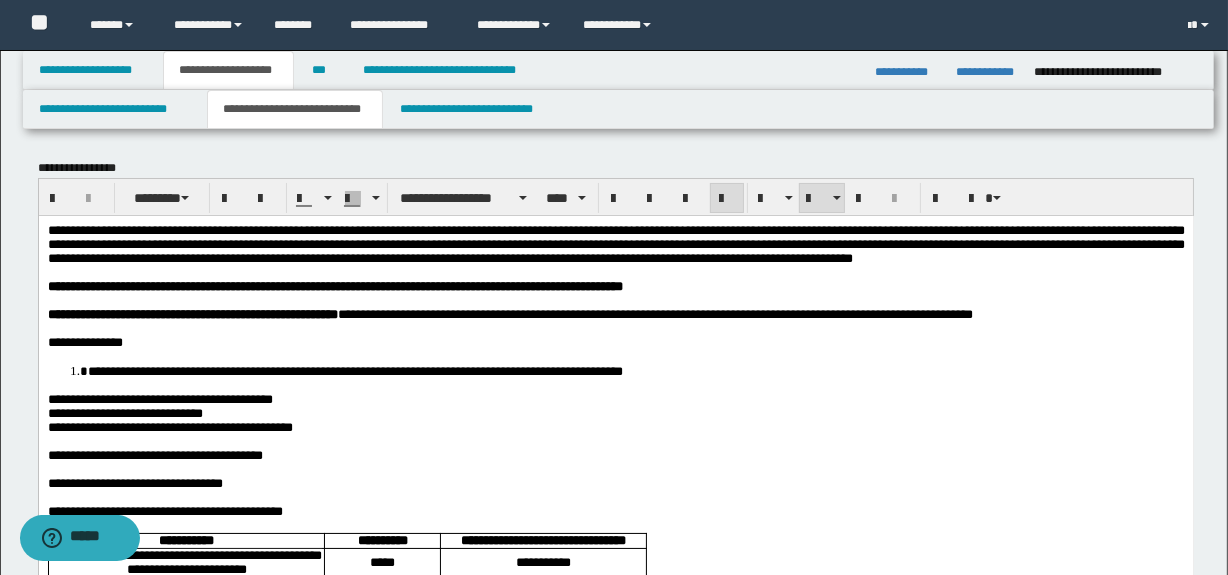 drag, startPoint x: 217, startPoint y: 414, endPoint x: 273, endPoint y: 415, distance: 56.008926 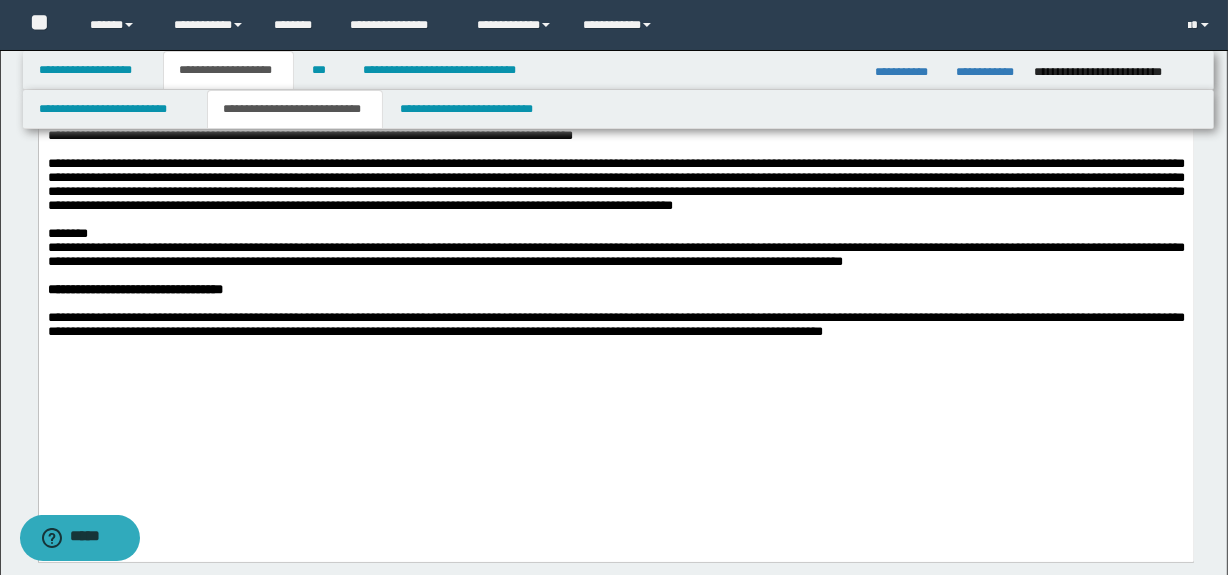 scroll, scrollTop: 970, scrollLeft: 0, axis: vertical 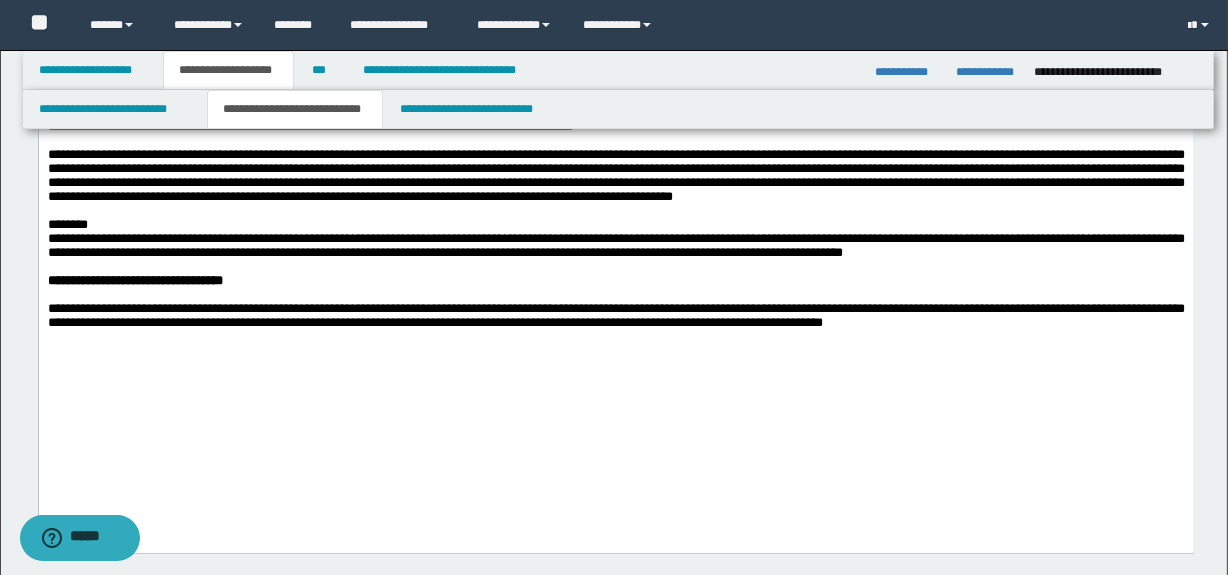 click on "********" at bounding box center (615, 225) 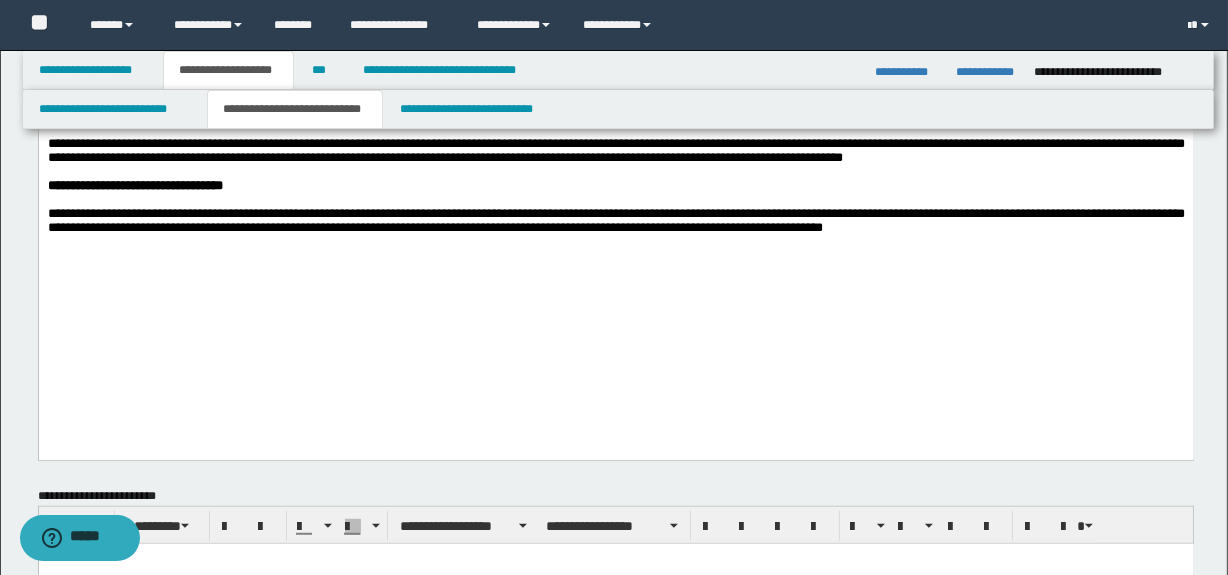 scroll, scrollTop: 1090, scrollLeft: 0, axis: vertical 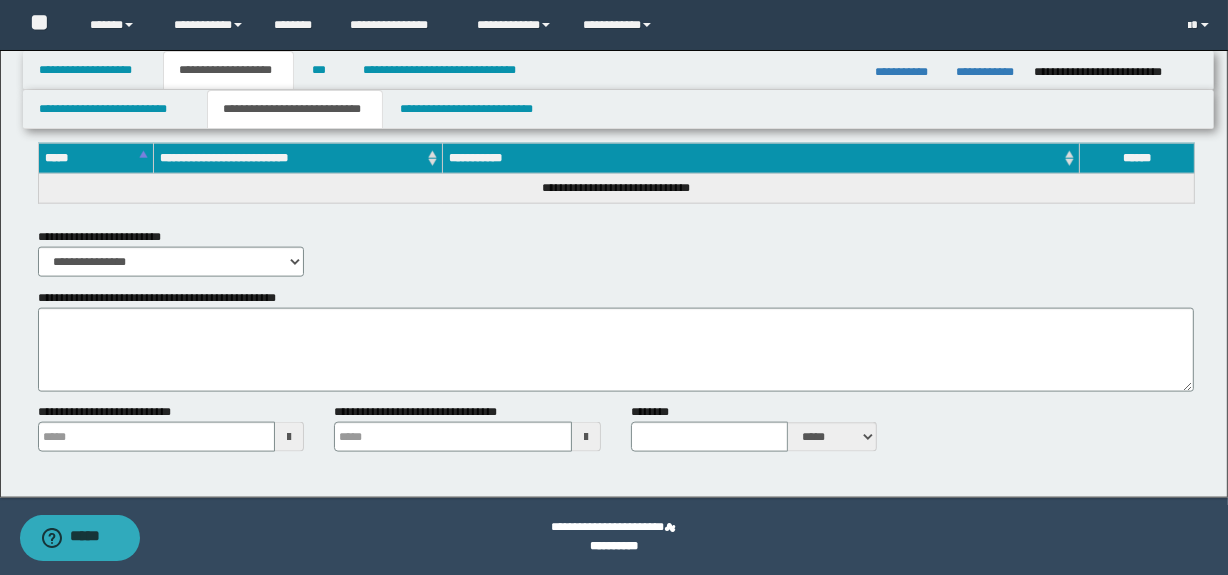 type 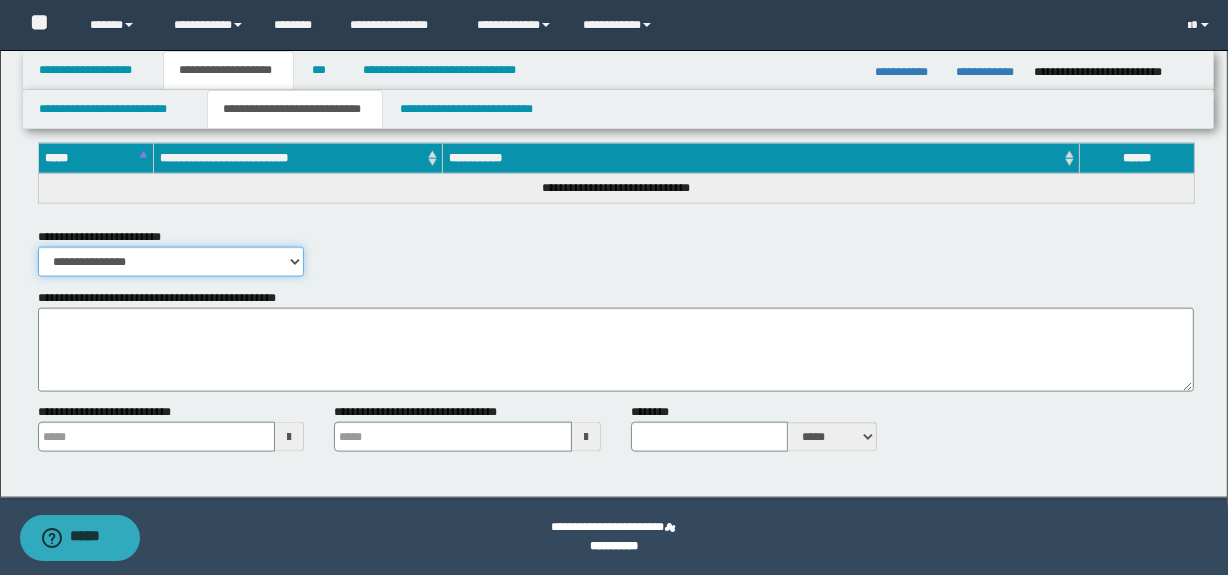 drag, startPoint x: 75, startPoint y: 254, endPoint x: 92, endPoint y: 272, distance: 24.758837 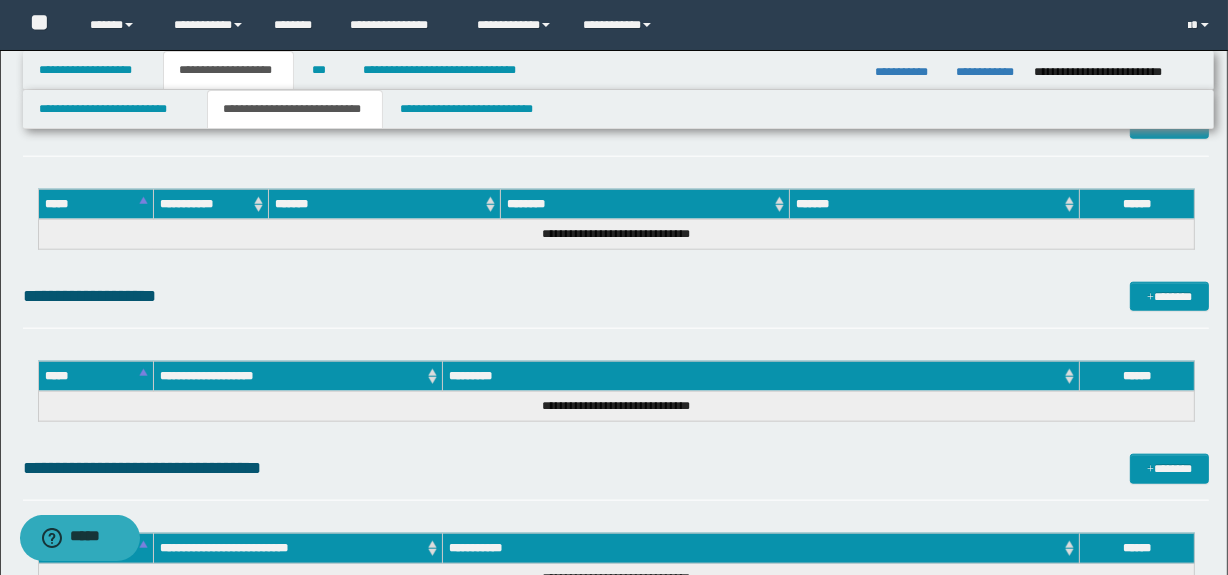 scroll, scrollTop: 1865, scrollLeft: 0, axis: vertical 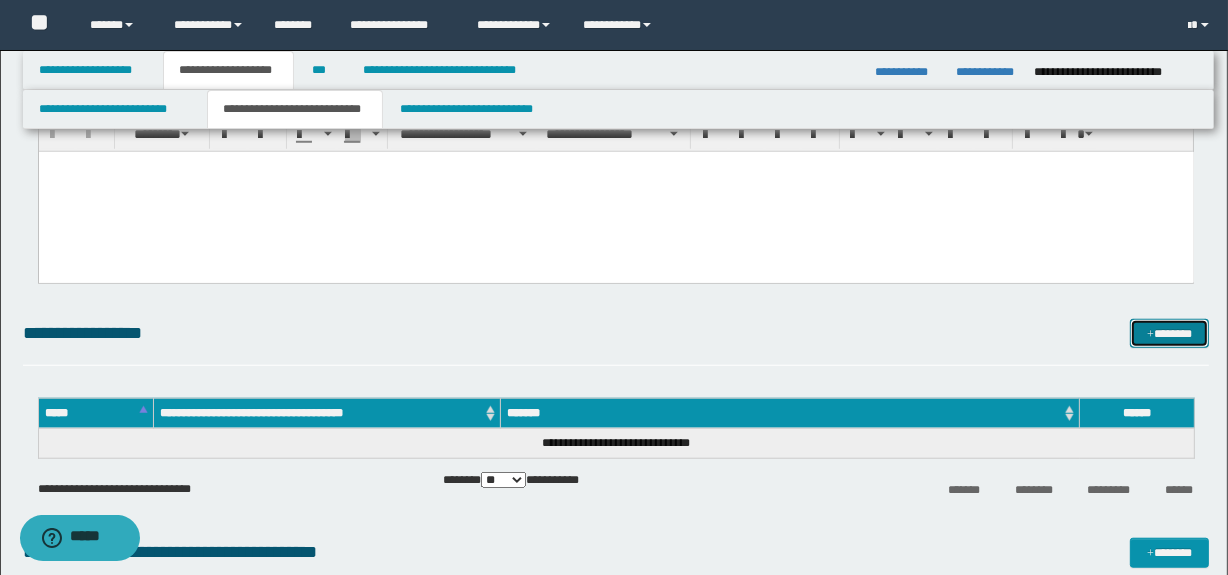 click on "*******" at bounding box center (1170, 334) 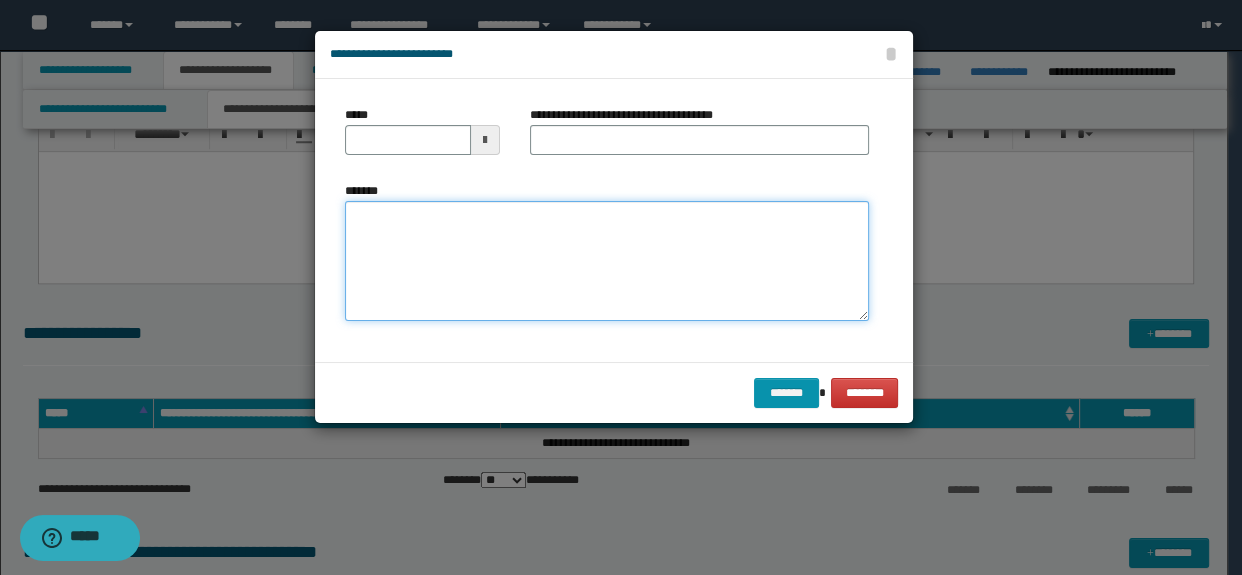 click on "*******" at bounding box center (607, 261) 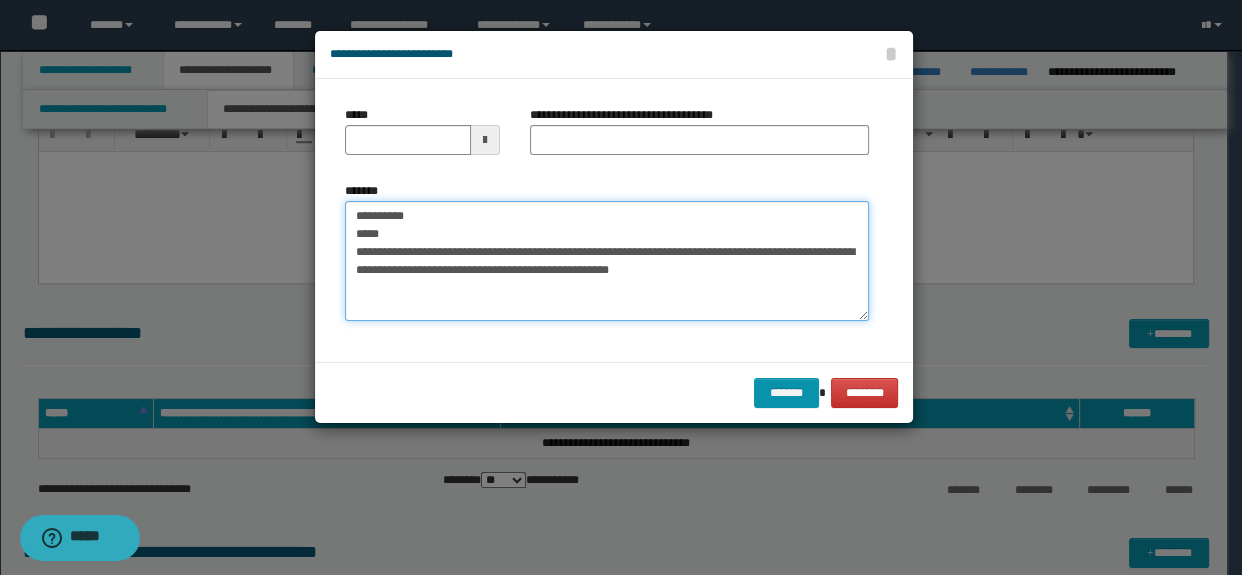 drag, startPoint x: 403, startPoint y: 232, endPoint x: 216, endPoint y: 172, distance: 196.38992 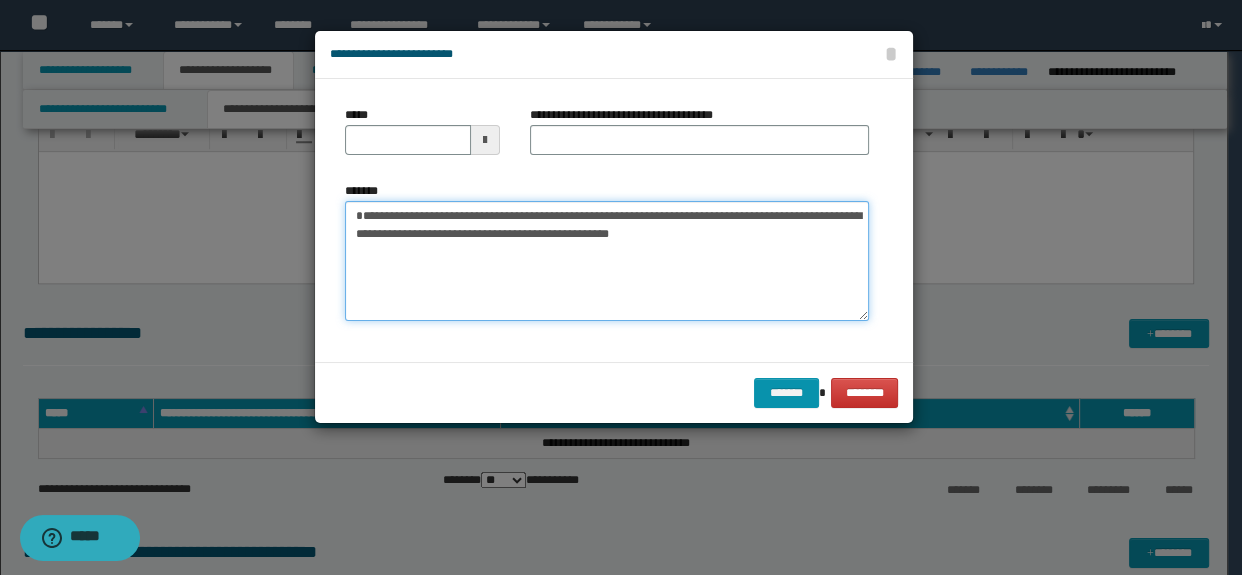 type 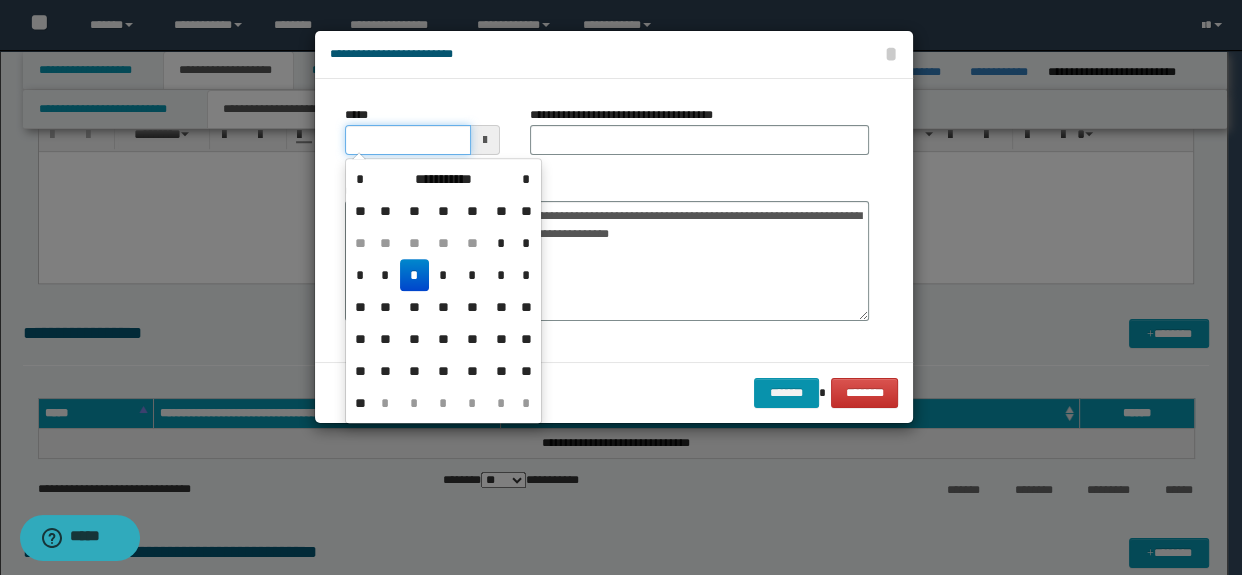 click on "*****" at bounding box center [408, 140] 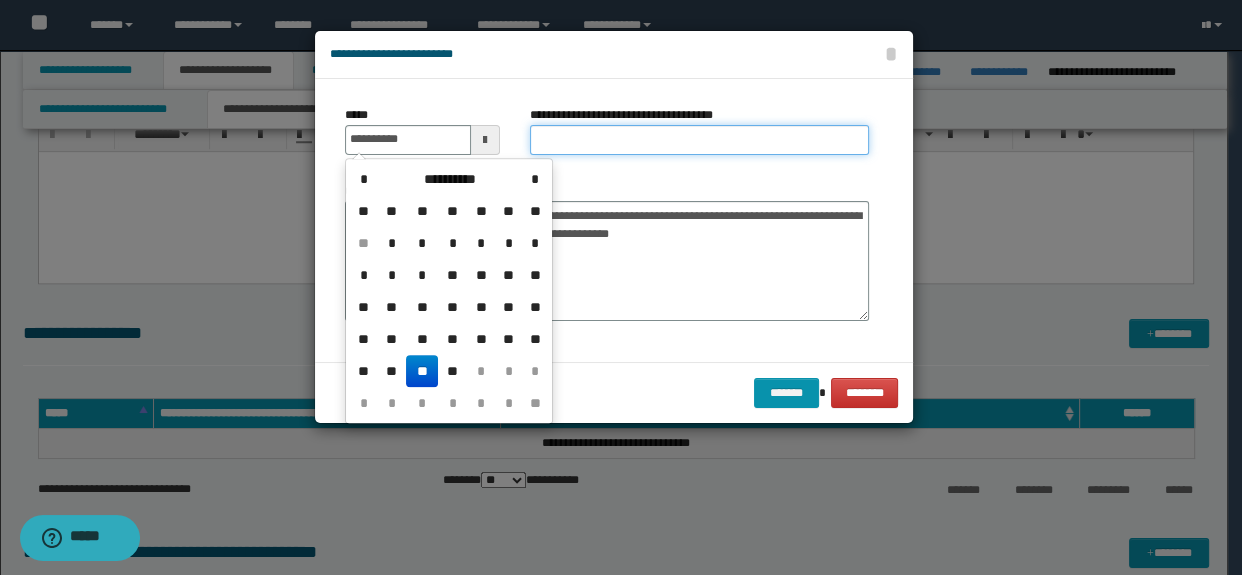 type on "**********" 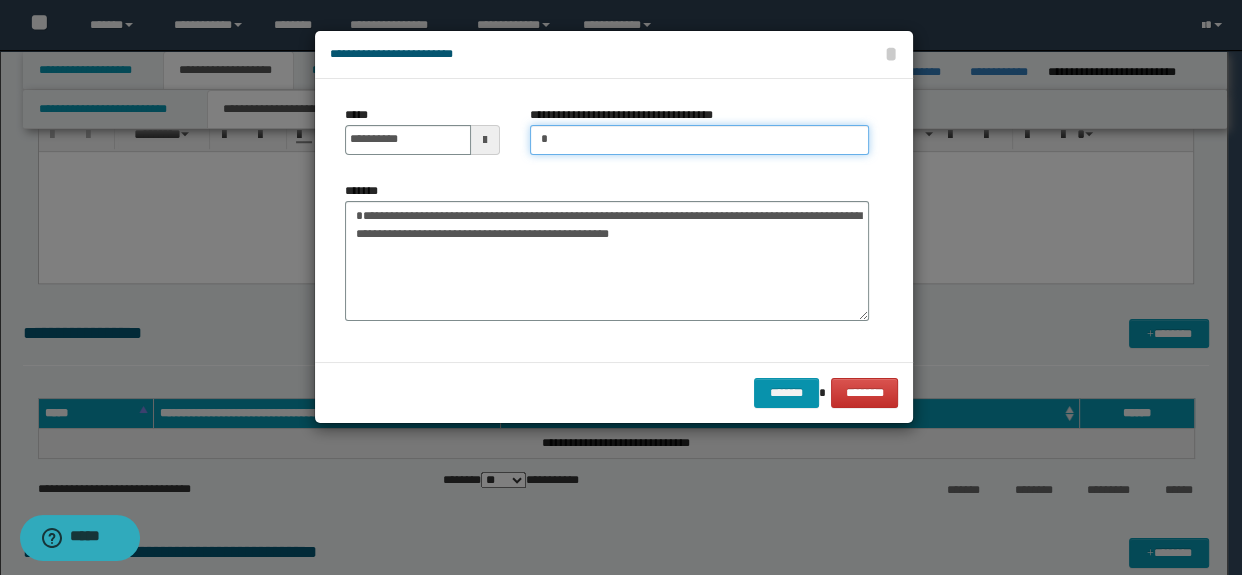 type on "*****" 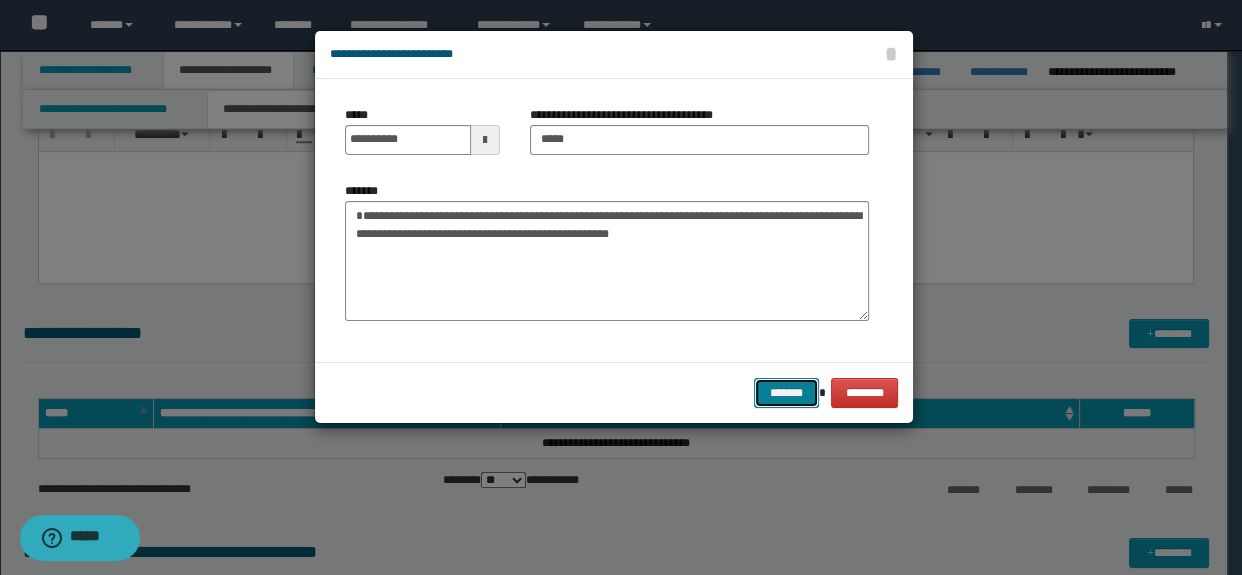 click on "*******" at bounding box center (786, 393) 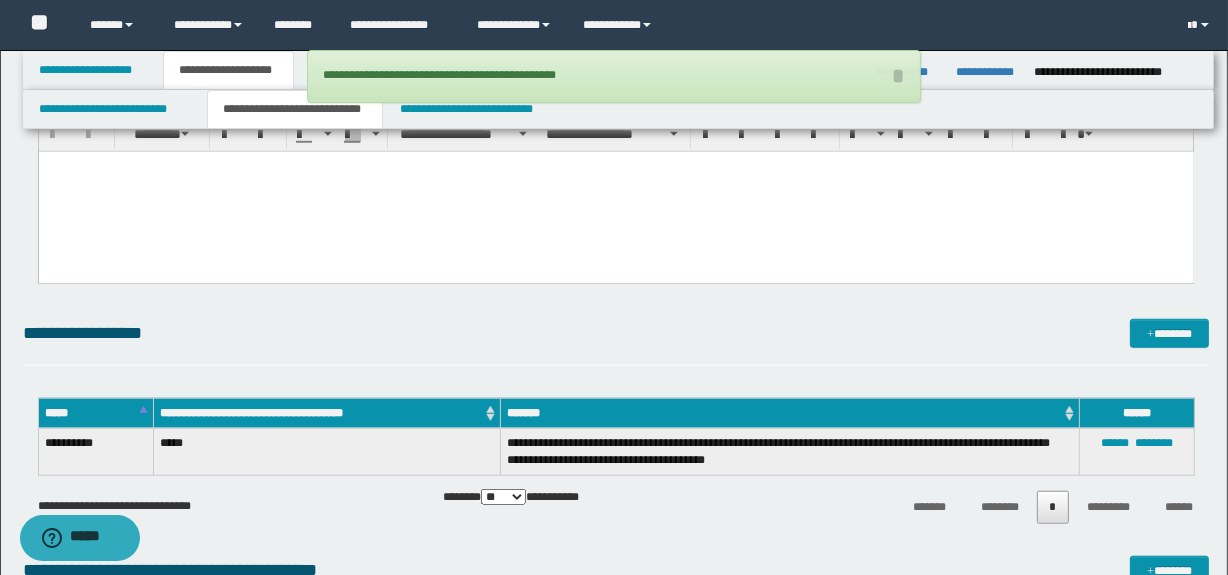 drag, startPoint x: 1220, startPoint y: 287, endPoint x: 1206, endPoint y: 291, distance: 14.56022 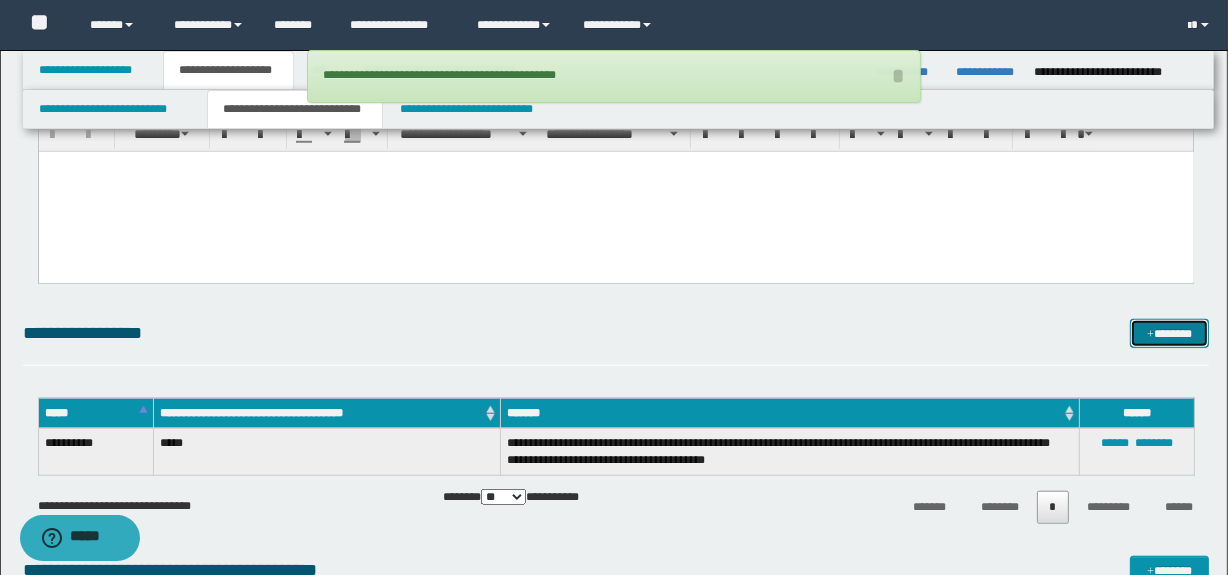 click on "*******" at bounding box center [1170, 334] 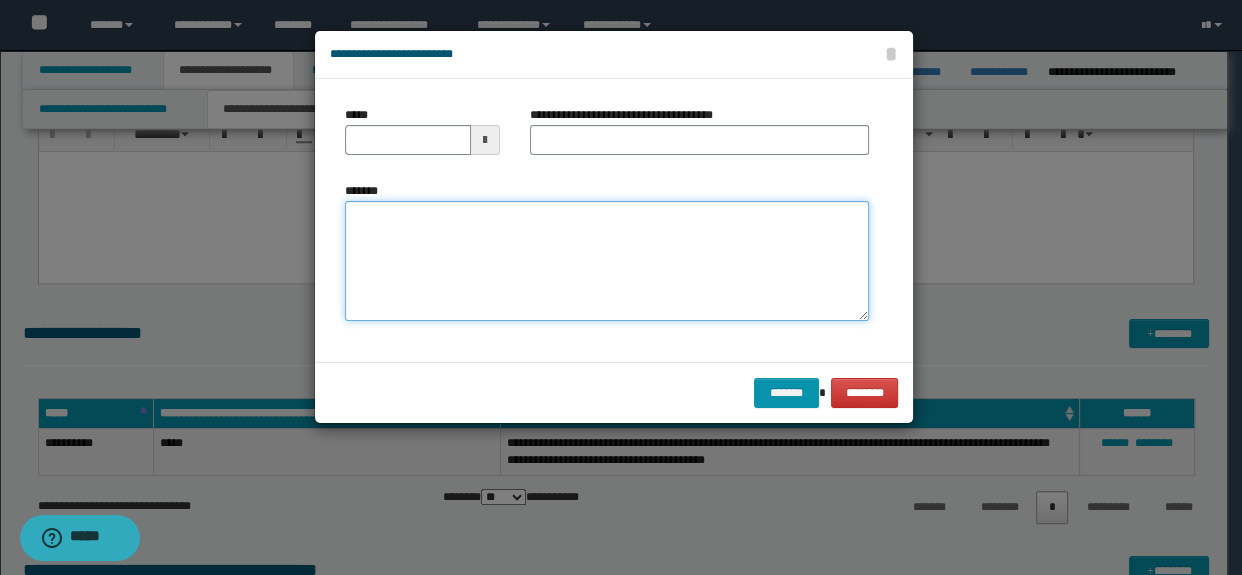click on "*******" at bounding box center [607, 261] 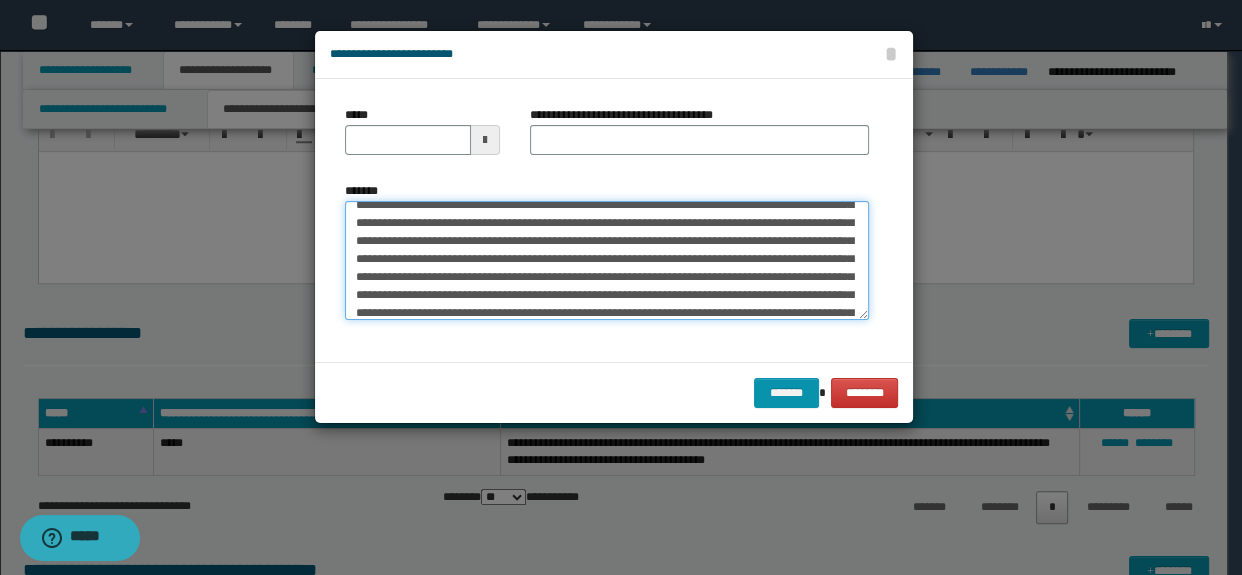 scroll, scrollTop: 130, scrollLeft: 0, axis: vertical 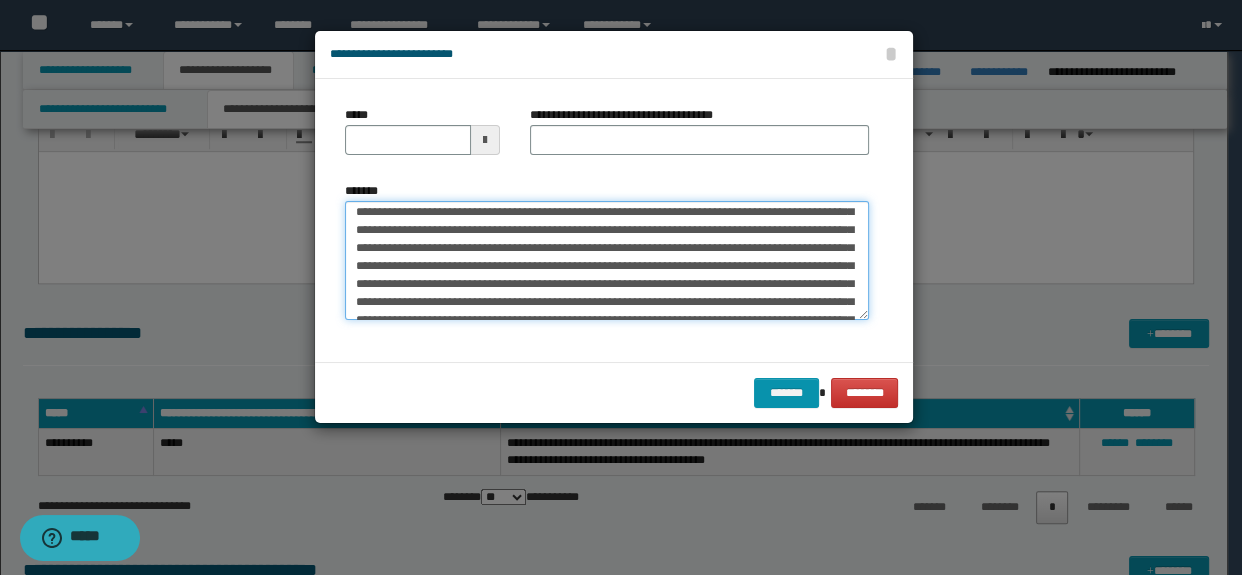 type on "**********" 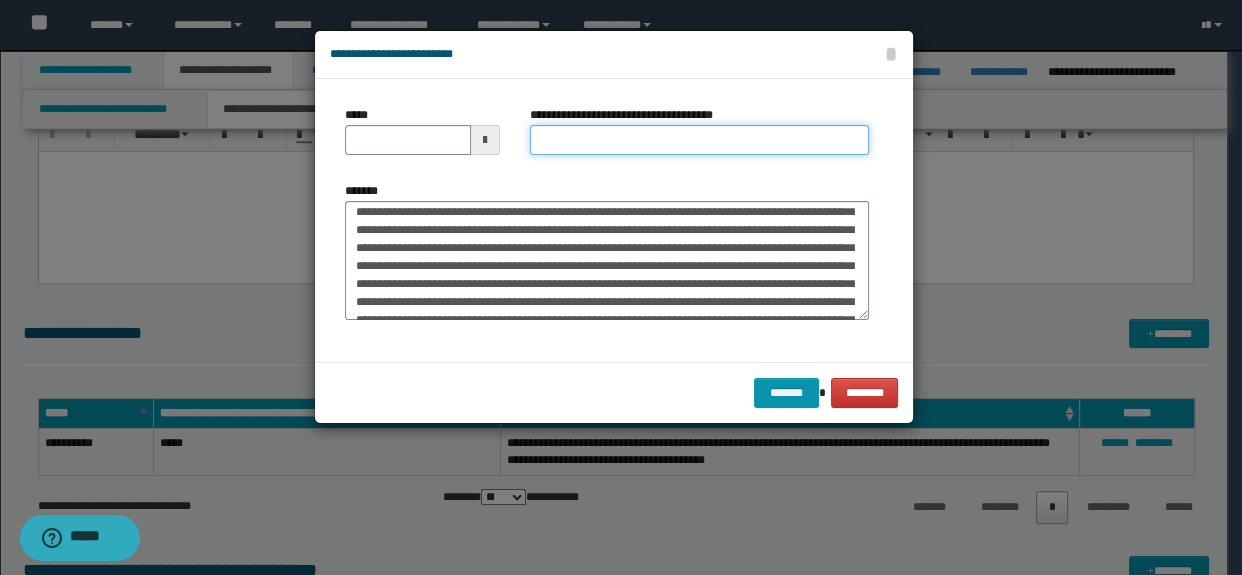 click on "**********" at bounding box center (700, 140) 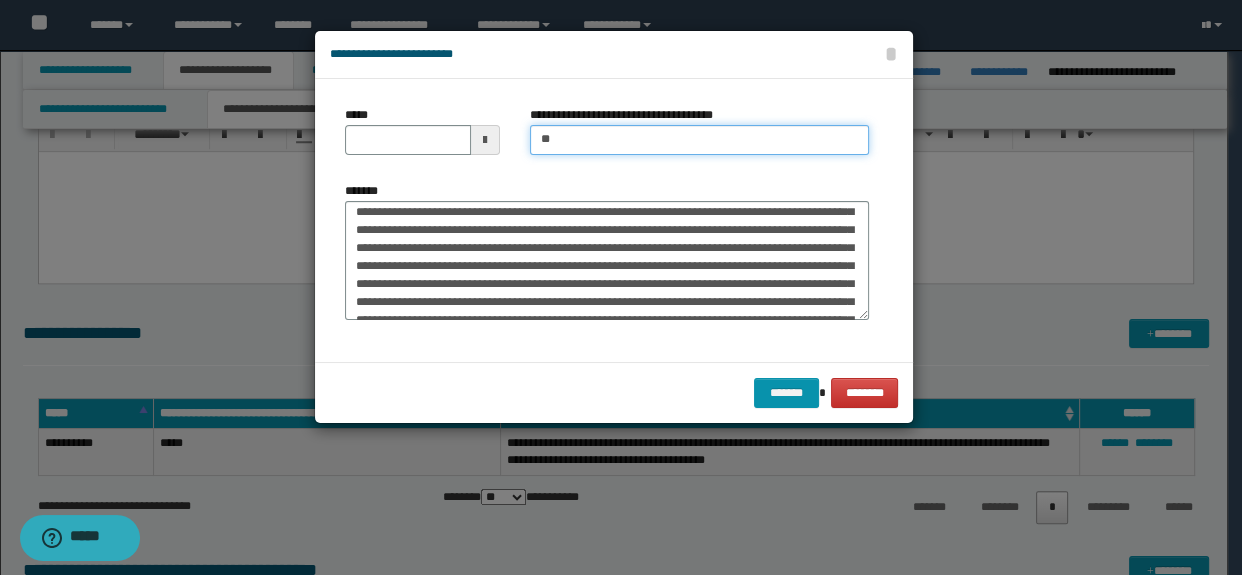 type on "**********" 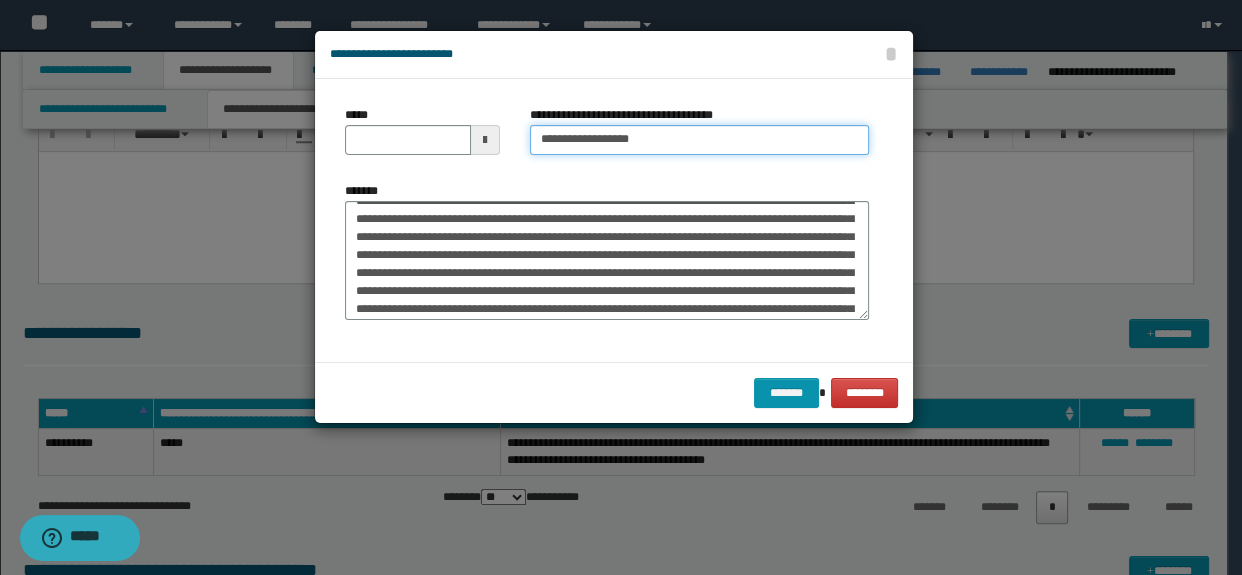 scroll, scrollTop: 0, scrollLeft: 0, axis: both 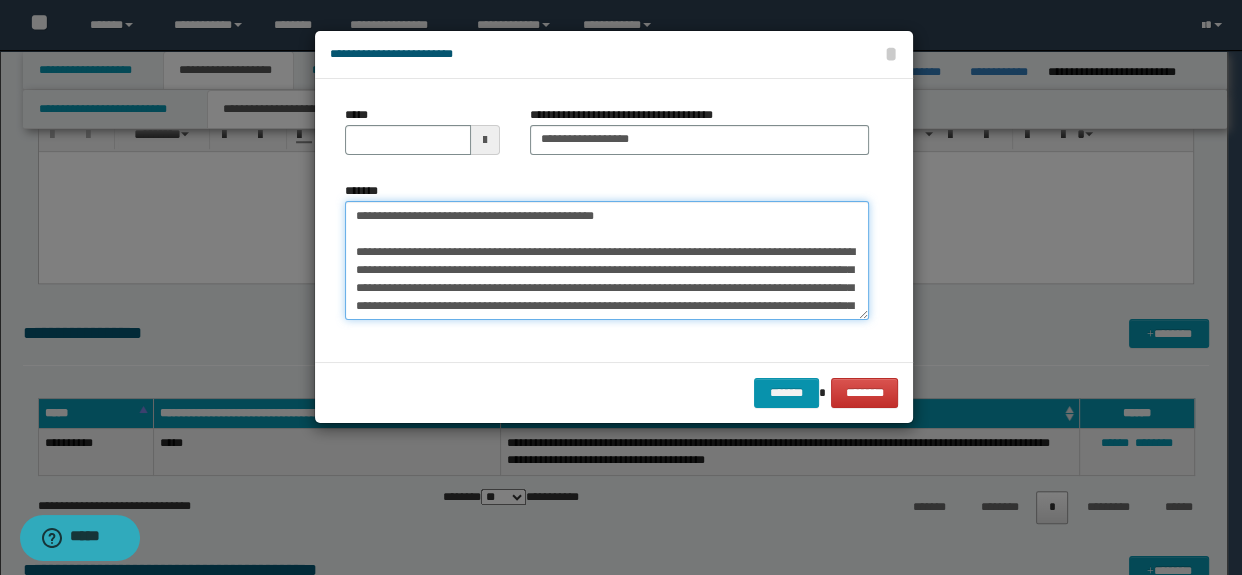drag, startPoint x: 667, startPoint y: 212, endPoint x: 124, endPoint y: 199, distance: 543.1556 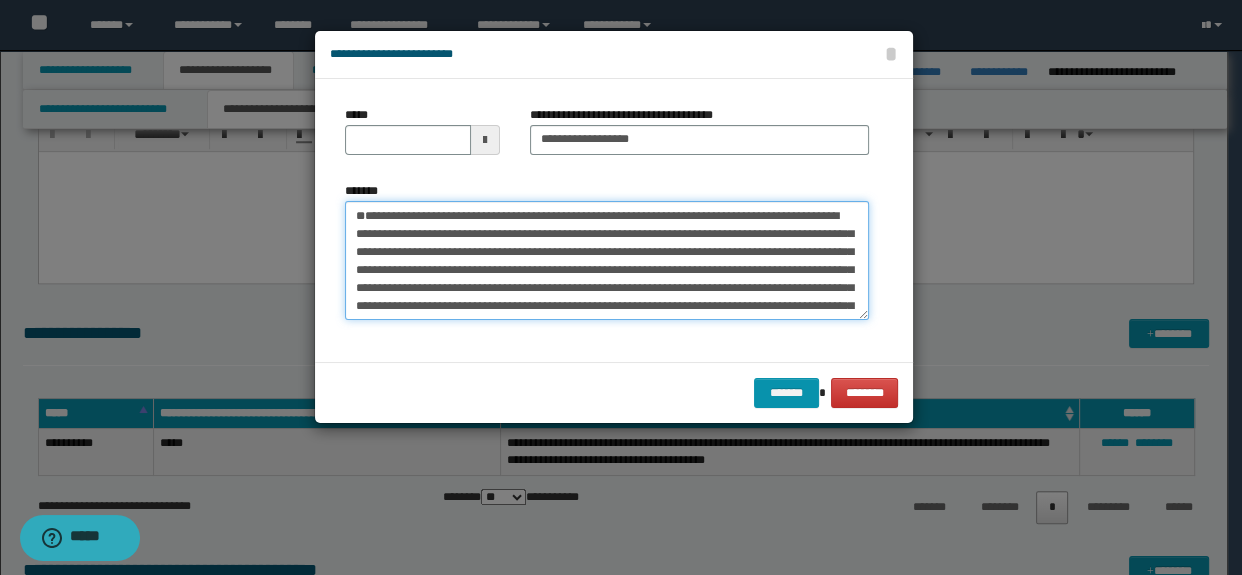 type 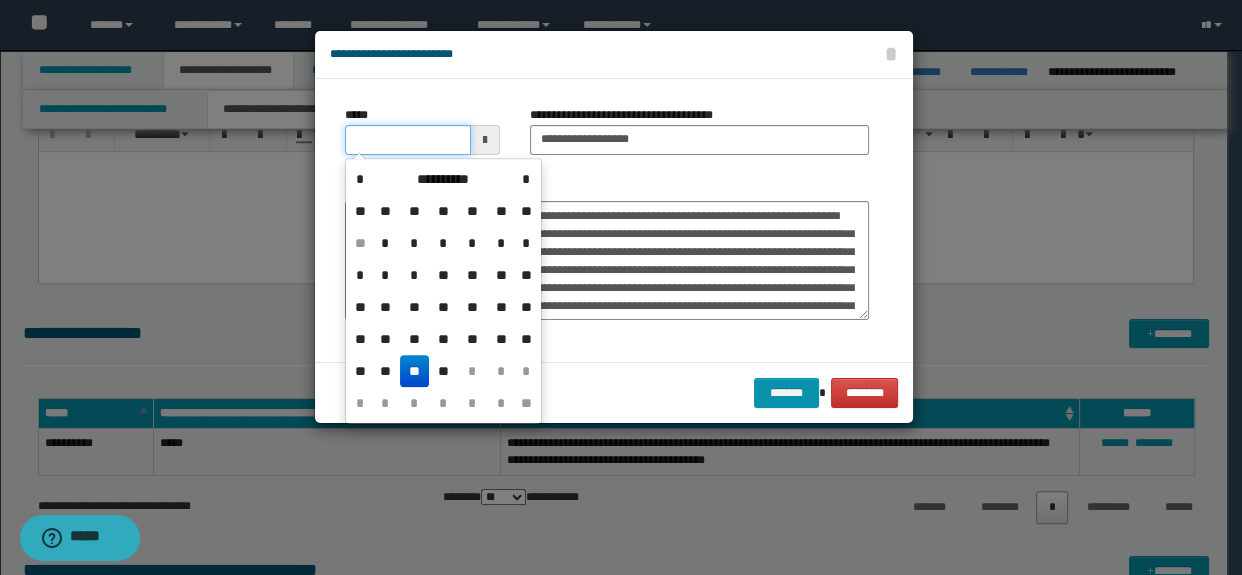 click on "*****" at bounding box center (408, 140) 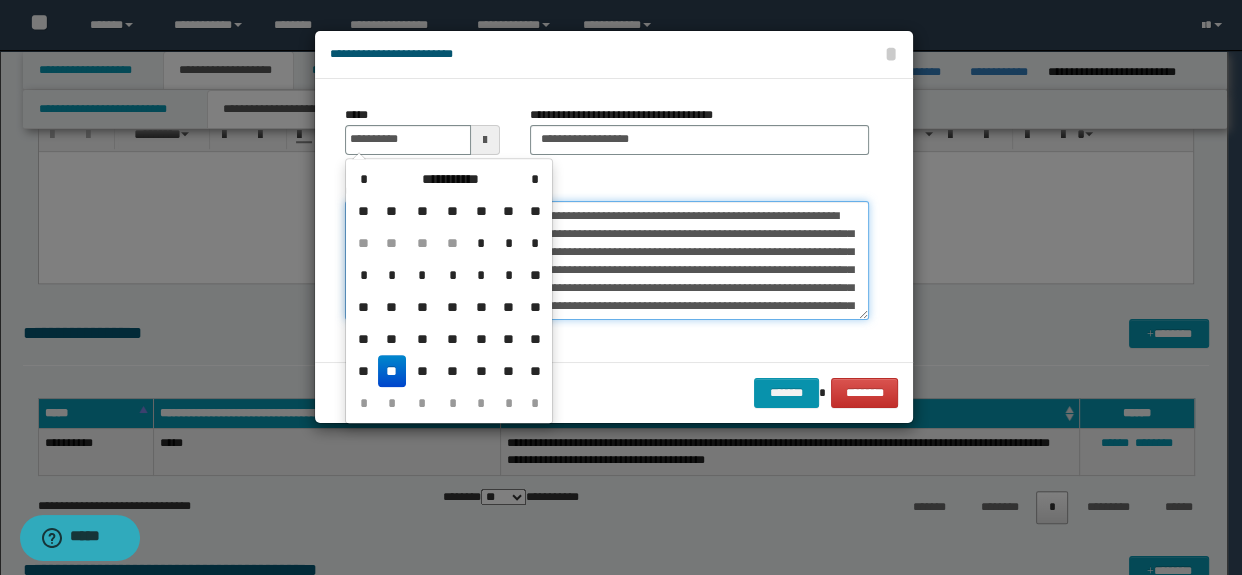 type on "**********" 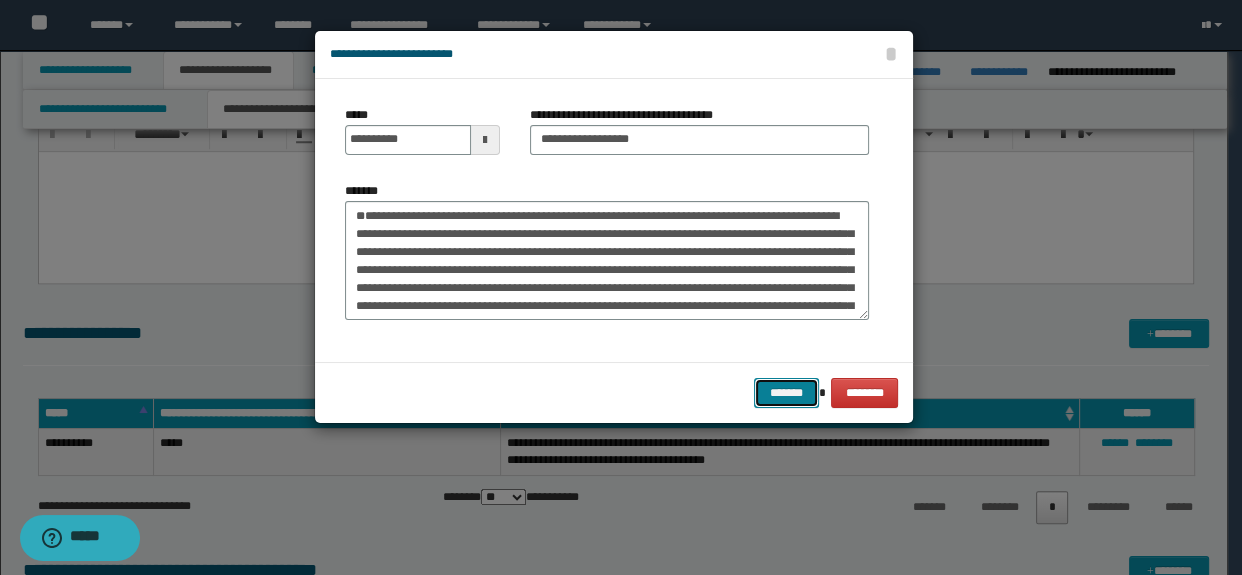 click on "*******" at bounding box center (786, 393) 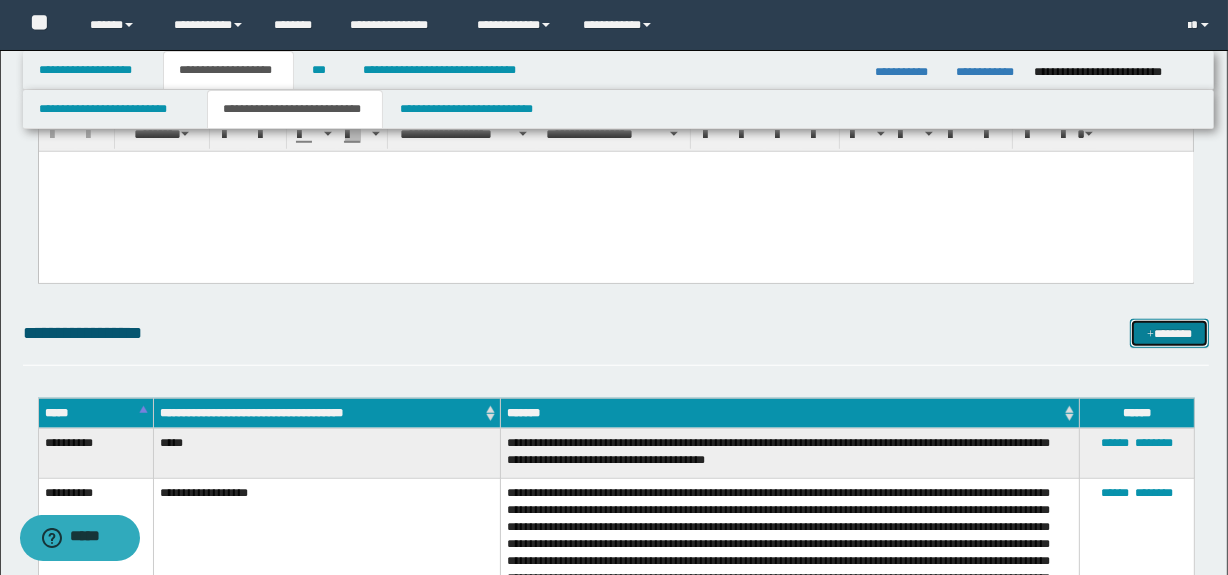 click at bounding box center [1150, 335] 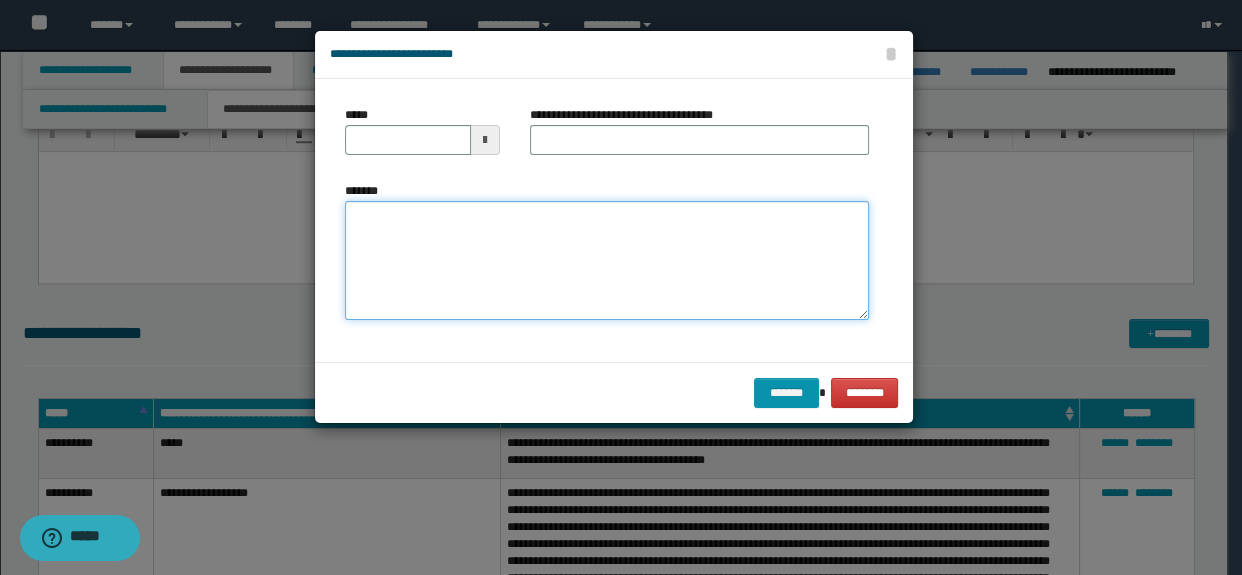 click on "*******" at bounding box center [607, 261] 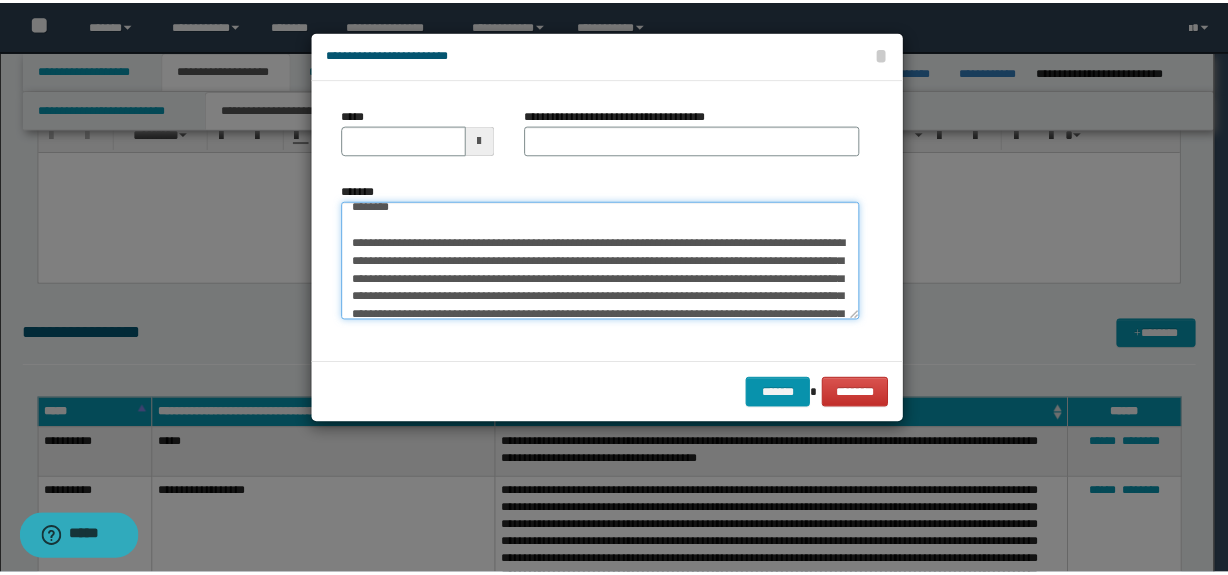 scroll, scrollTop: 0, scrollLeft: 0, axis: both 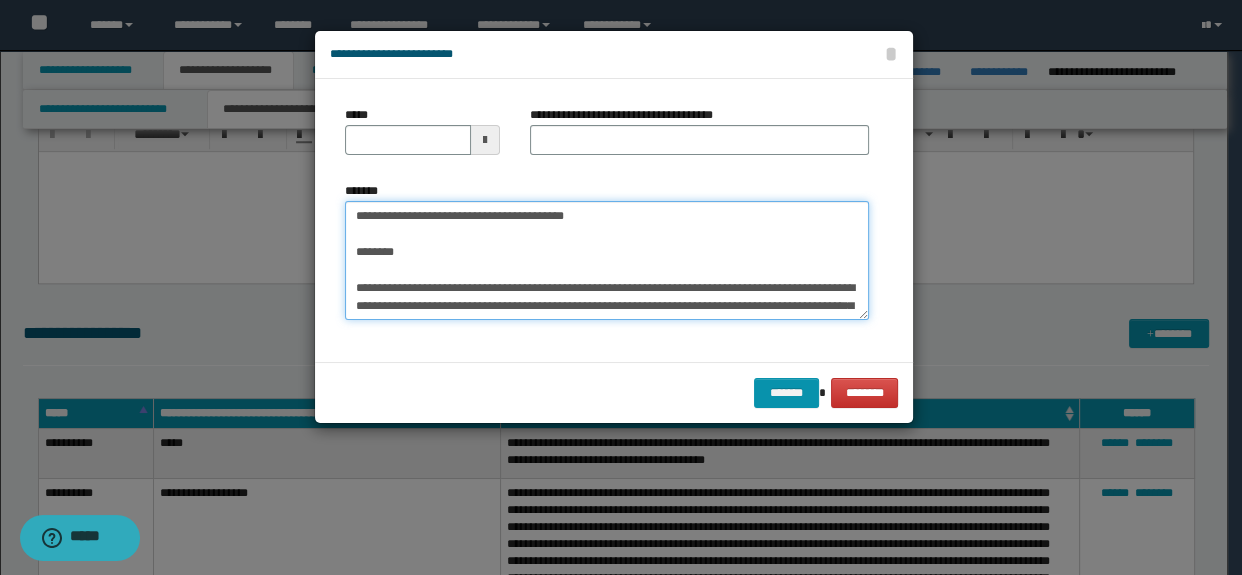 drag, startPoint x: 481, startPoint y: 250, endPoint x: 221, endPoint y: 170, distance: 272.02942 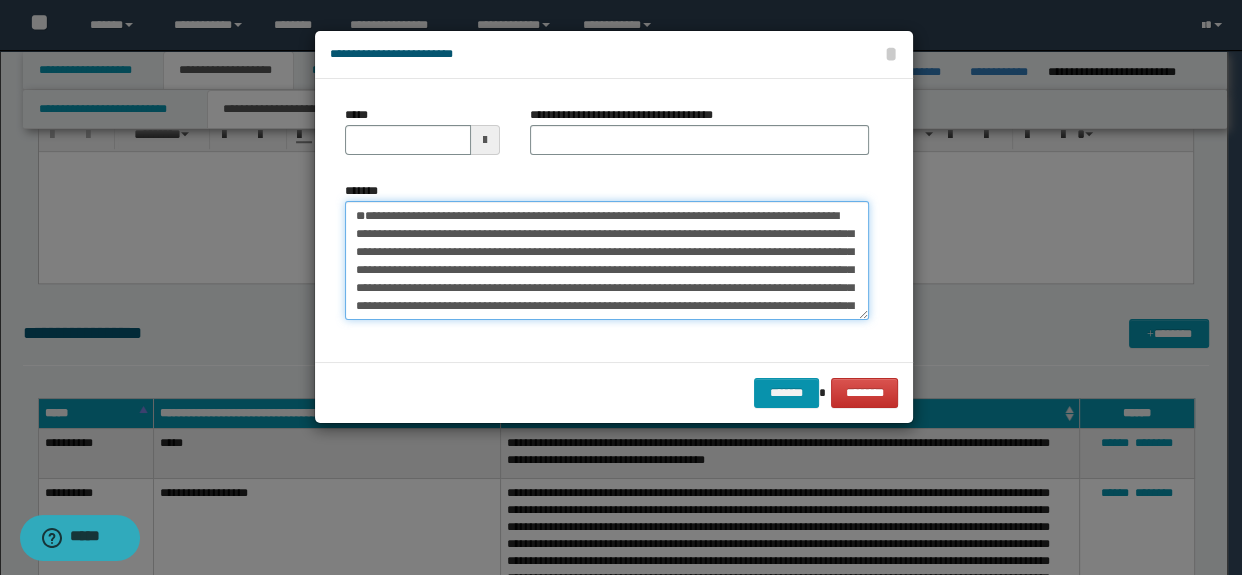 type on "**********" 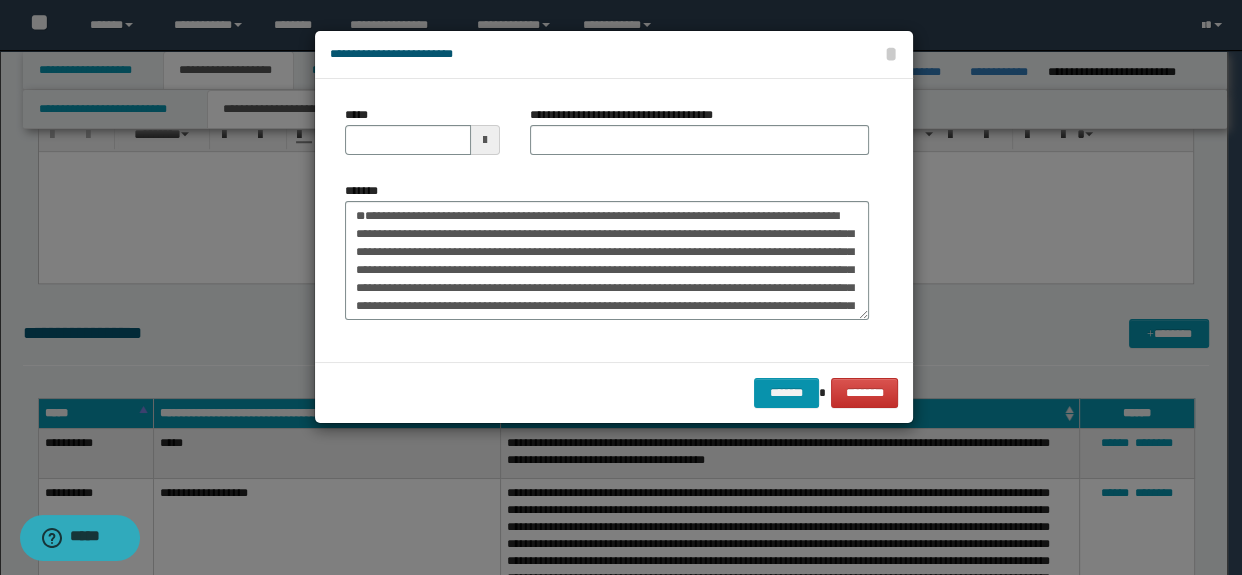 click on "*****" at bounding box center (422, 138) 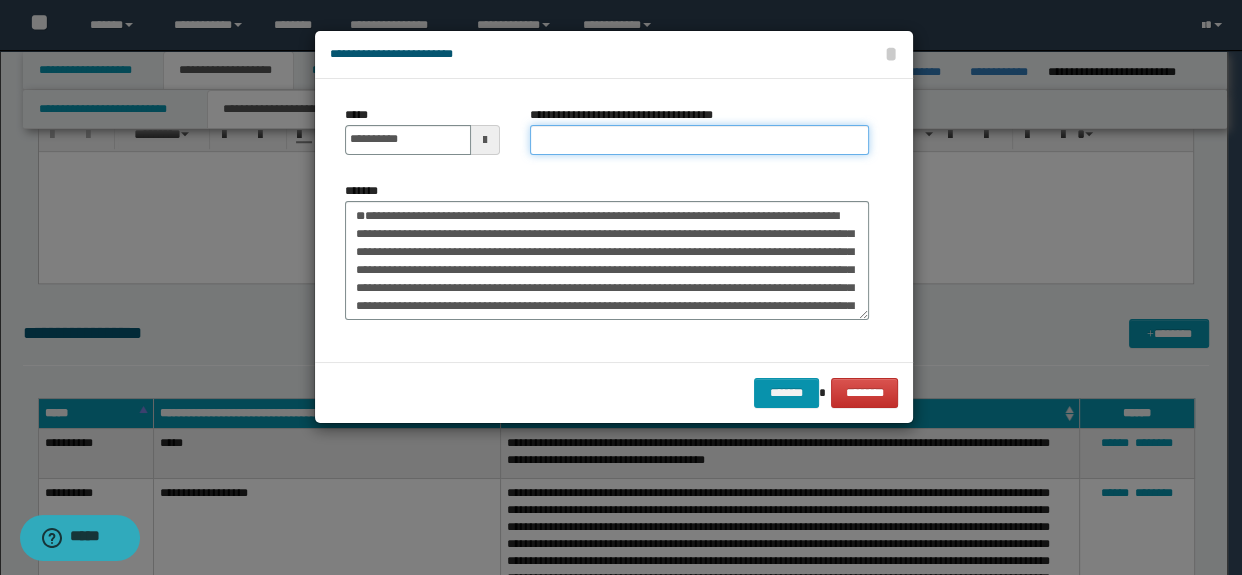 click on "**********" at bounding box center [700, 140] 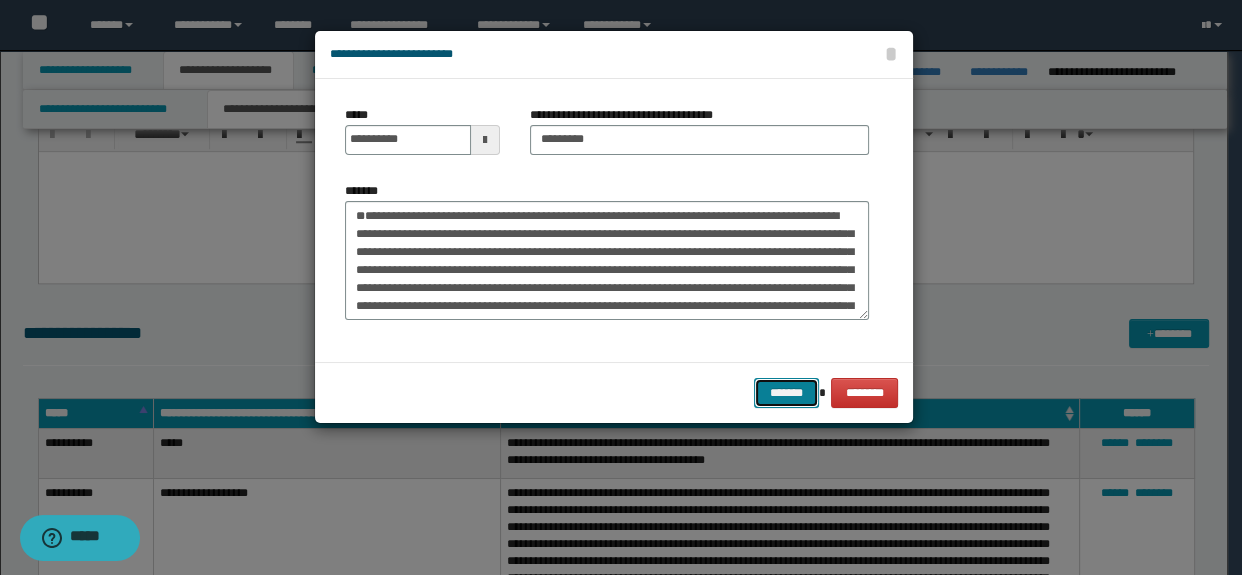 click on "*******" at bounding box center [786, 393] 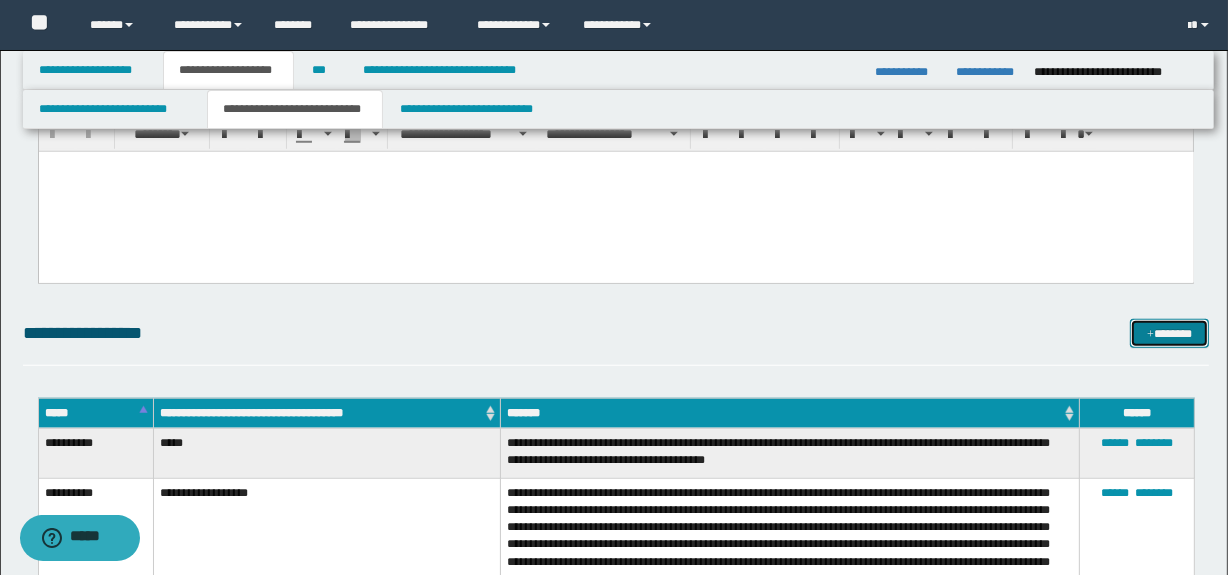 click on "*******" at bounding box center [1170, 334] 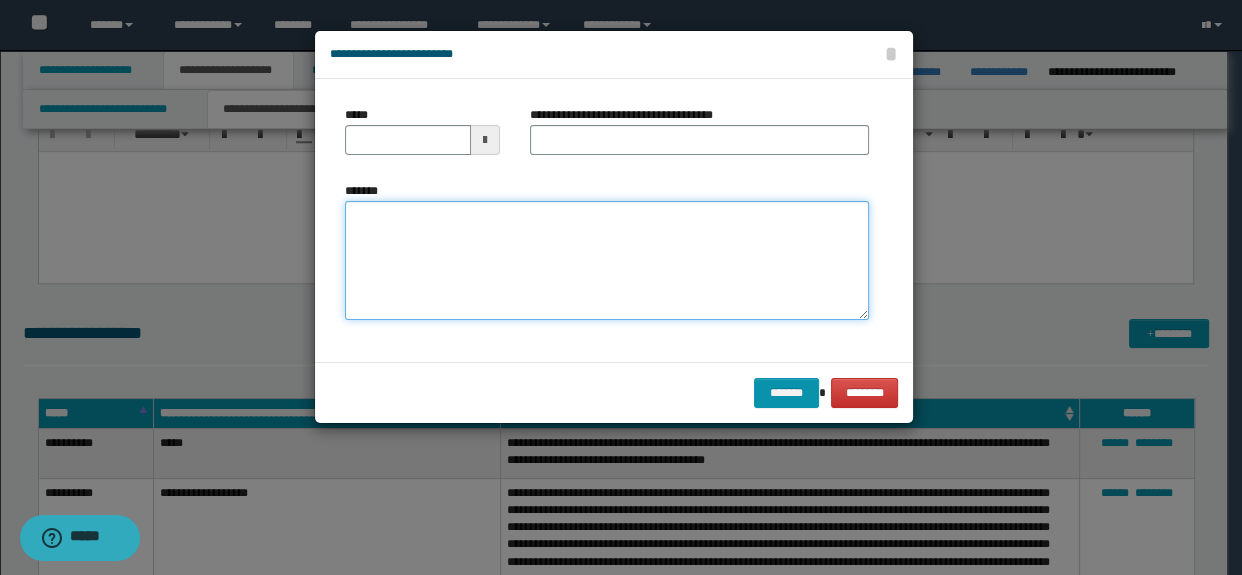 click on "*******" at bounding box center (607, 261) 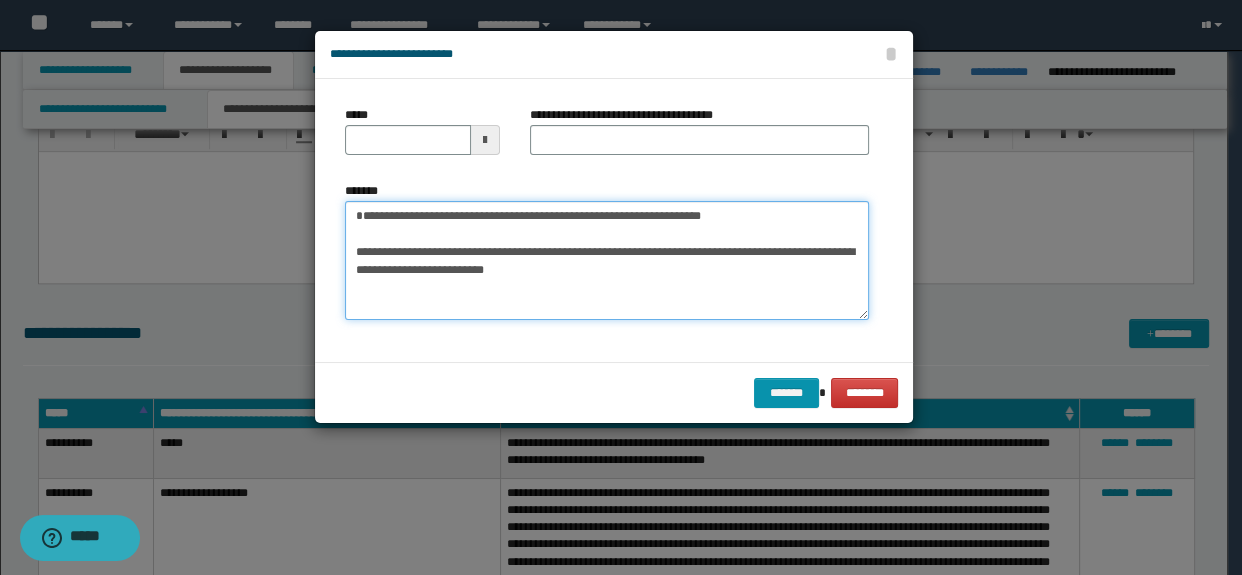 type on "**********" 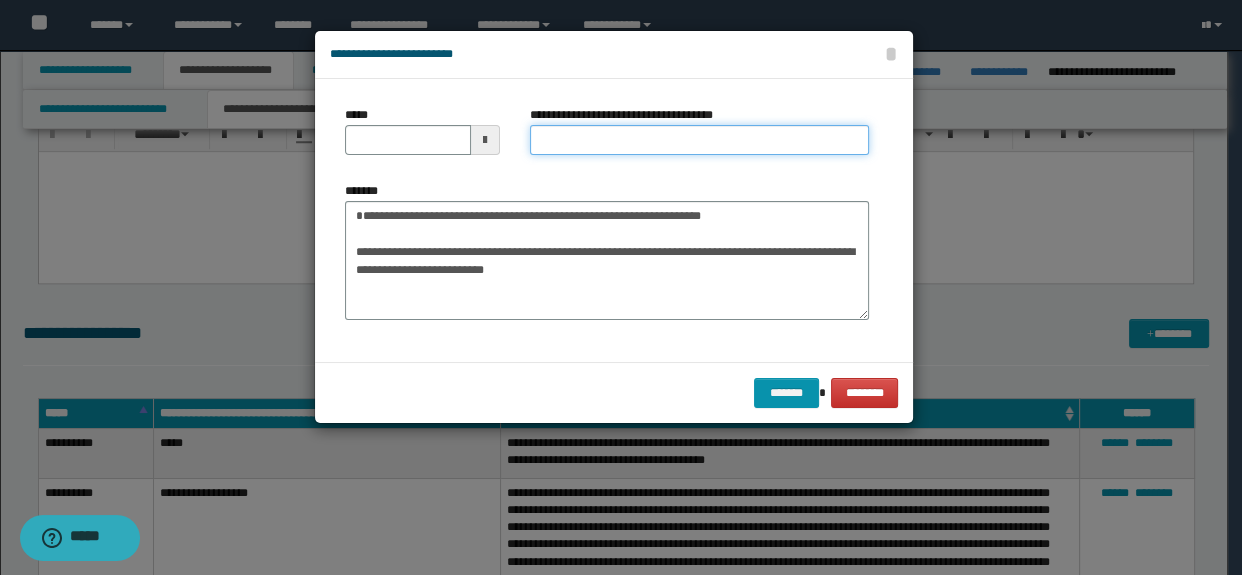 click on "**********" at bounding box center (700, 140) 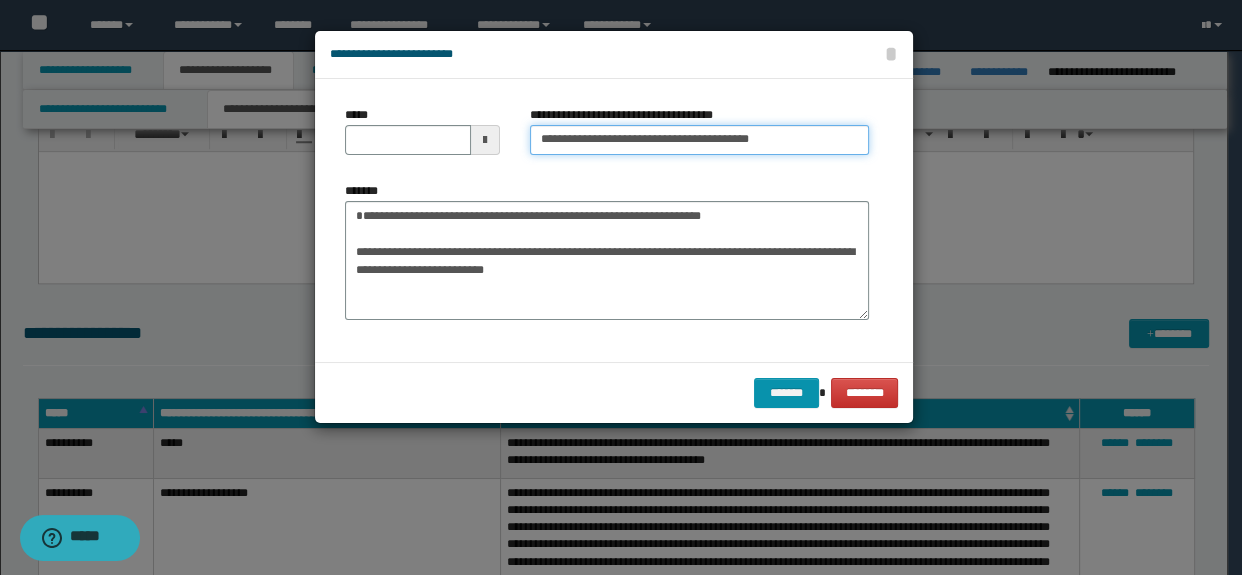 drag, startPoint x: 820, startPoint y: 139, endPoint x: 753, endPoint y: 143, distance: 67.11929 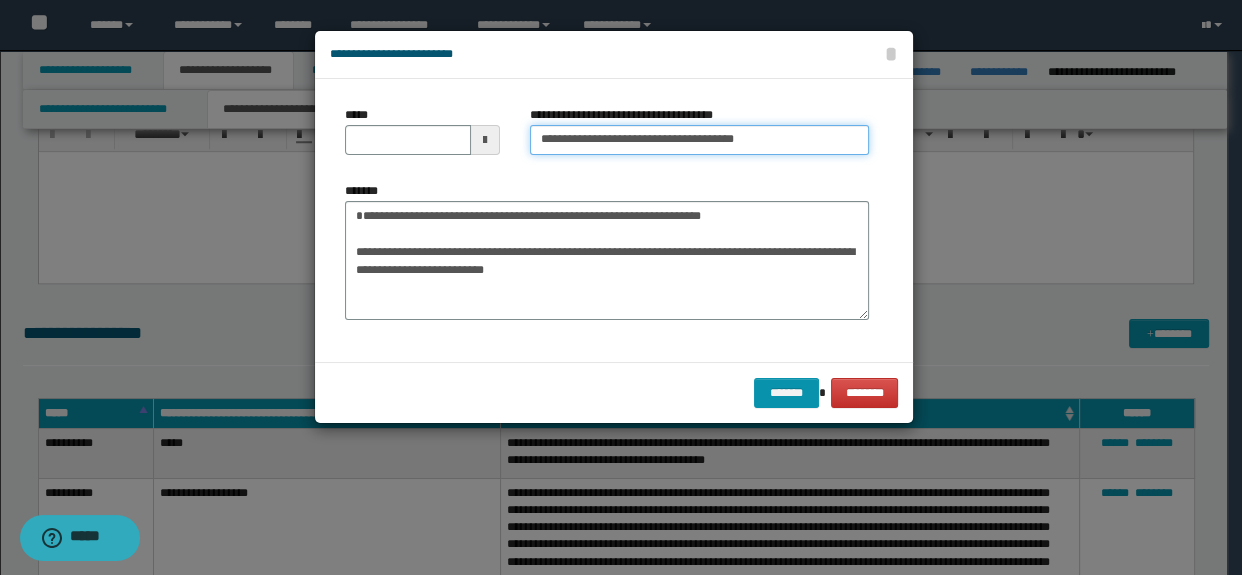 type on "**********" 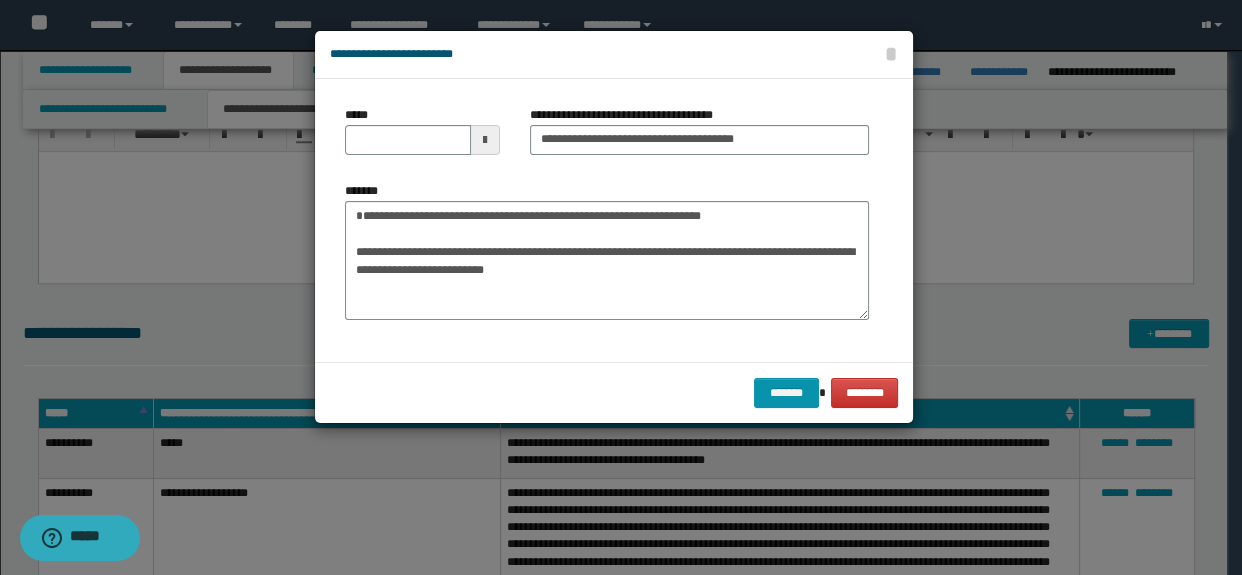 click on "**********" at bounding box center [607, 251] 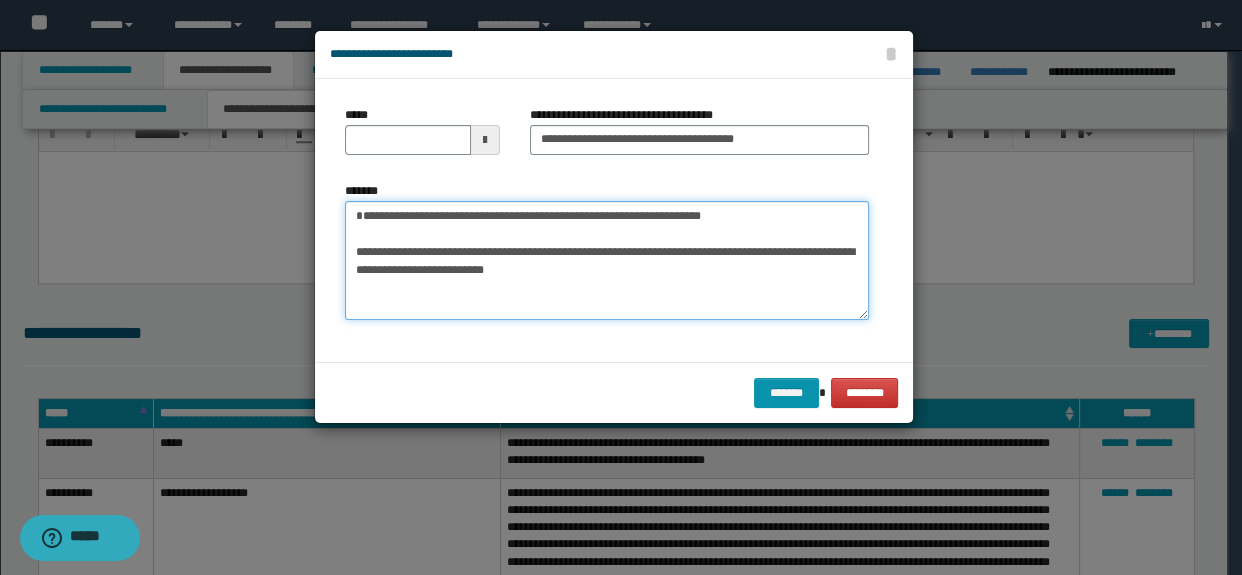 drag, startPoint x: 783, startPoint y: 231, endPoint x: 204, endPoint y: 205, distance: 579.5835 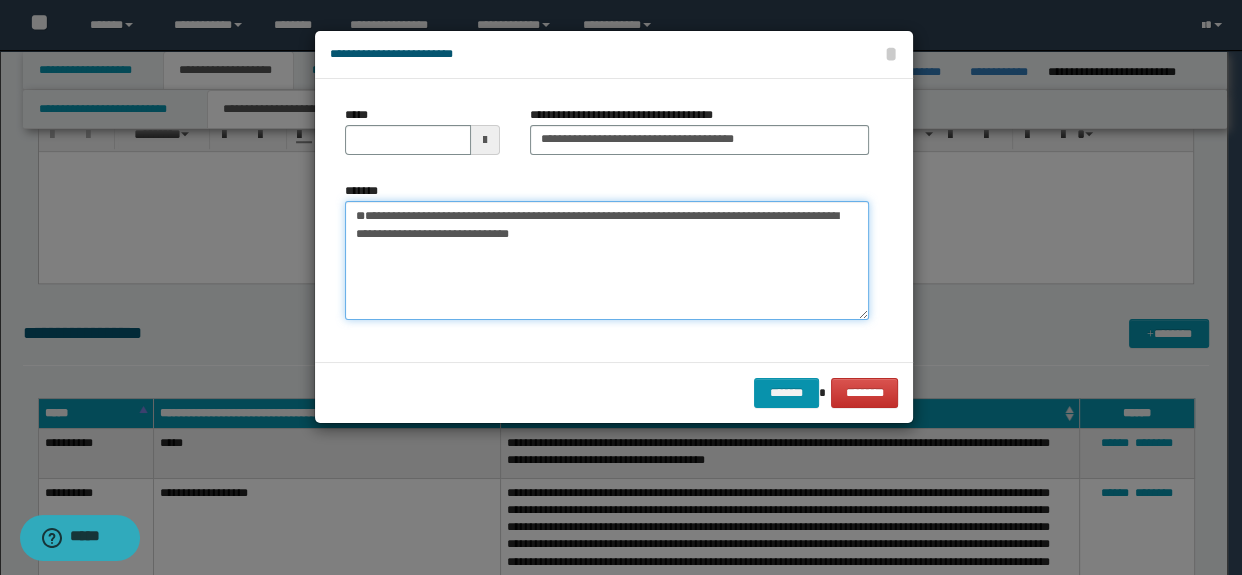 type 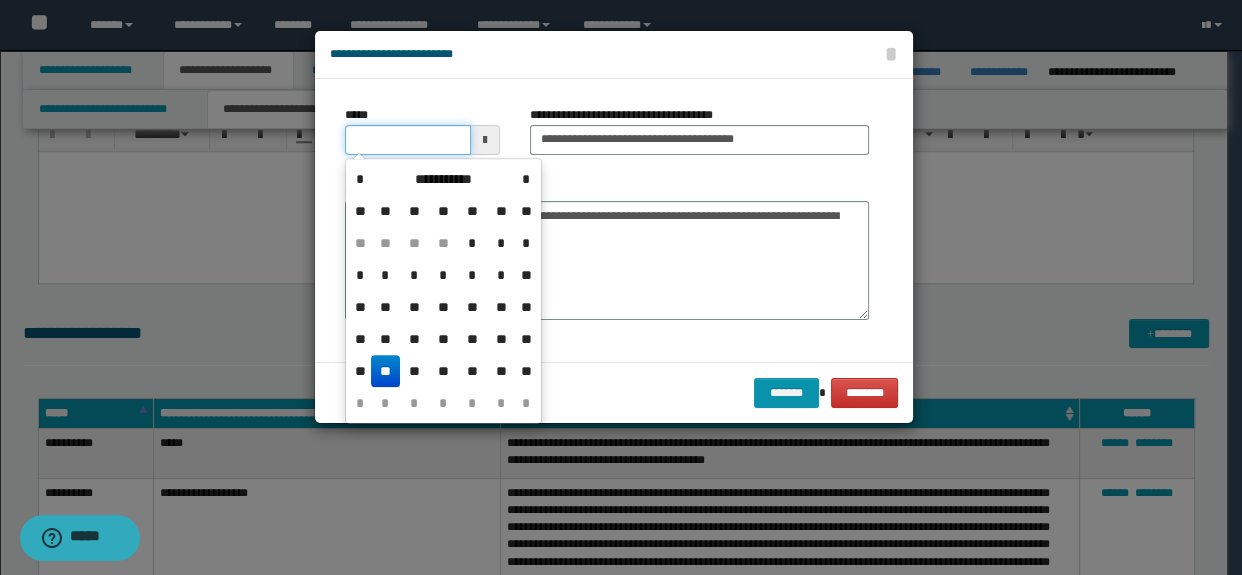 click on "*****" at bounding box center [408, 140] 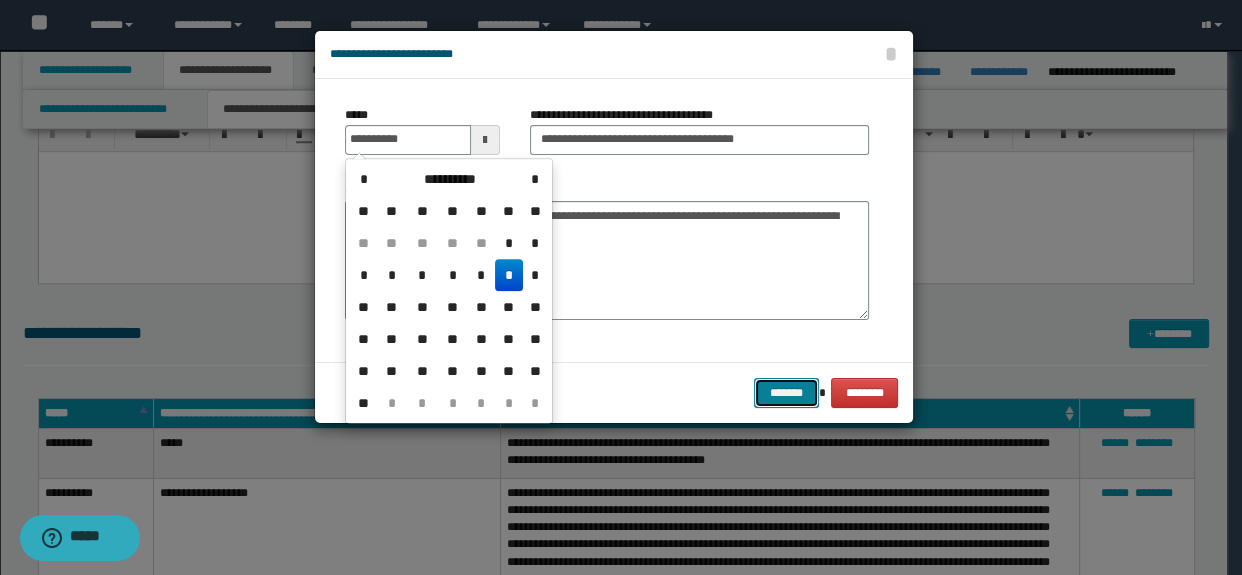 type on "**********" 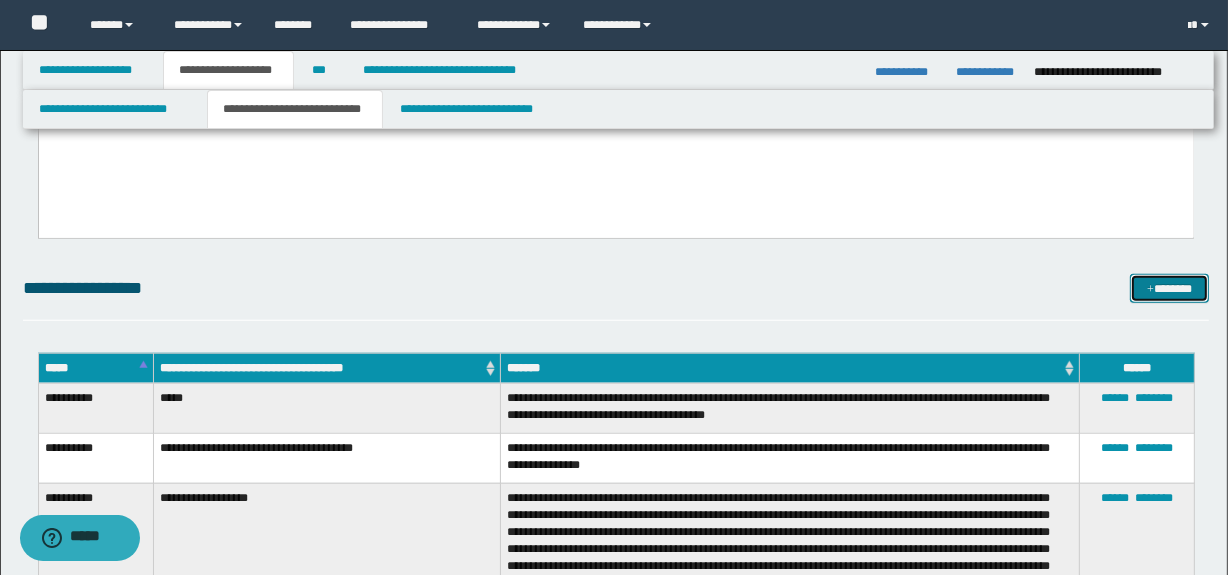 scroll, scrollTop: 1052, scrollLeft: 0, axis: vertical 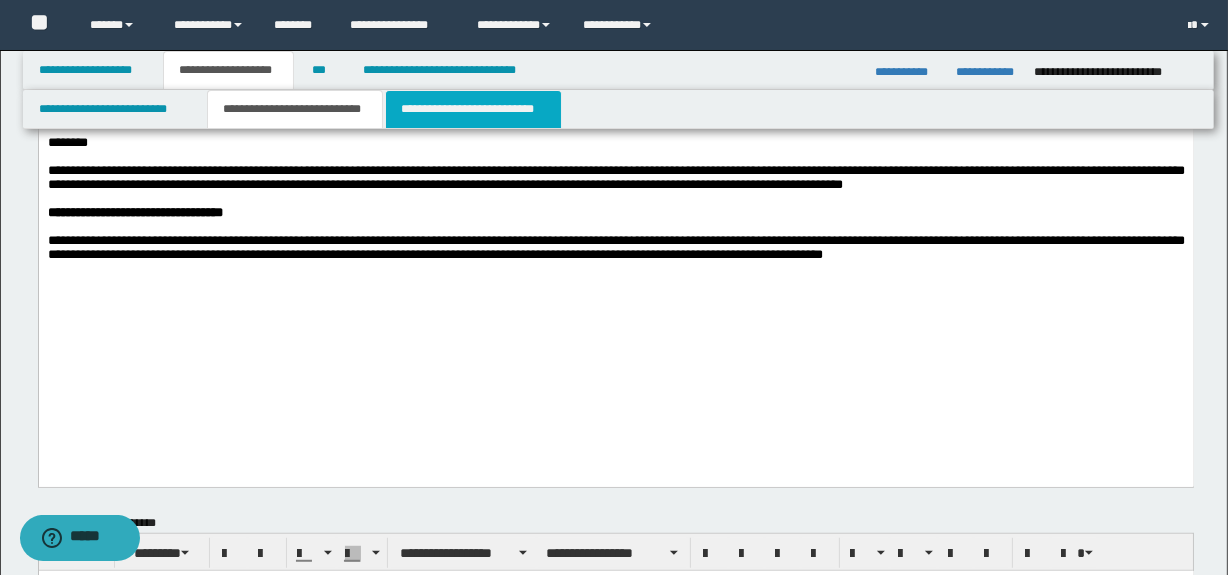 click on "**********" at bounding box center [473, 109] 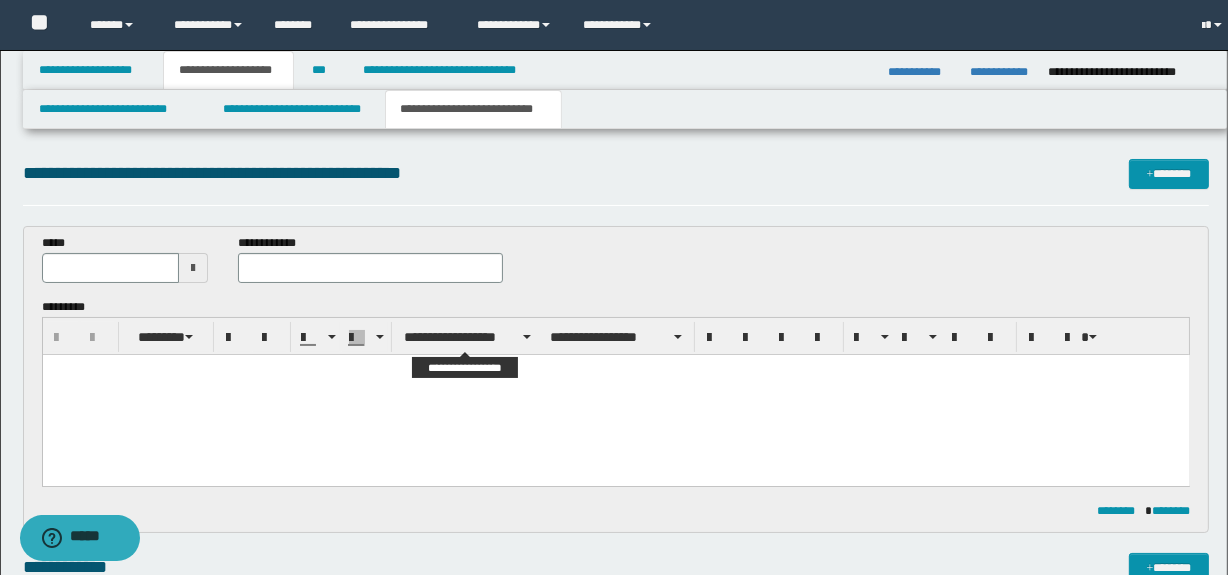 scroll, scrollTop: 0, scrollLeft: 0, axis: both 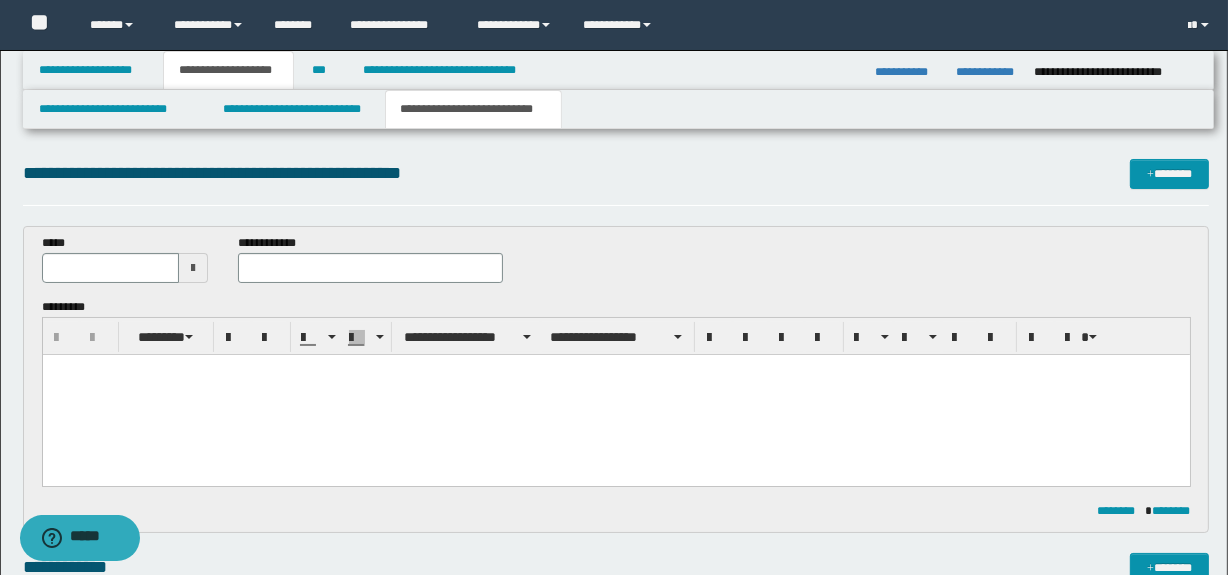 click at bounding box center [615, 395] 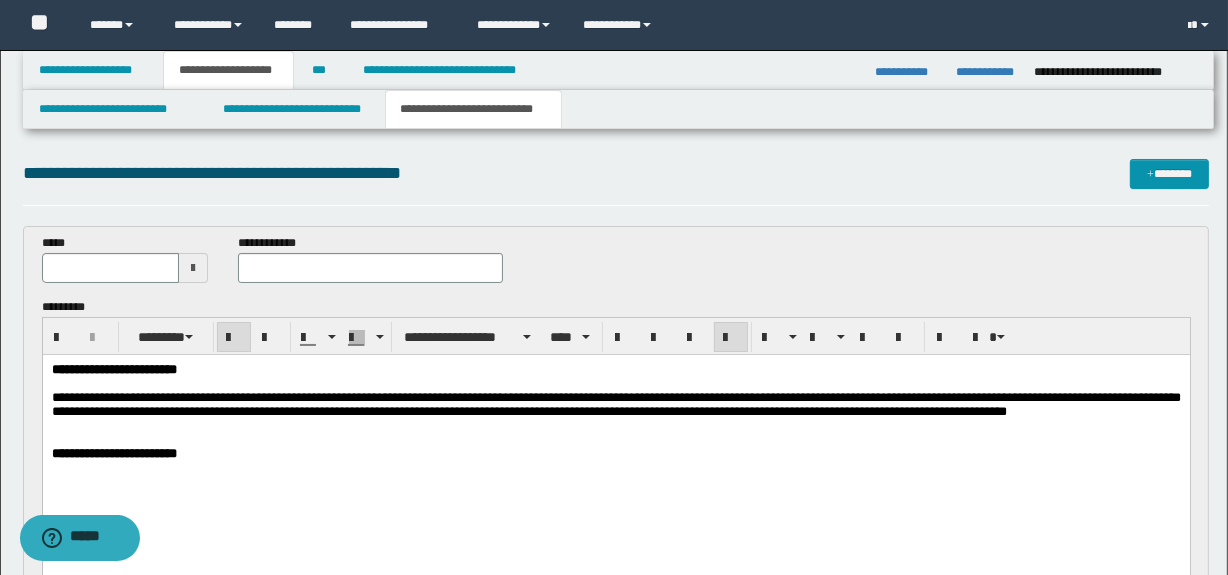 drag, startPoint x: 216, startPoint y: 374, endPoint x: 258, endPoint y: 652, distance: 281.15475 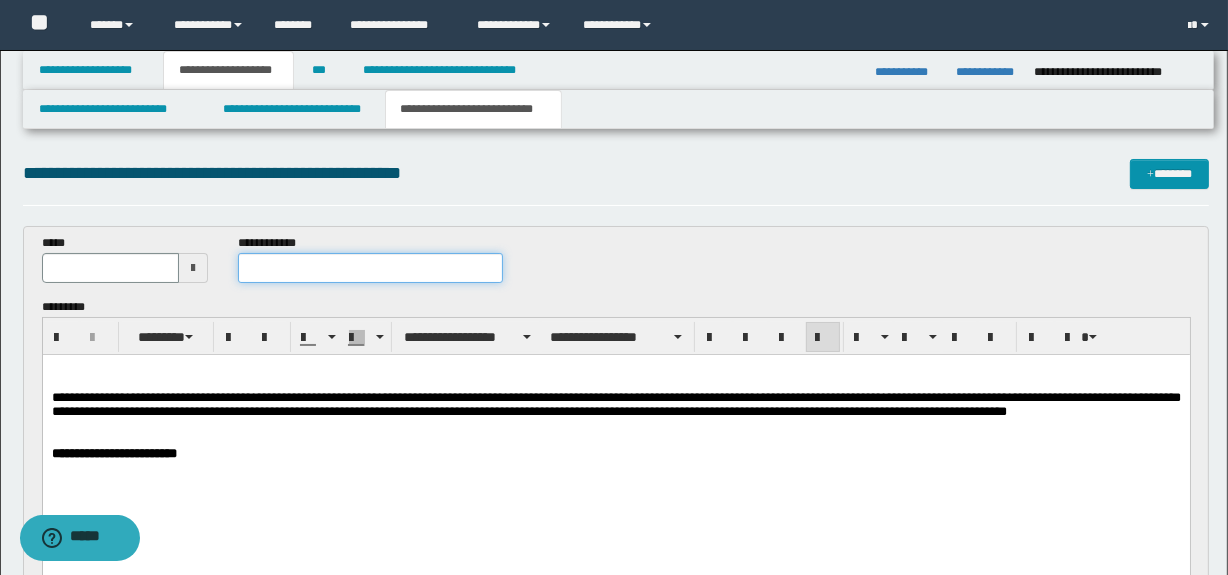 click at bounding box center (370, 268) 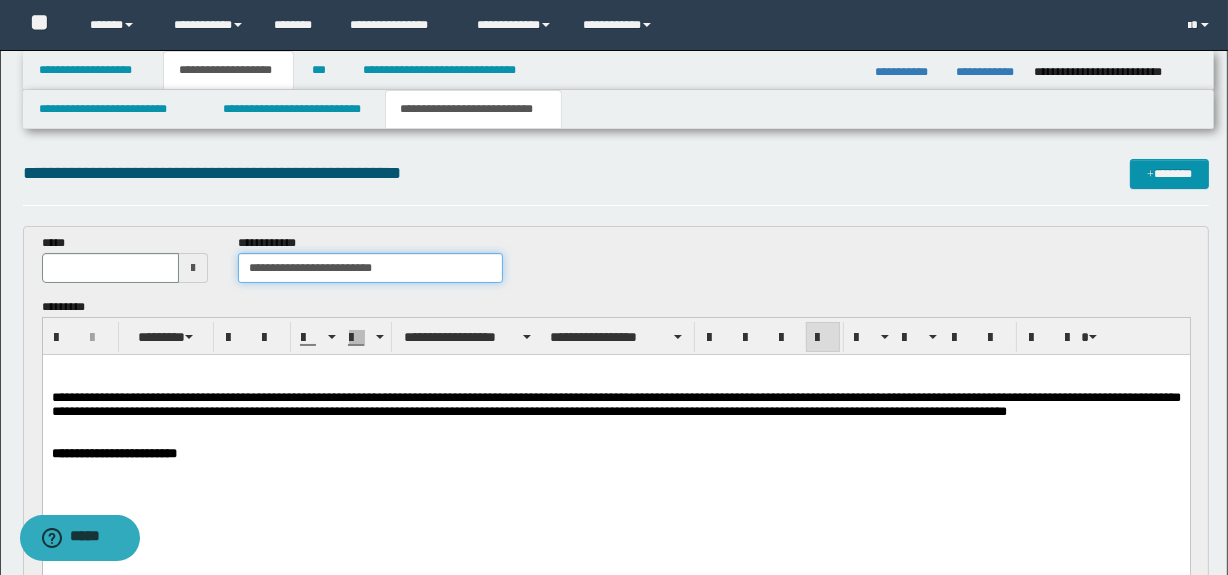 type on "**********" 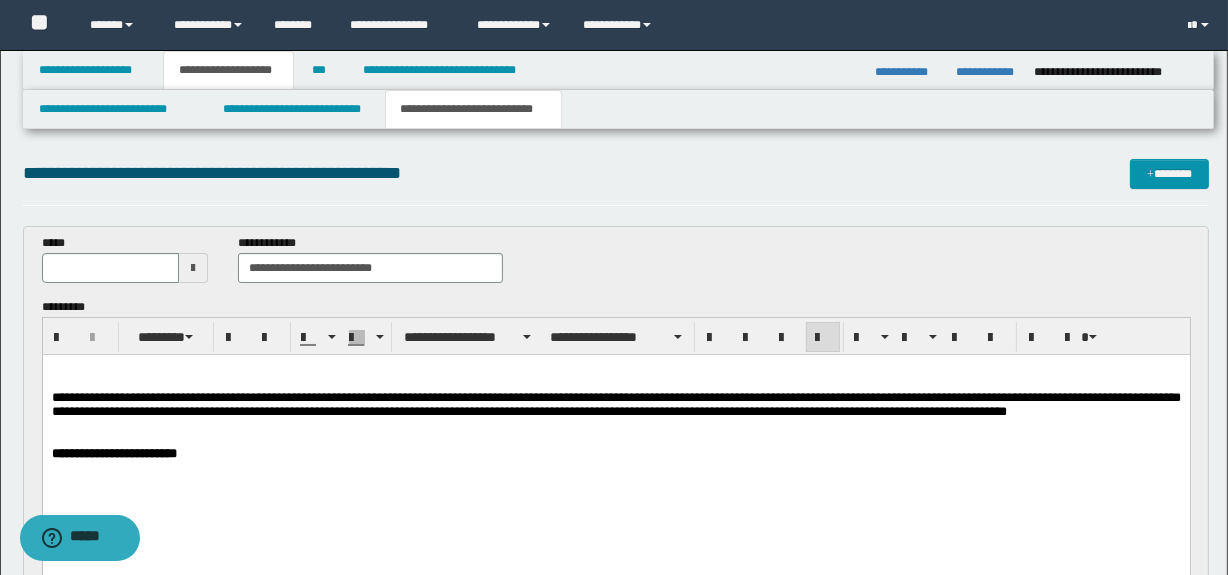 click at bounding box center [193, 268] 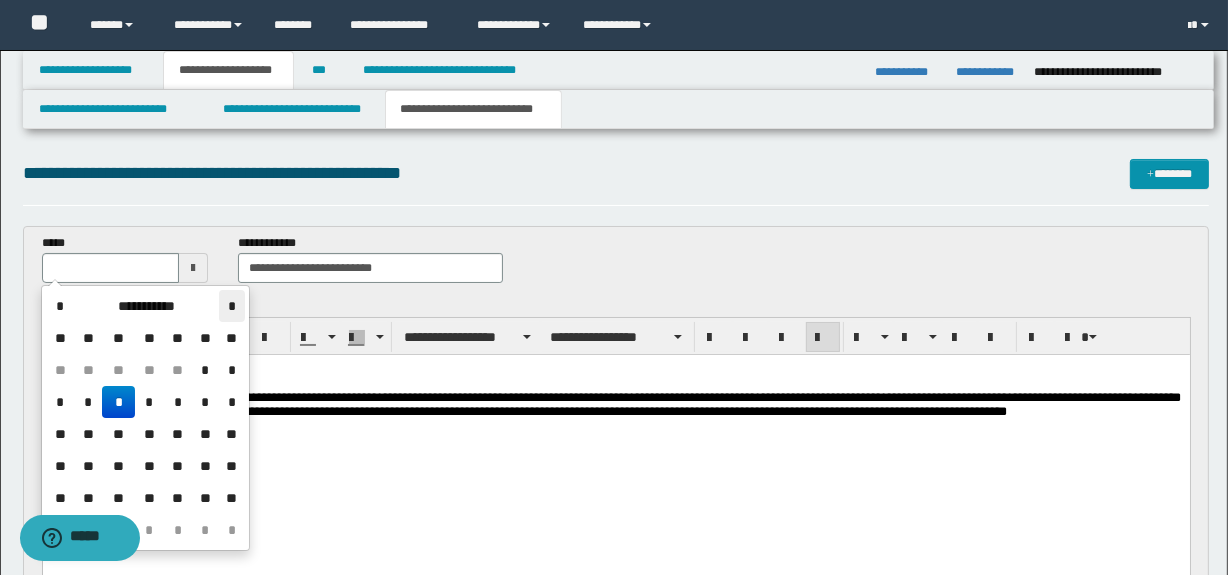 click on "*" at bounding box center (231, 306) 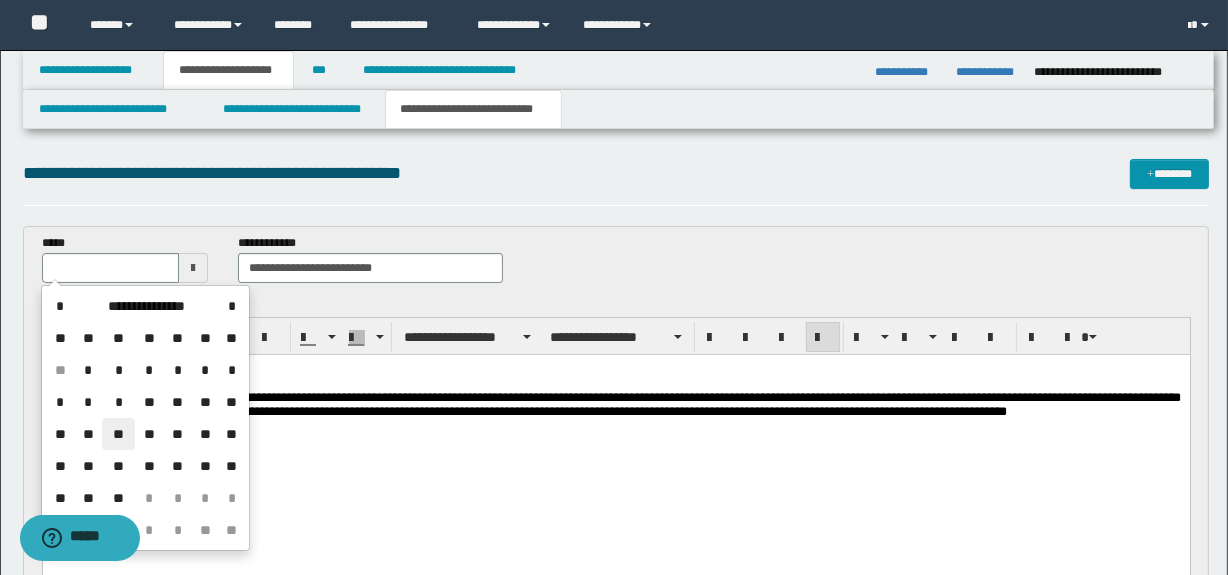 click on "**" at bounding box center (118, 434) 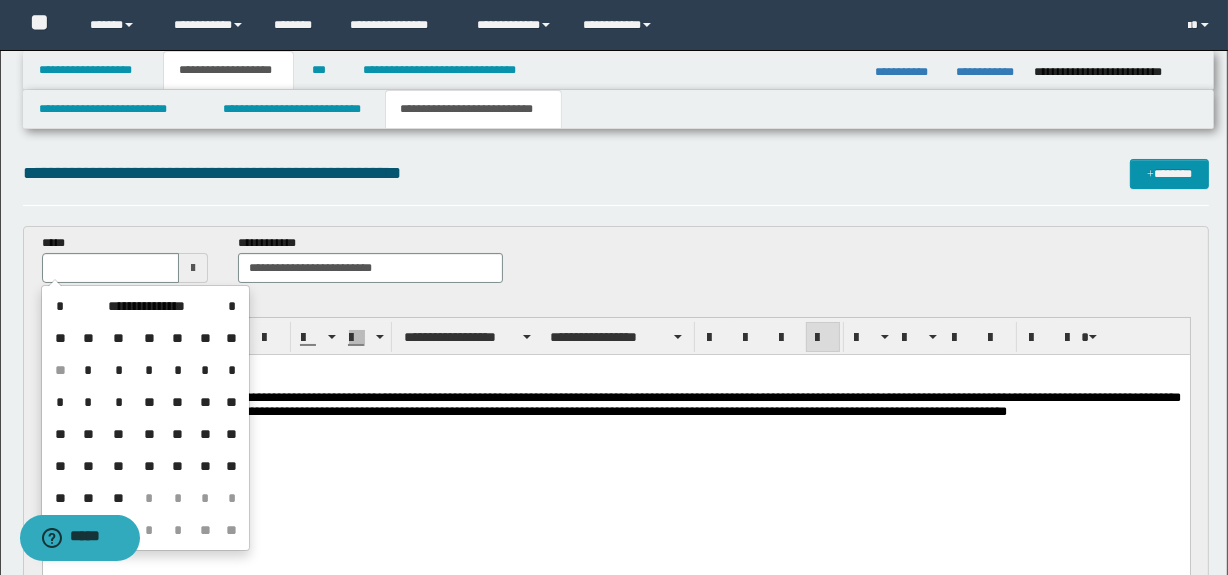 type on "**********" 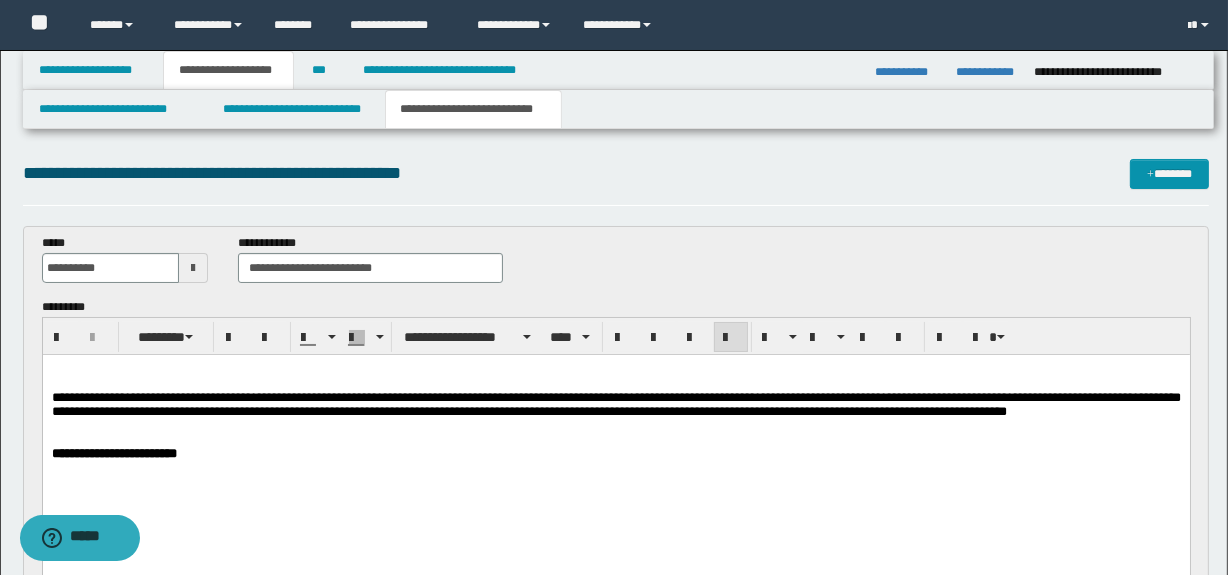 click at bounding box center (615, 384) 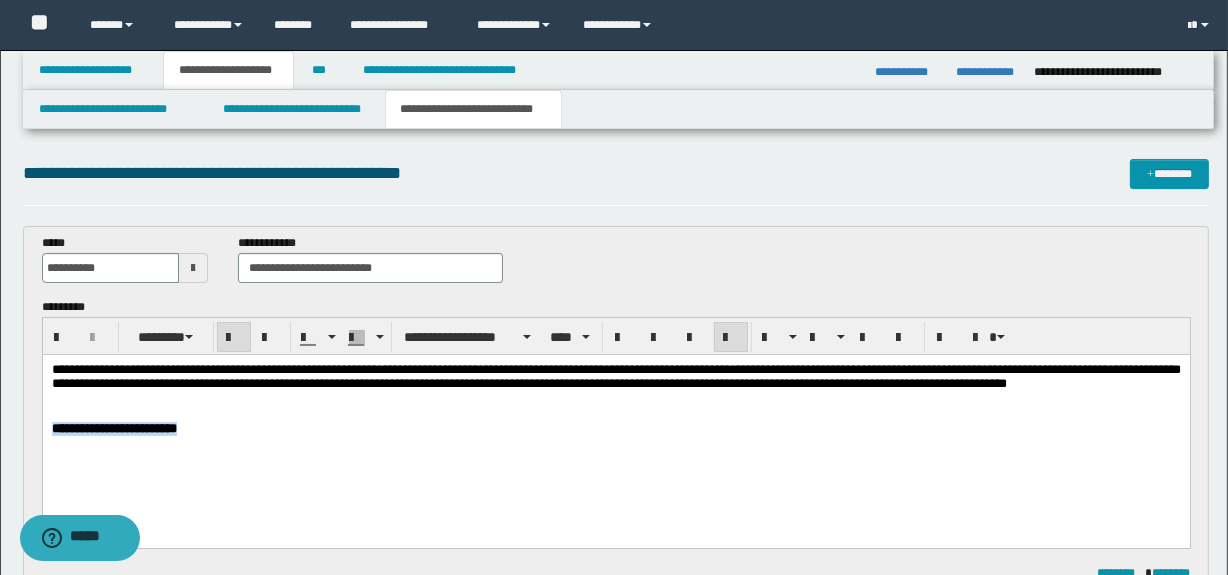 drag, startPoint x: 266, startPoint y: 430, endPoint x: -1, endPoint y: 435, distance: 267.0468 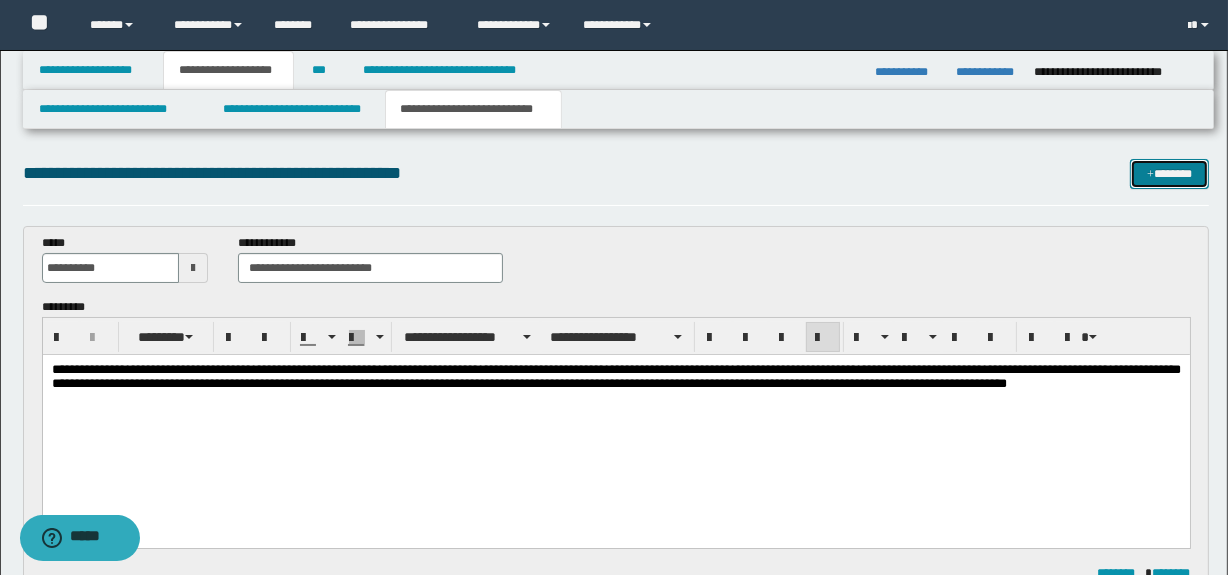 click at bounding box center [1150, 175] 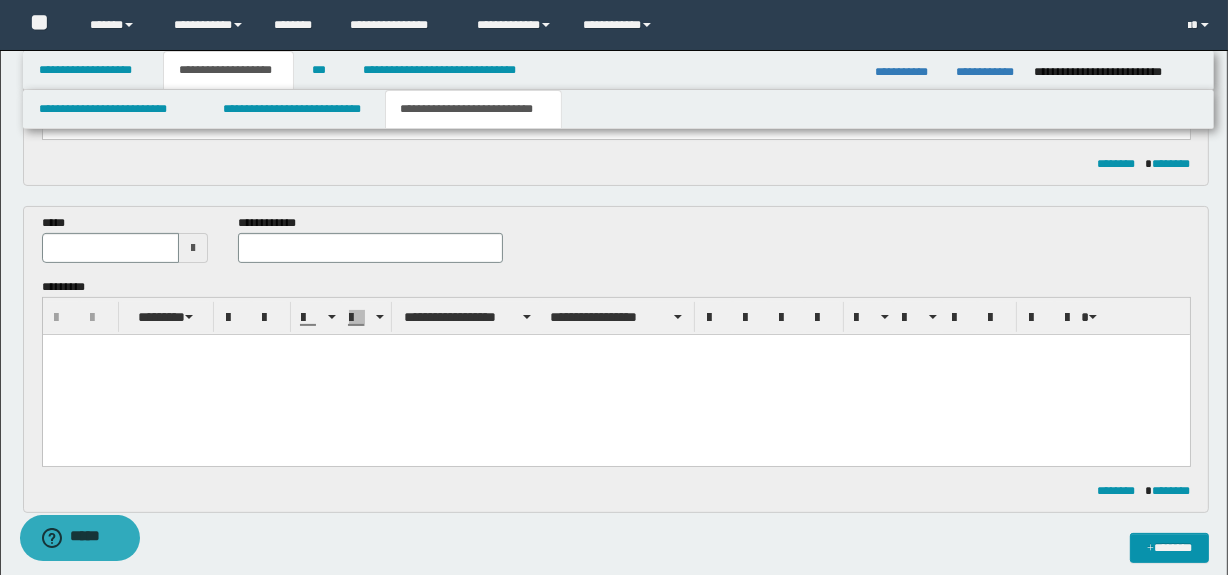 scroll, scrollTop: 390, scrollLeft: 0, axis: vertical 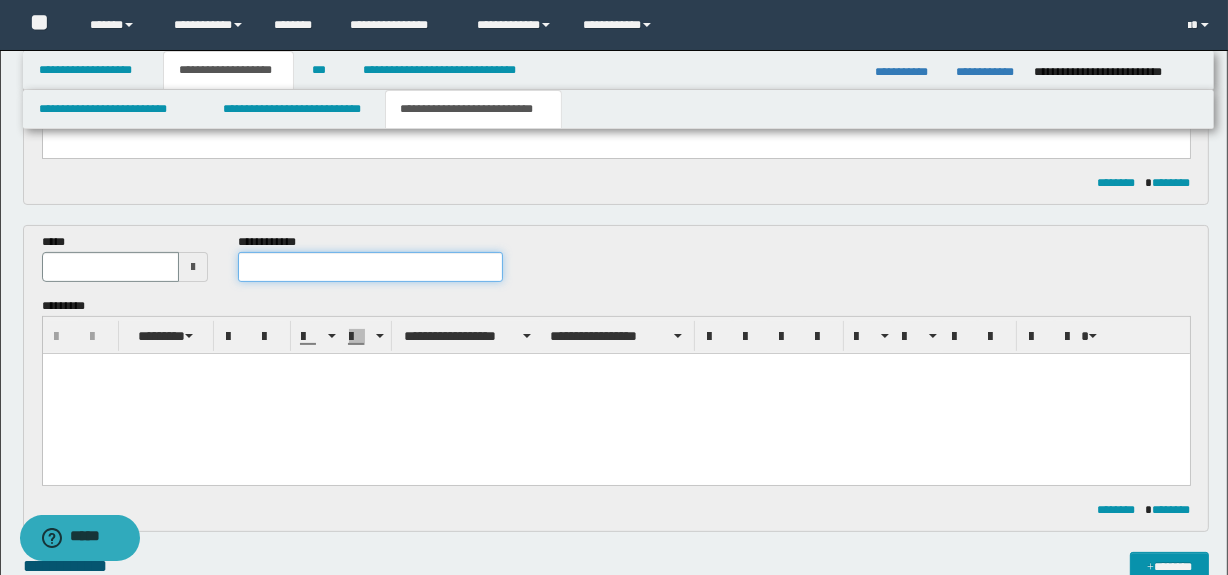 click at bounding box center [370, 267] 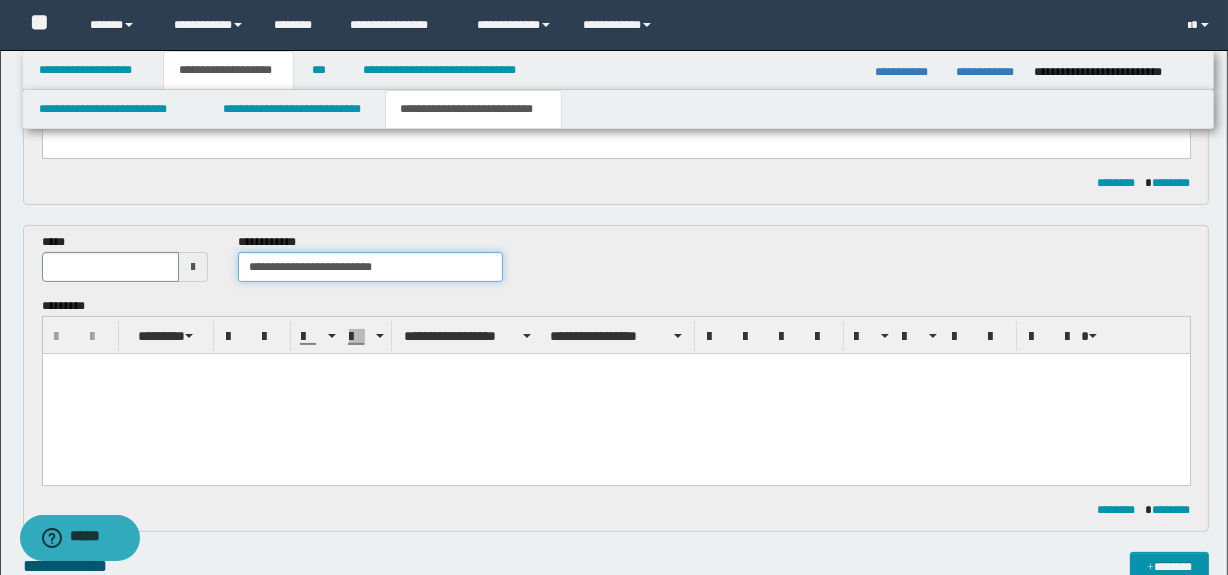 type on "**********" 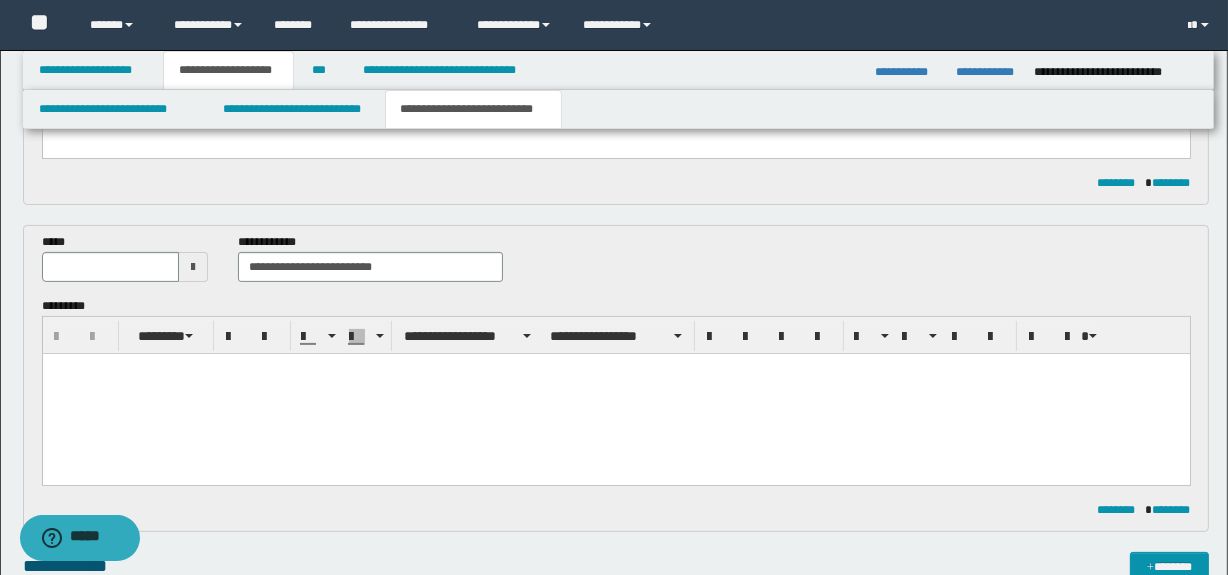 click at bounding box center (193, 267) 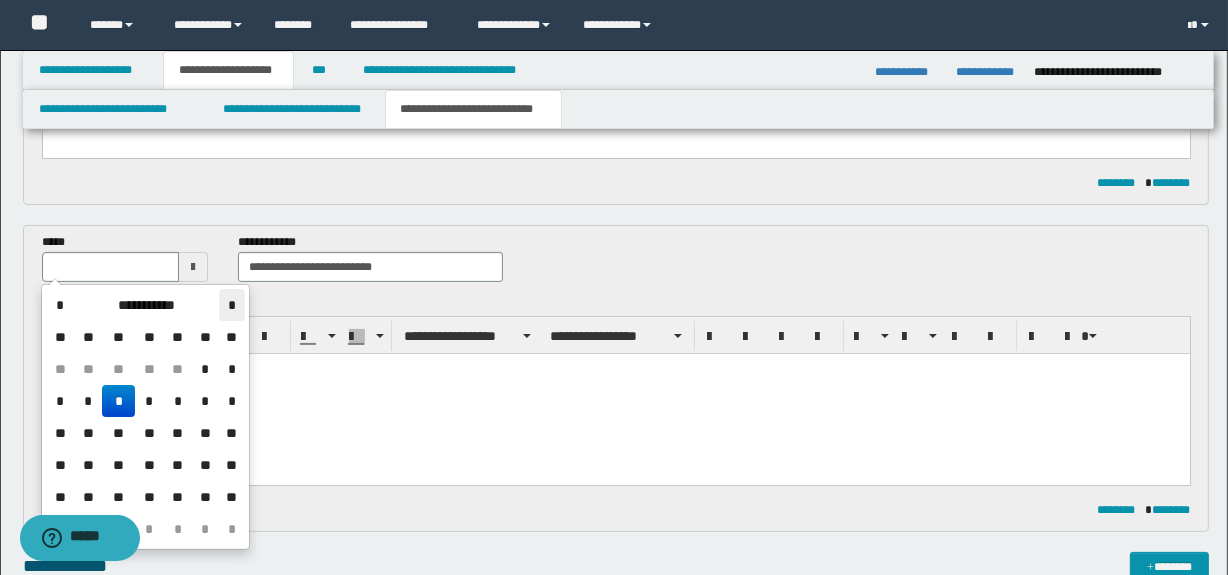 click on "*" at bounding box center (231, 305) 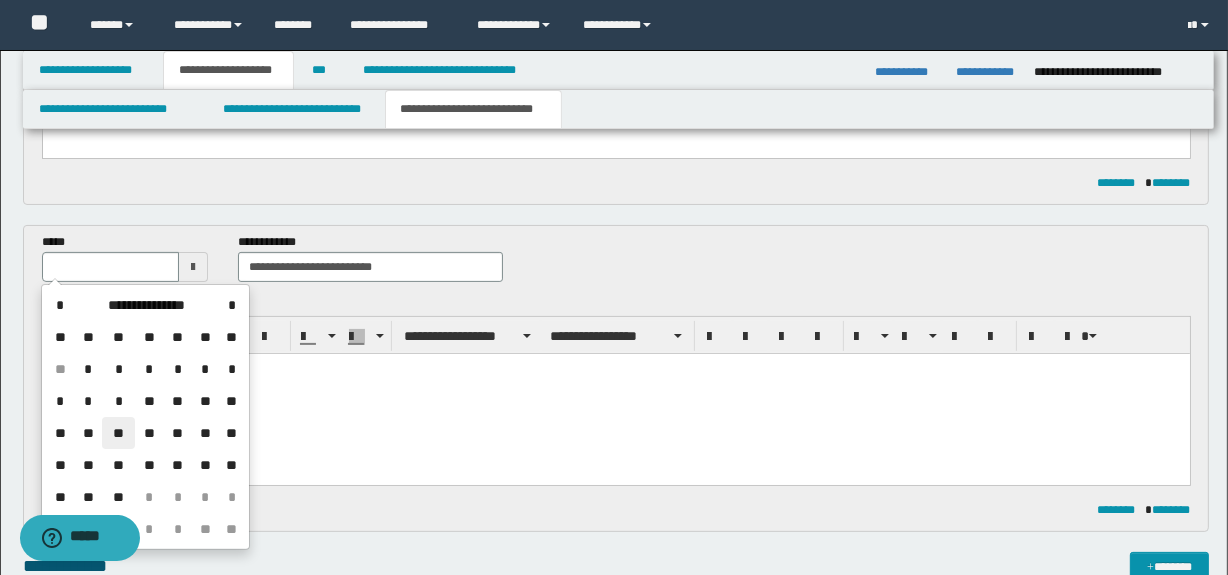 drag, startPoint x: 116, startPoint y: 435, endPoint x: 412, endPoint y: 73, distance: 467.61096 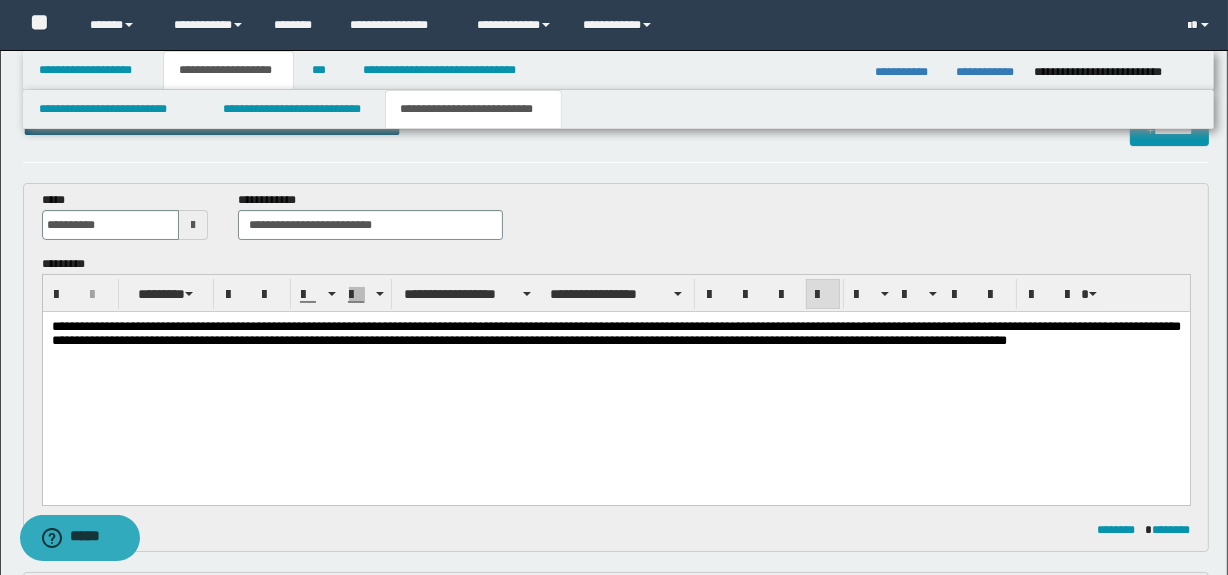 scroll, scrollTop: 0, scrollLeft: 0, axis: both 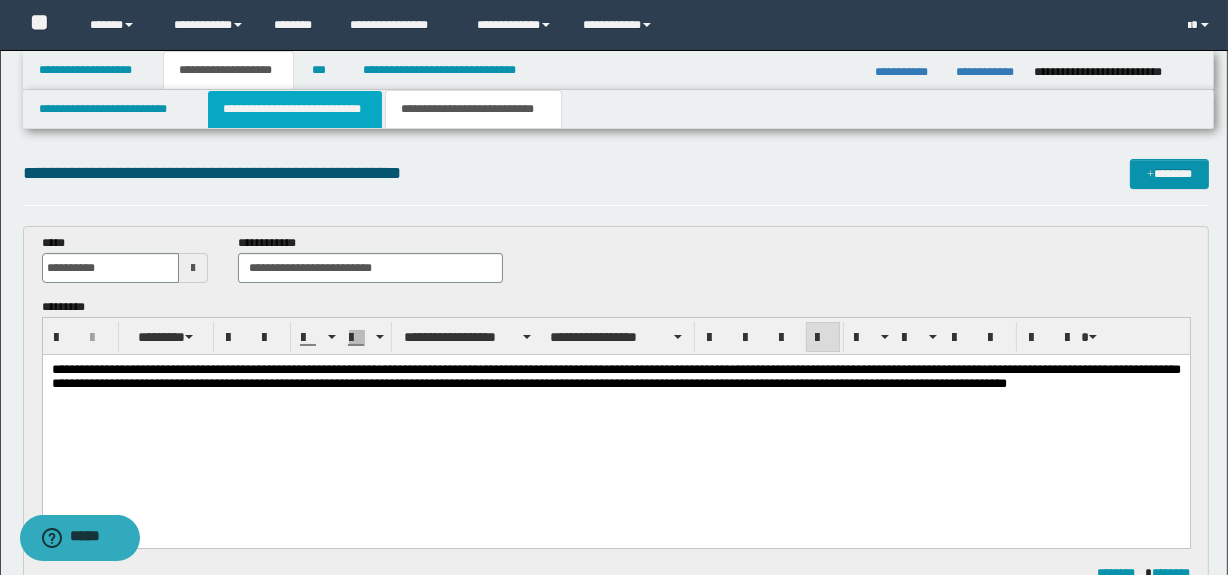 click on "**********" at bounding box center (294, 109) 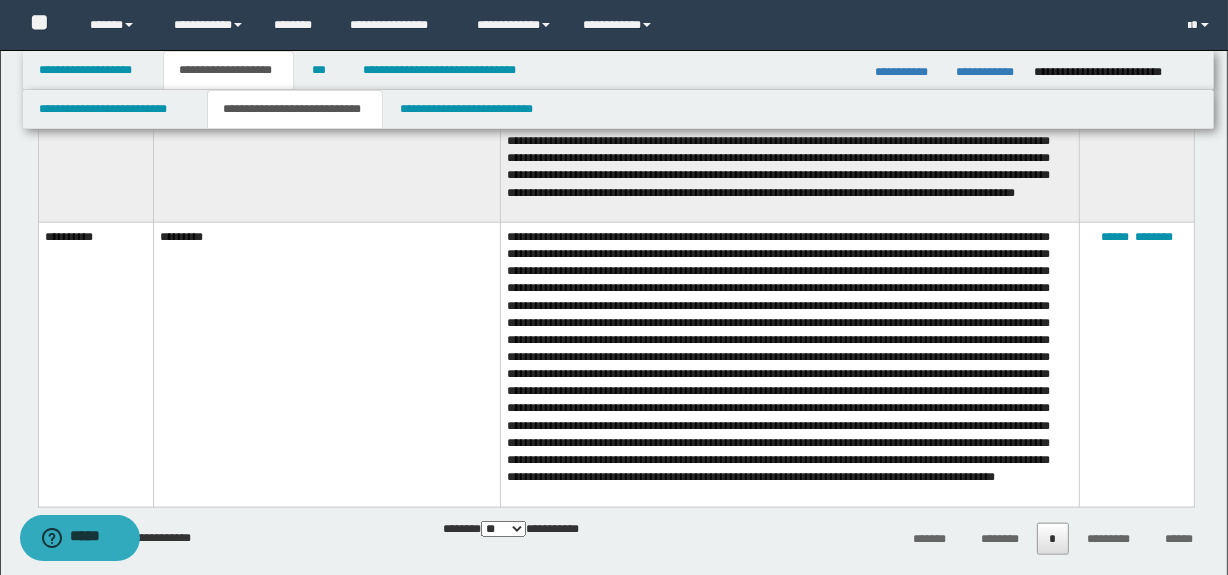 scroll, scrollTop: 2026, scrollLeft: 0, axis: vertical 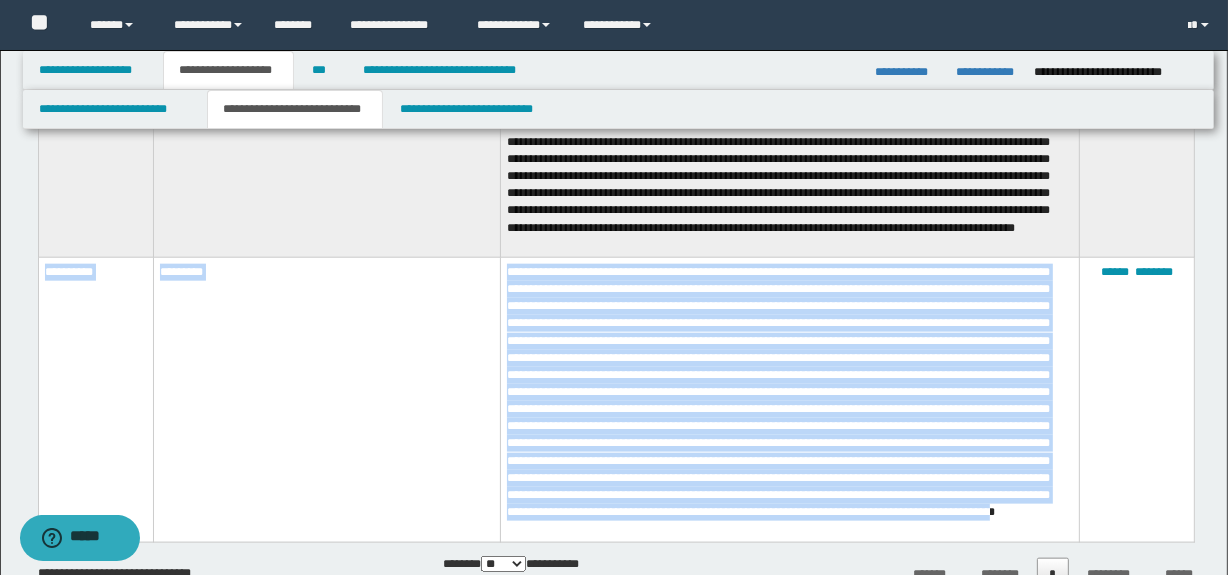 drag, startPoint x: 872, startPoint y: 530, endPoint x: 40, endPoint y: 270, distance: 871.67883 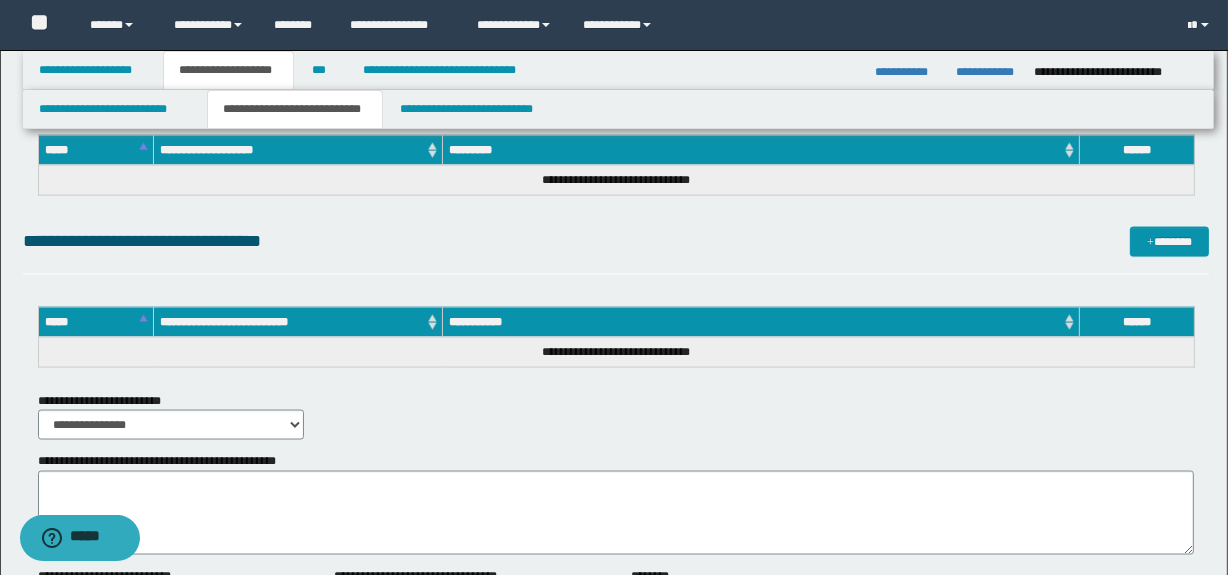scroll, scrollTop: 2929, scrollLeft: 0, axis: vertical 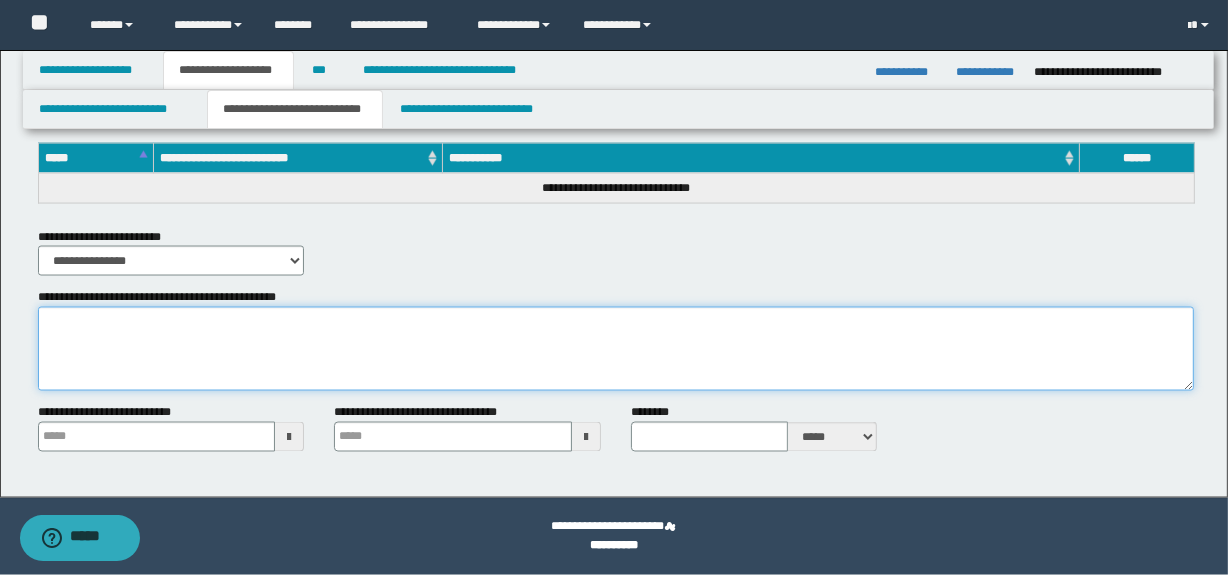 click on "**********" at bounding box center [616, 349] 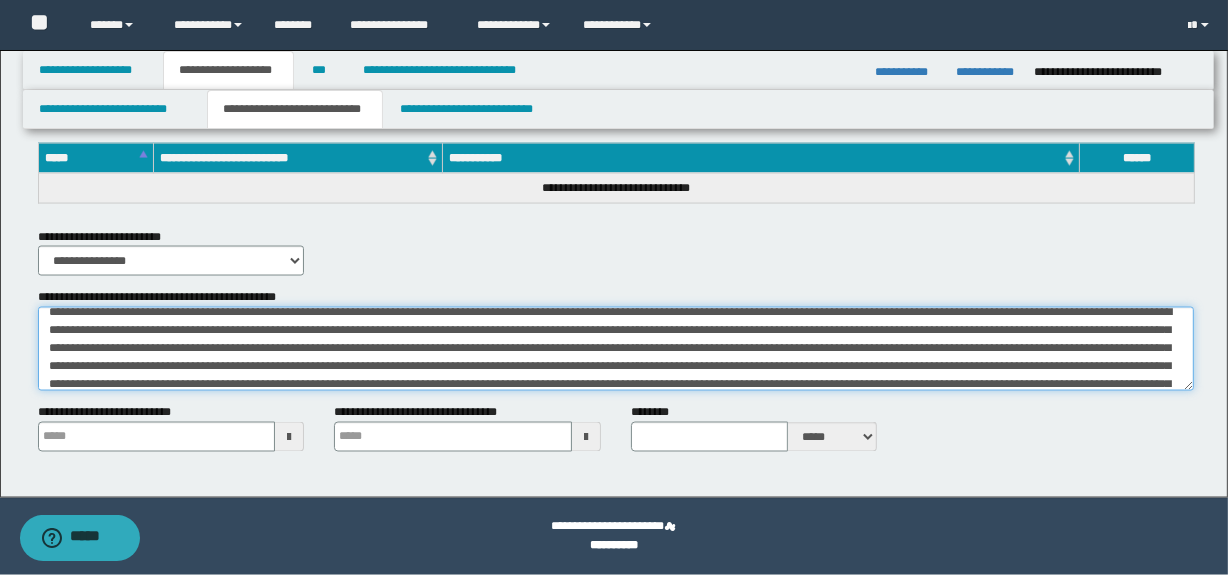scroll, scrollTop: 0, scrollLeft: 0, axis: both 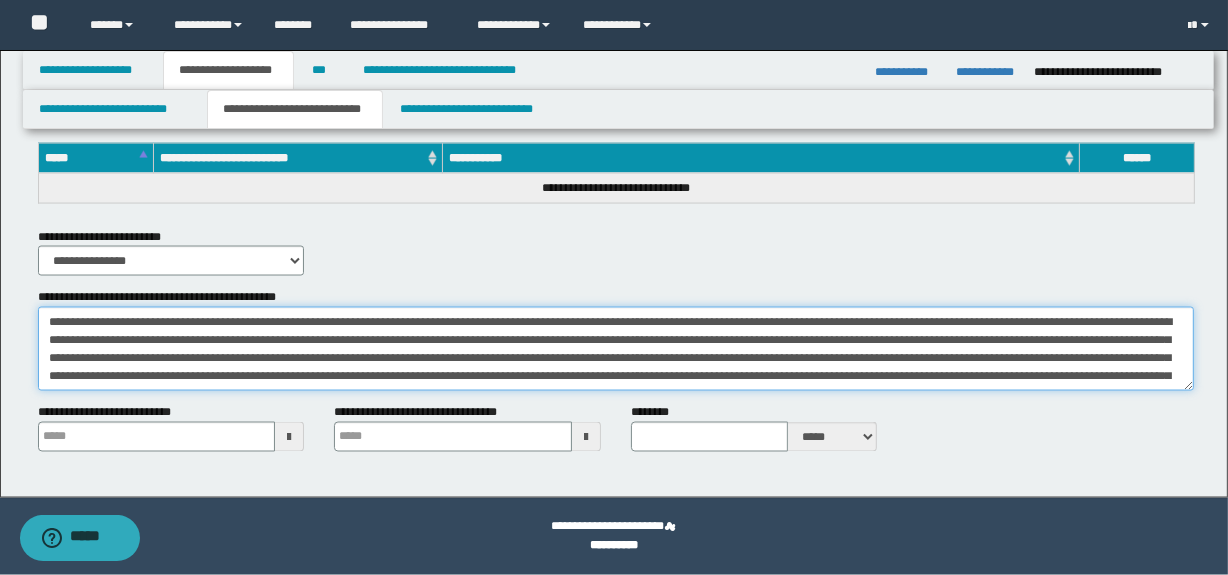 drag, startPoint x: 122, startPoint y: 320, endPoint x: 135, endPoint y: 336, distance: 20.615528 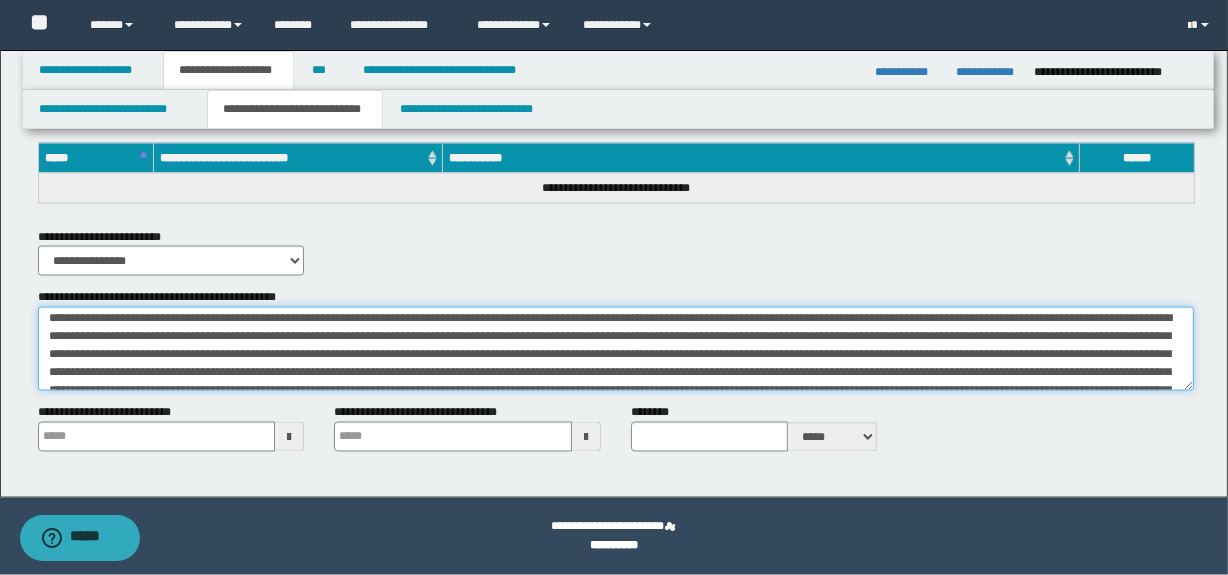 scroll, scrollTop: 0, scrollLeft: 0, axis: both 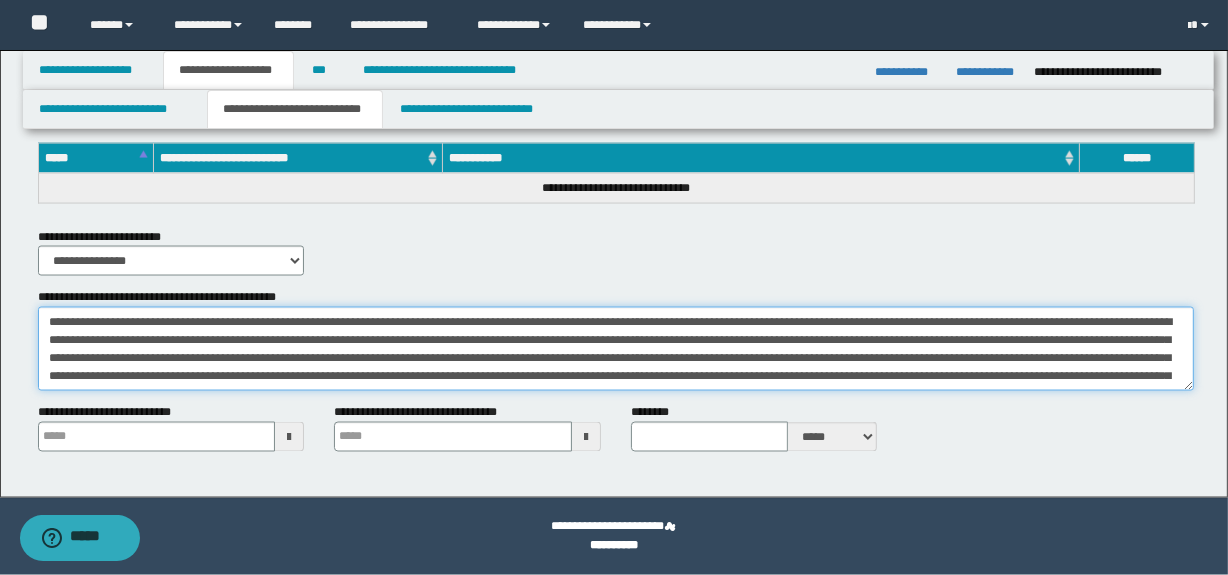 click on "**********" at bounding box center (616, 349) 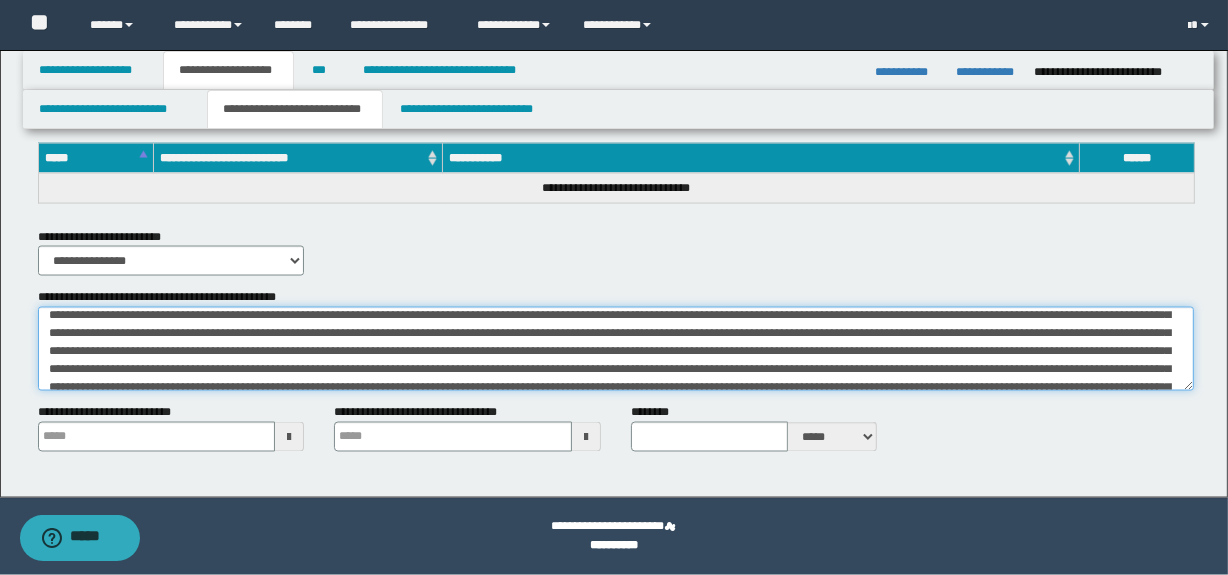 scroll, scrollTop: 0, scrollLeft: 0, axis: both 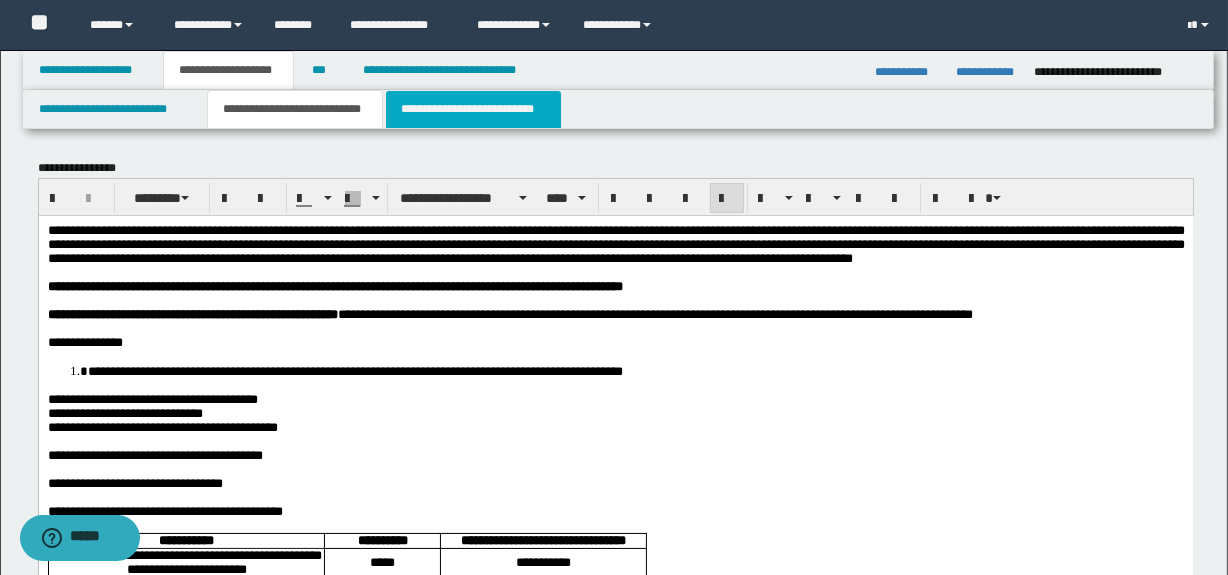 type on "**********" 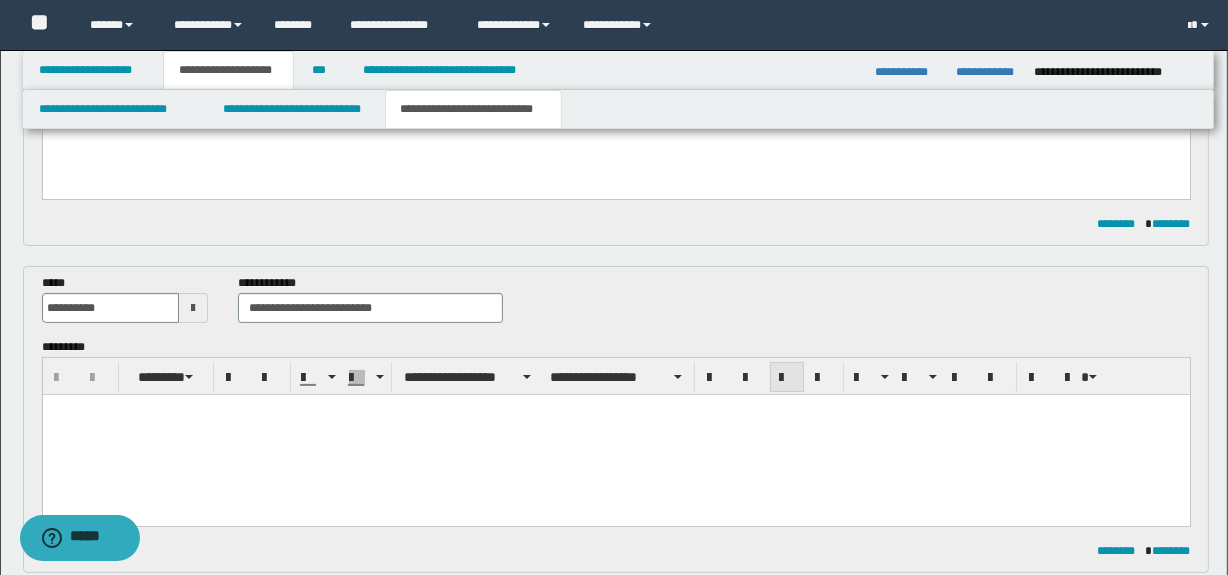 scroll, scrollTop: 363, scrollLeft: 0, axis: vertical 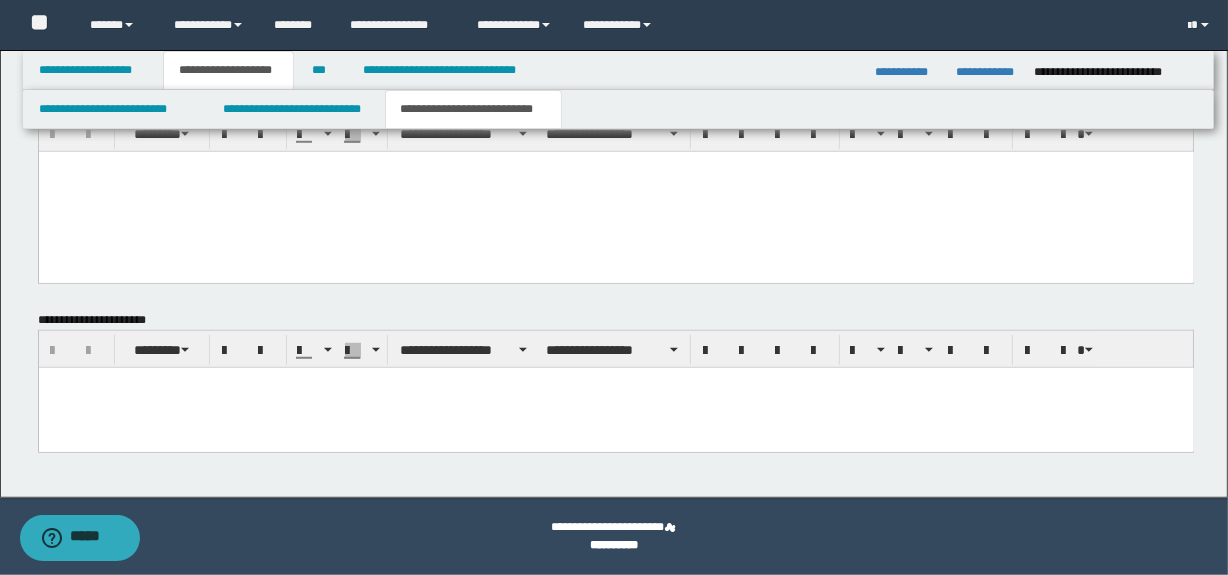 click at bounding box center (615, 407) 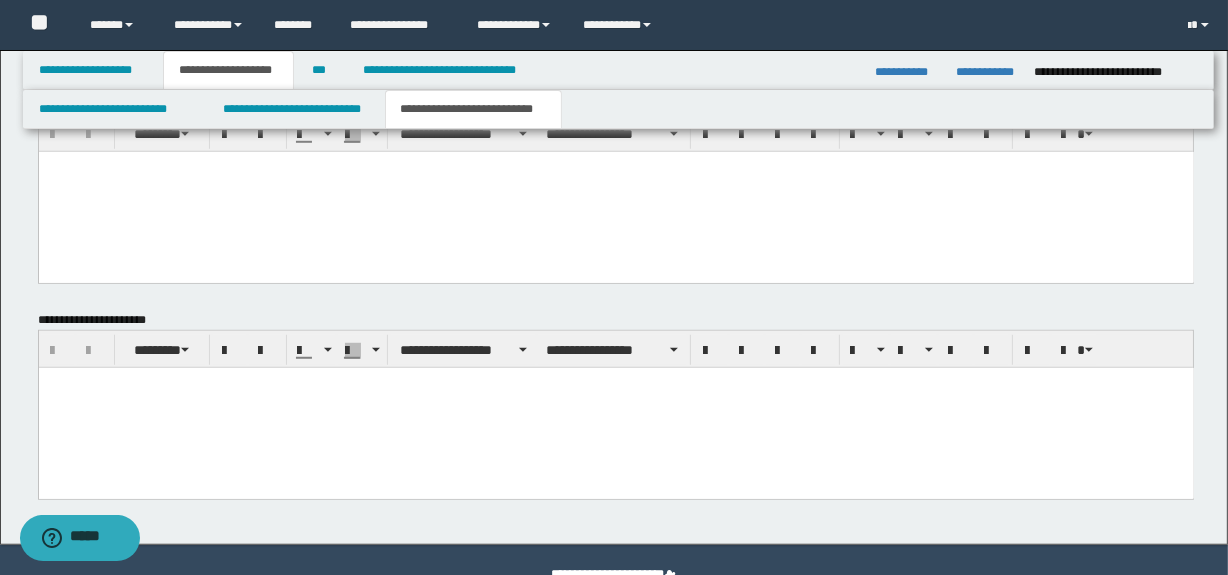 type 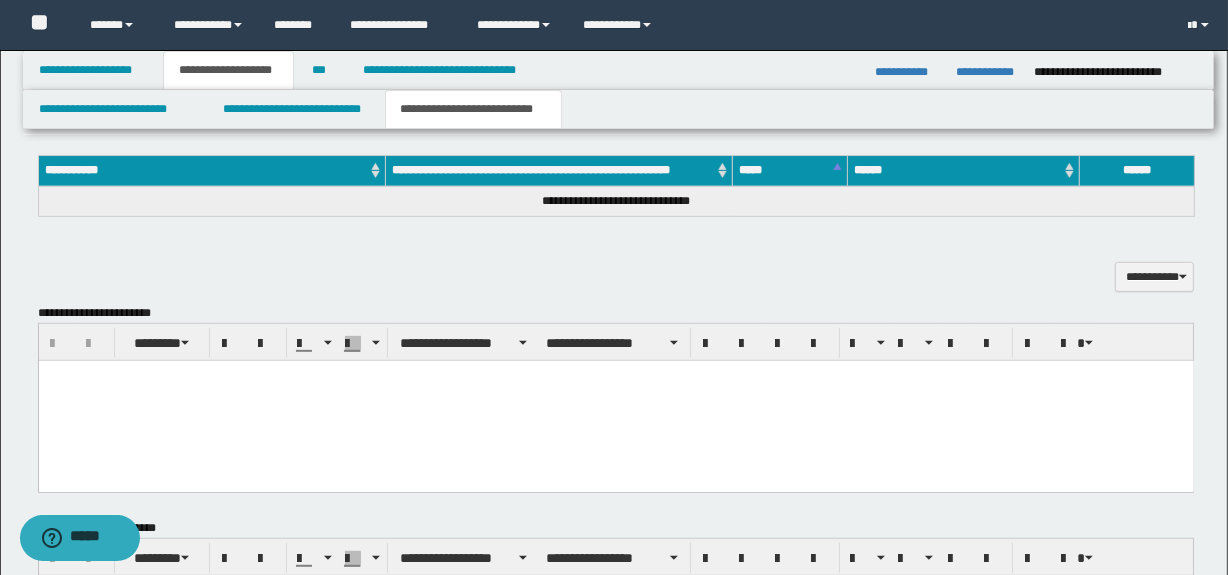 scroll, scrollTop: 853, scrollLeft: 0, axis: vertical 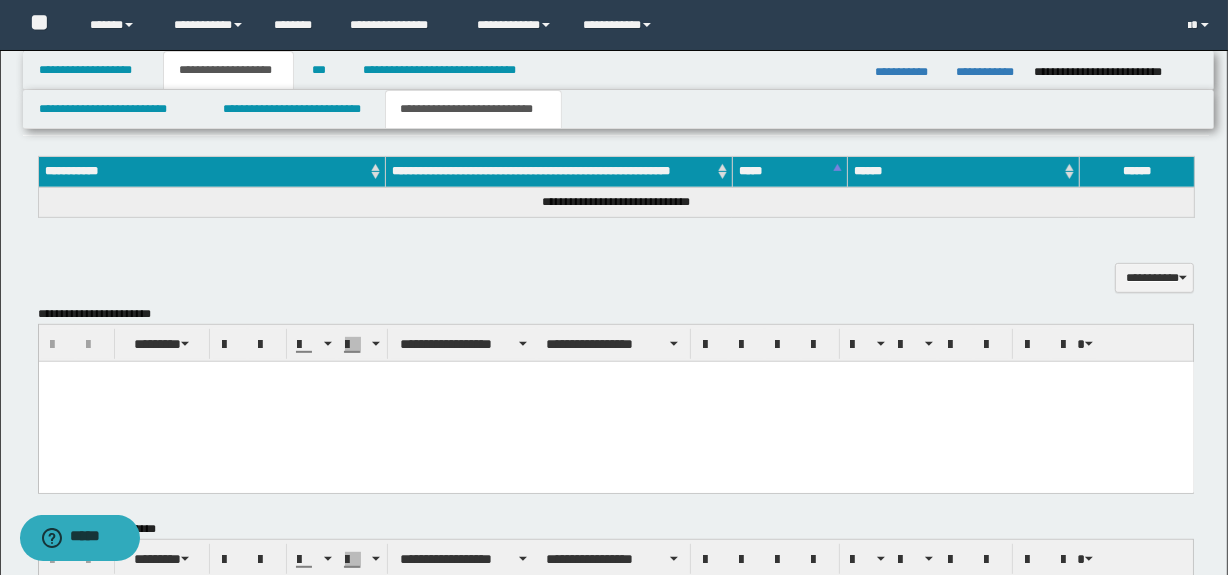 click at bounding box center [615, 401] 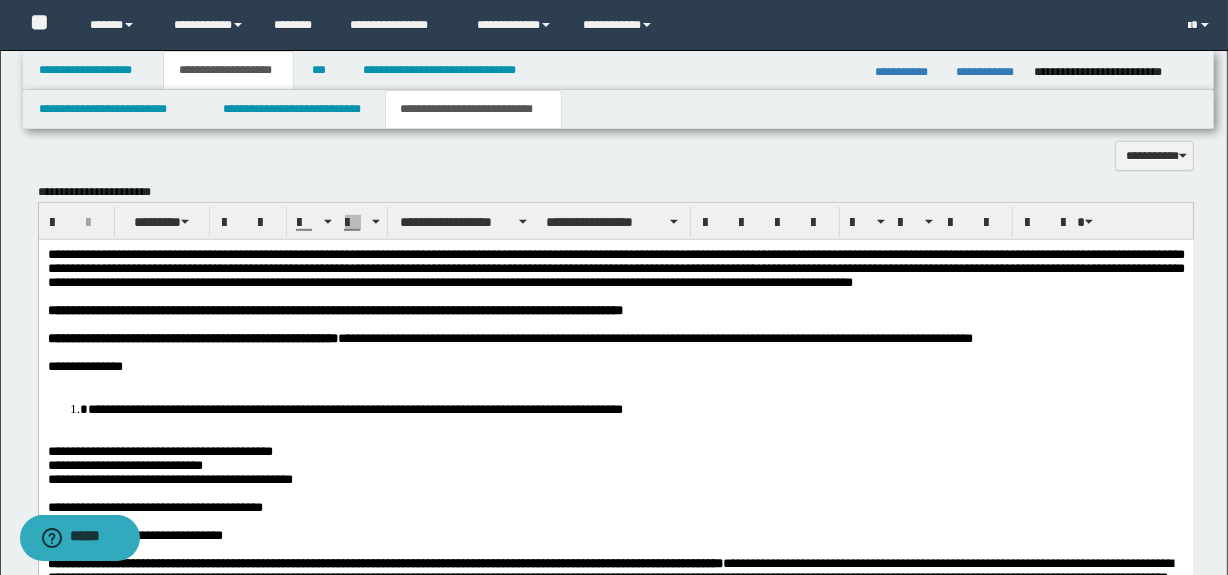 scroll, scrollTop: 1005, scrollLeft: 0, axis: vertical 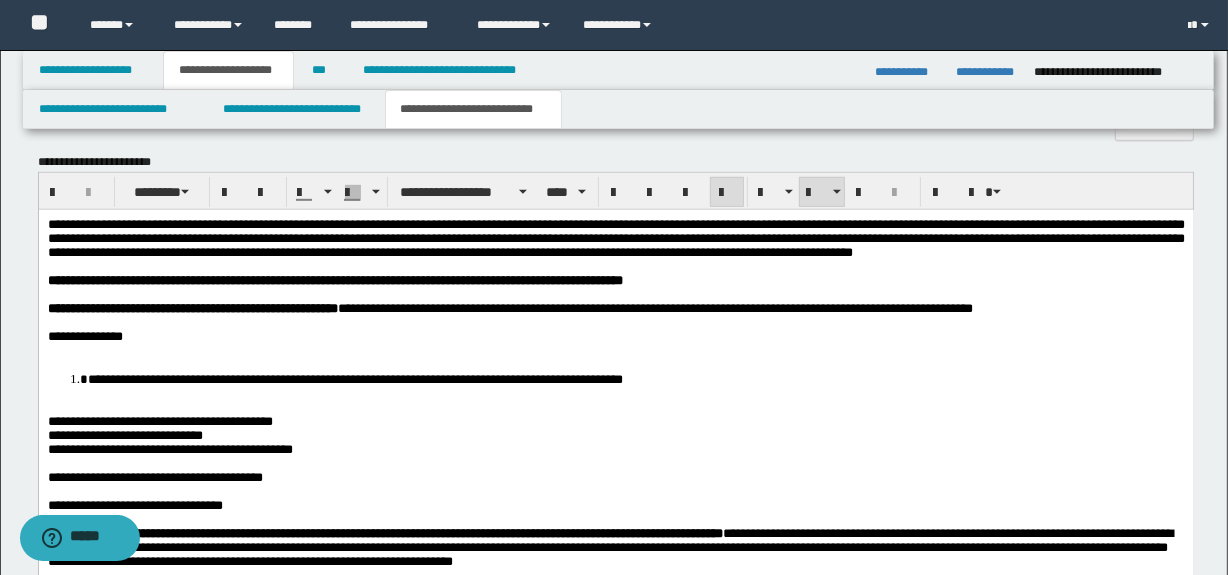 drag, startPoint x: 75, startPoint y: 373, endPoint x: 103, endPoint y: 367, distance: 28.635643 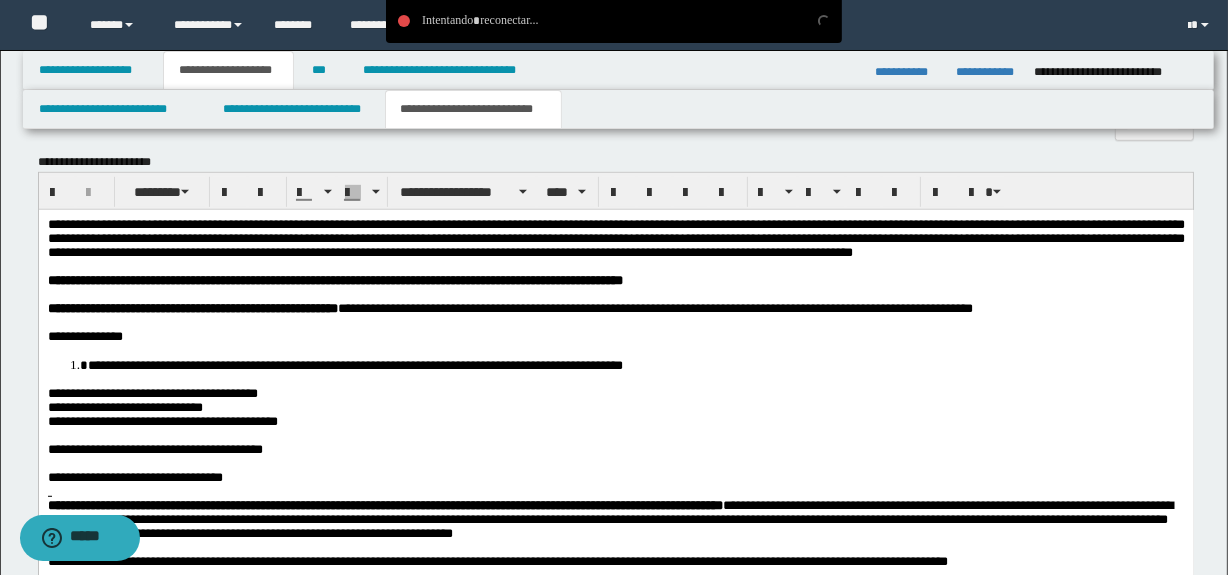 click on "**********" at bounding box center (615, 393) 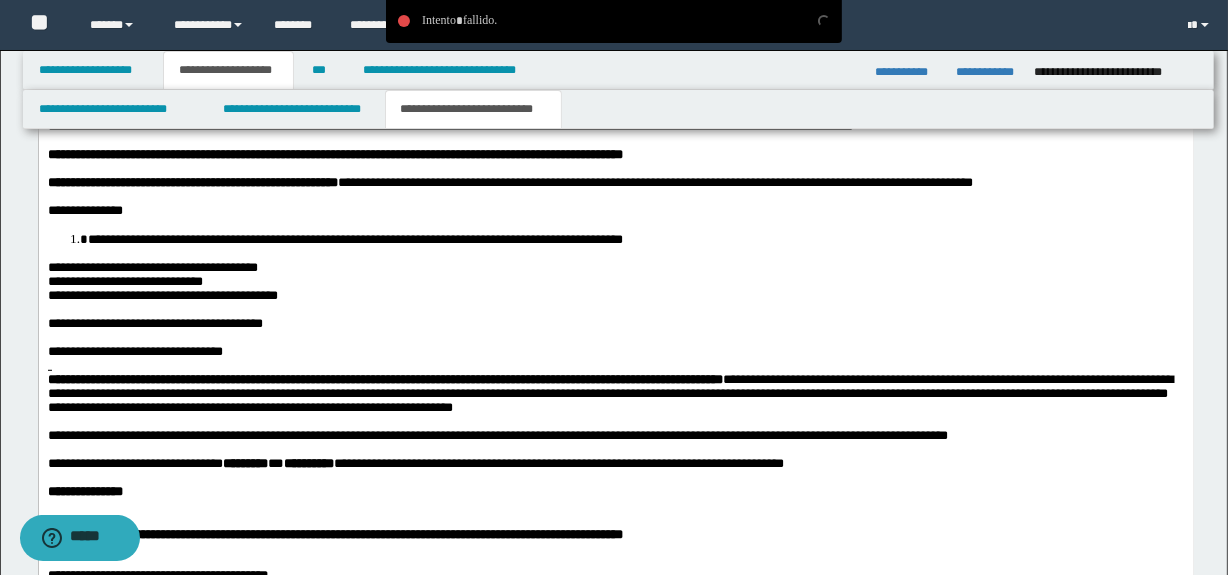 scroll, scrollTop: 1157, scrollLeft: 0, axis: vertical 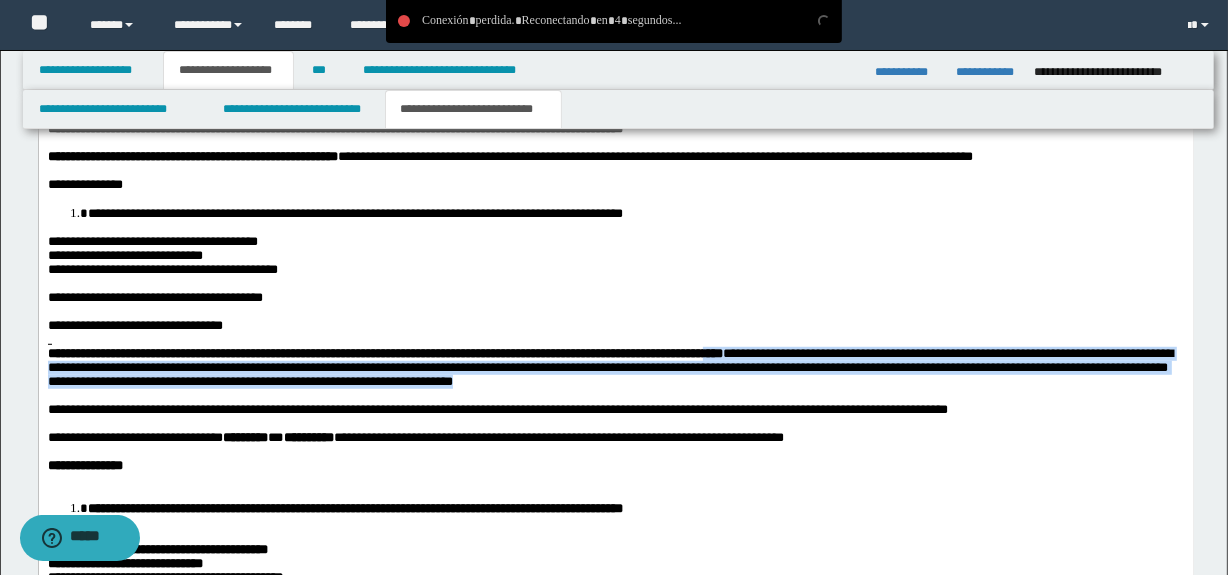 drag, startPoint x: 860, startPoint y: 410, endPoint x: 833, endPoint y: 370, distance: 48.259712 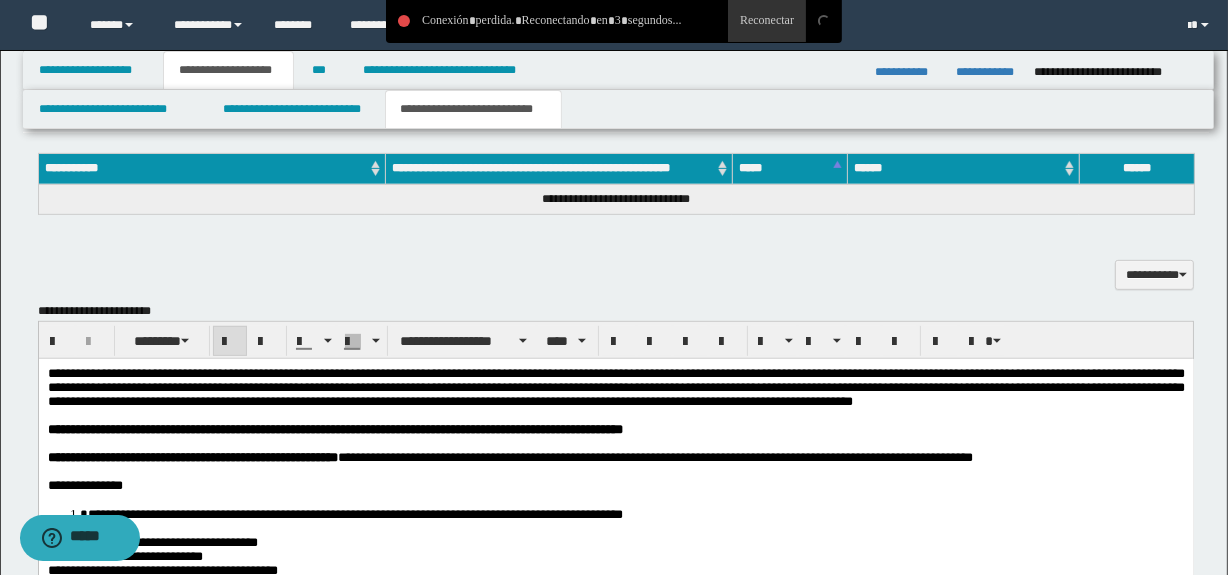 scroll, scrollTop: 853, scrollLeft: 0, axis: vertical 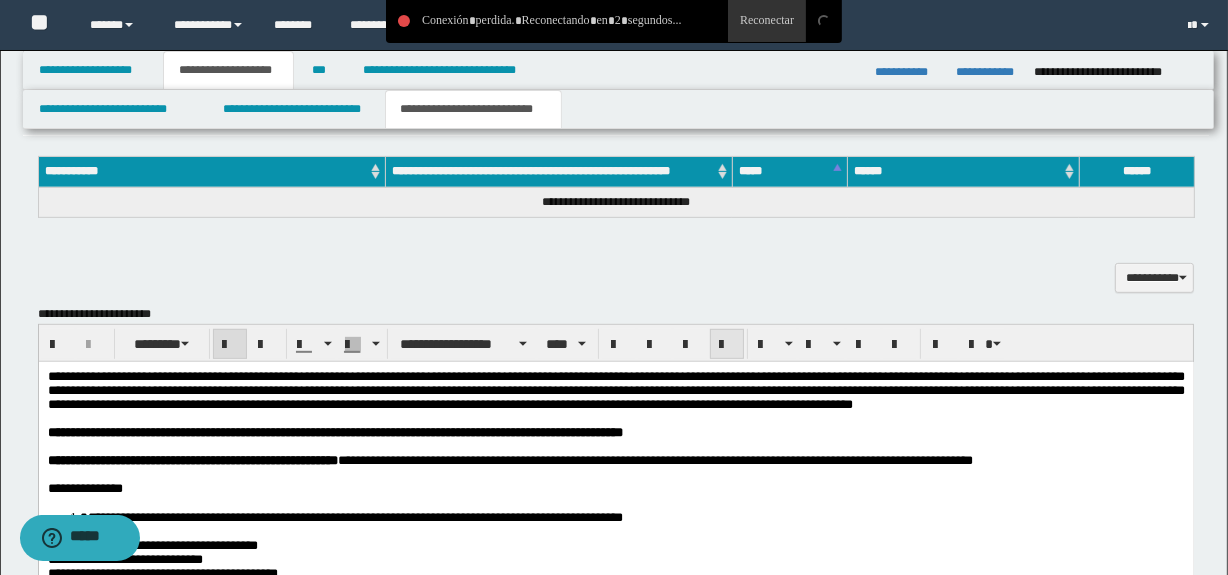 click at bounding box center (727, 345) 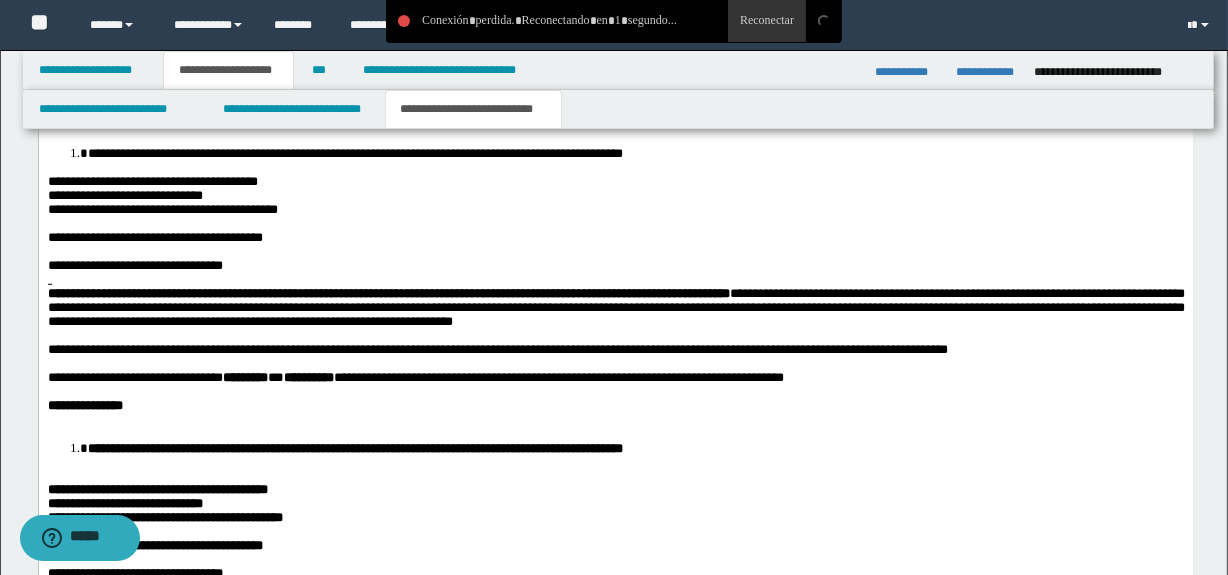 drag, startPoint x: 680, startPoint y: 397, endPoint x: 355, endPoint y: 361, distance: 326.98776 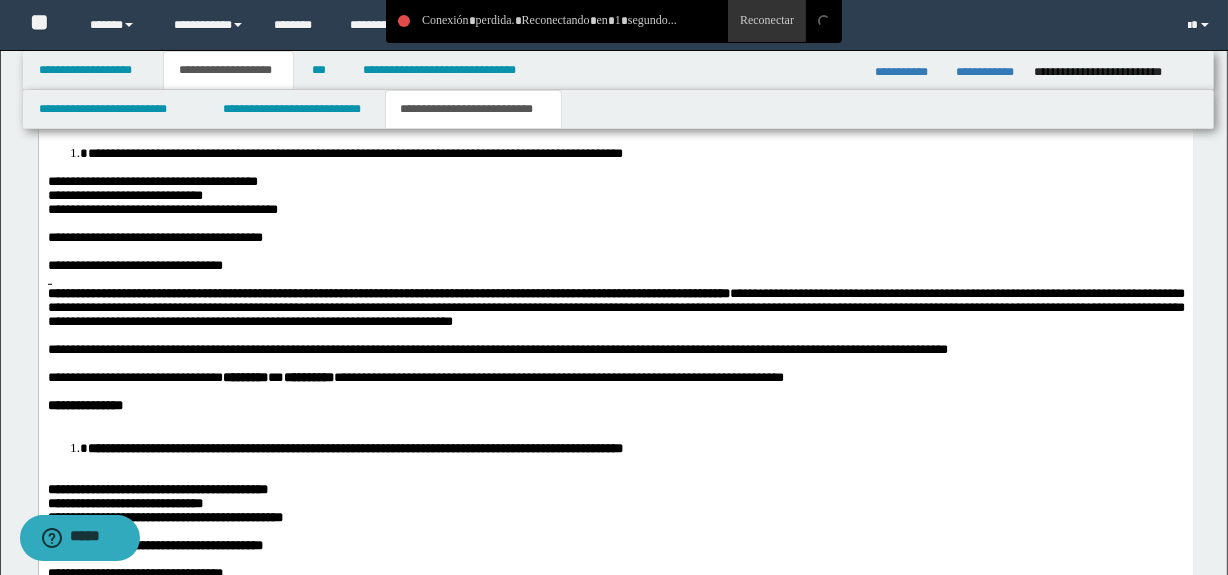 click at bounding box center [615, 364] 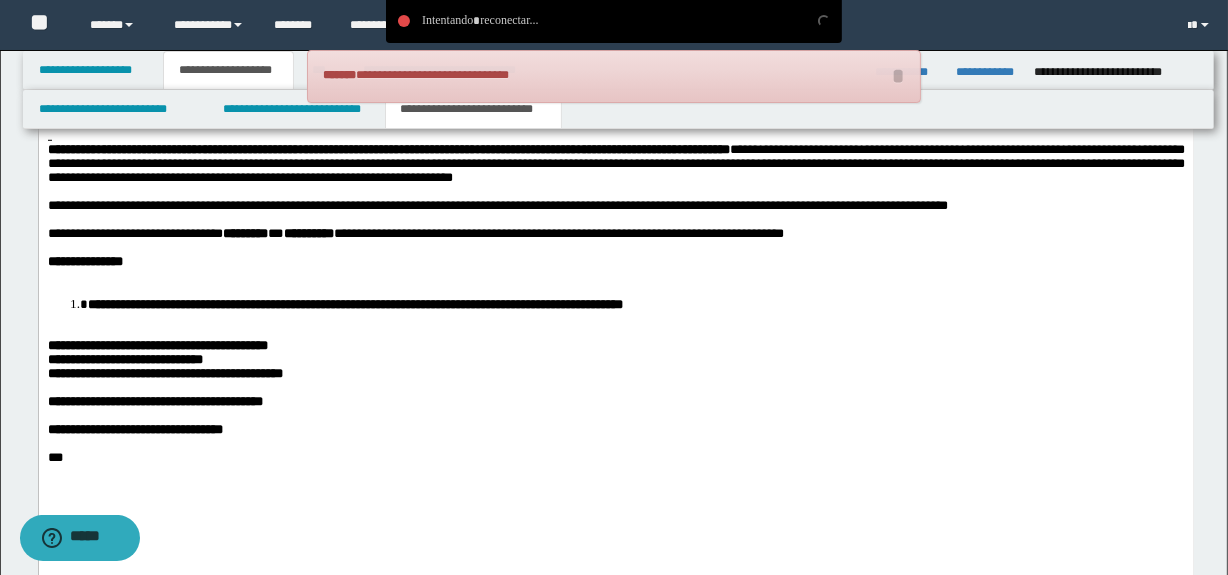 scroll, scrollTop: 1369, scrollLeft: 0, axis: vertical 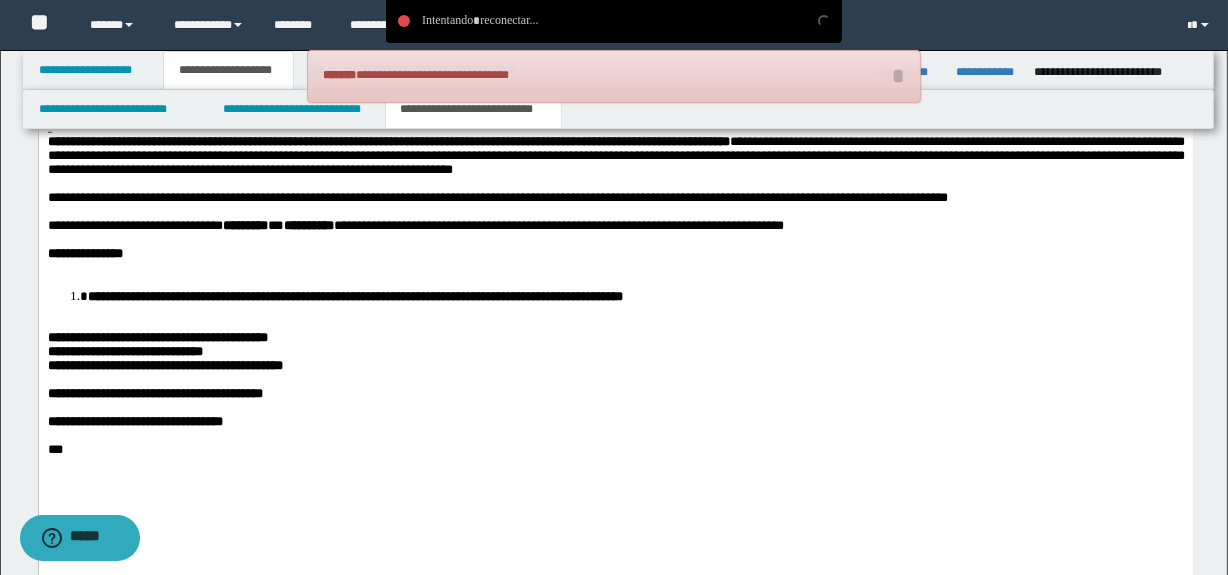 click at bounding box center (615, 268) 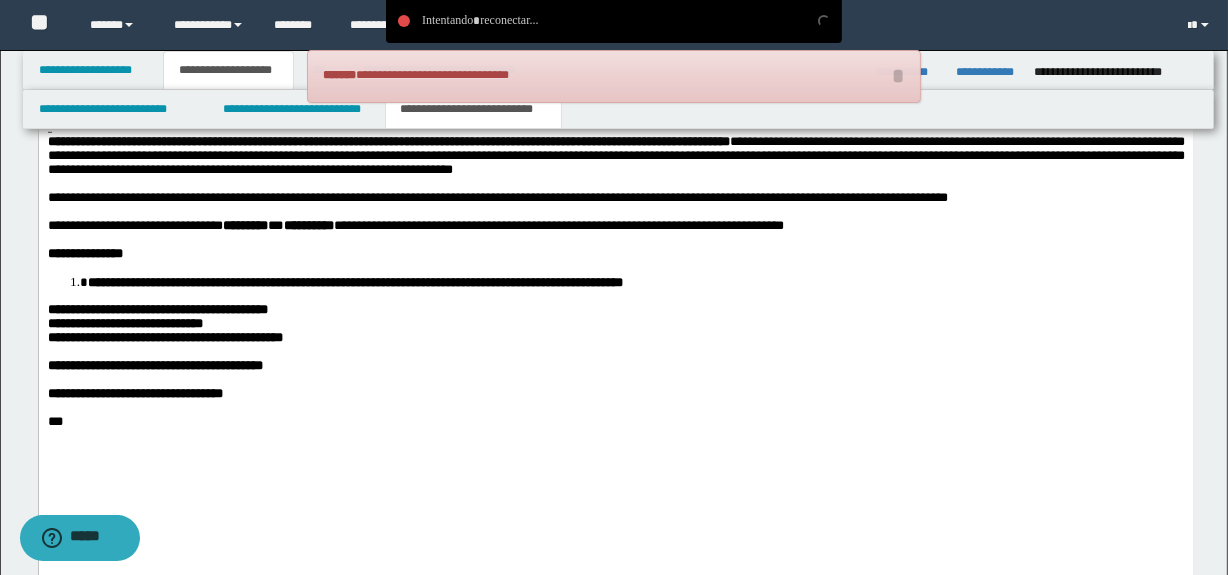 click on "**********" at bounding box center [615, 324] 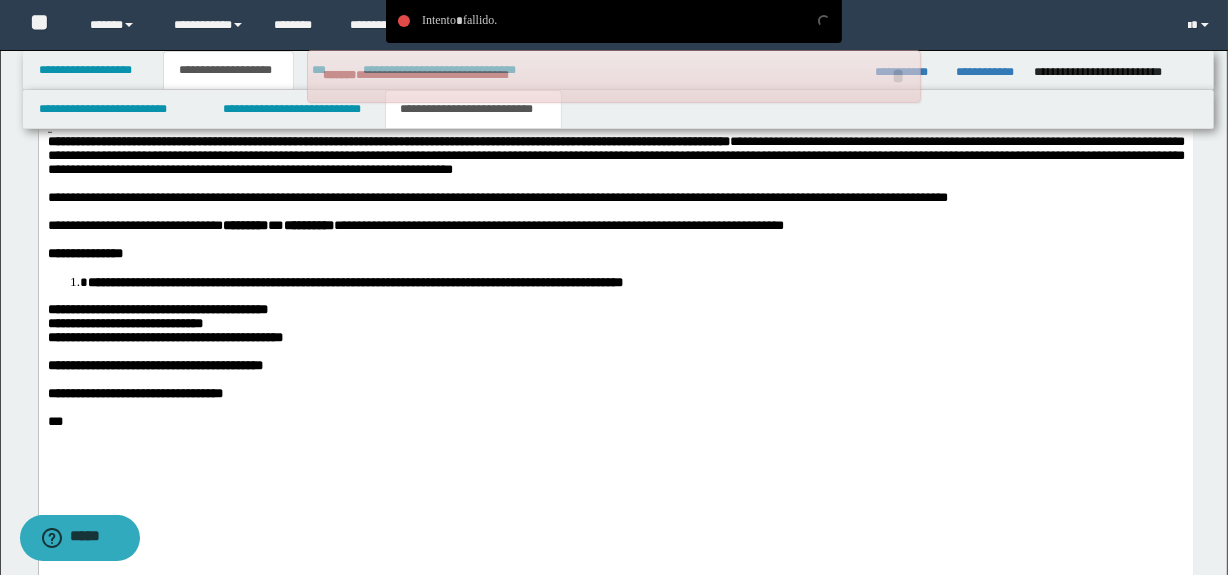 click on "**********" at bounding box center (157, 309) 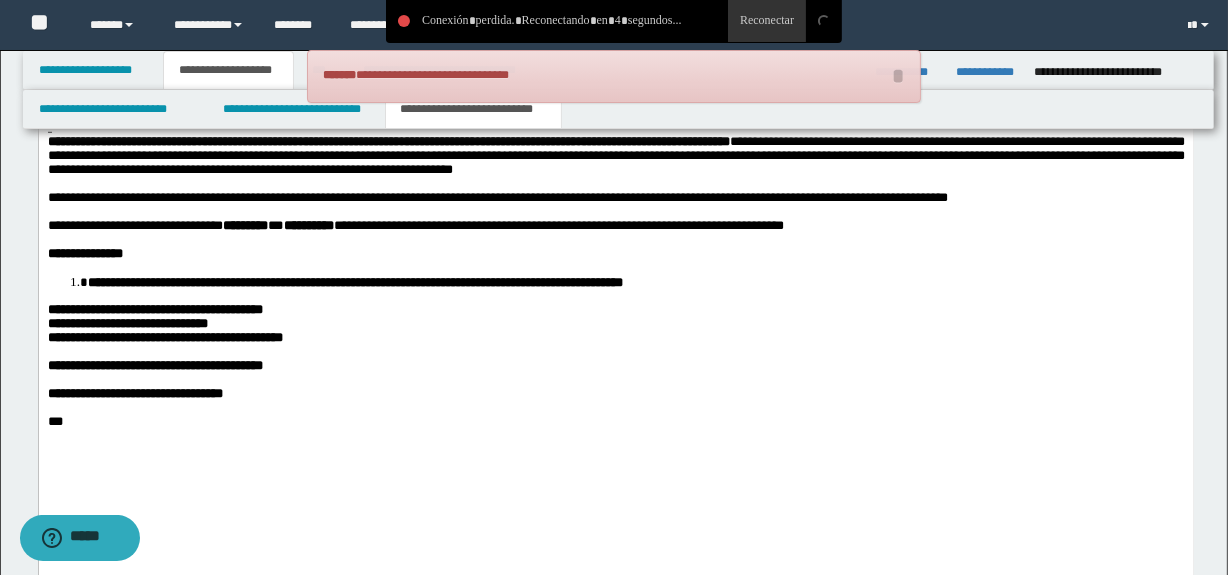 click on "**********" at bounding box center (615, 310) 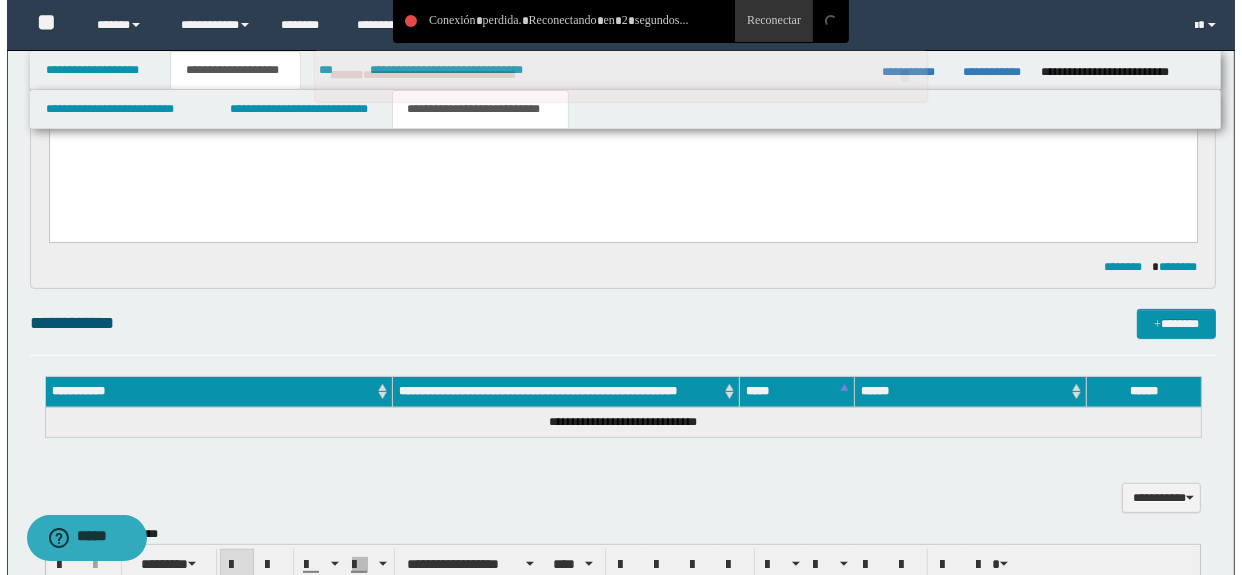 scroll, scrollTop: 611, scrollLeft: 0, axis: vertical 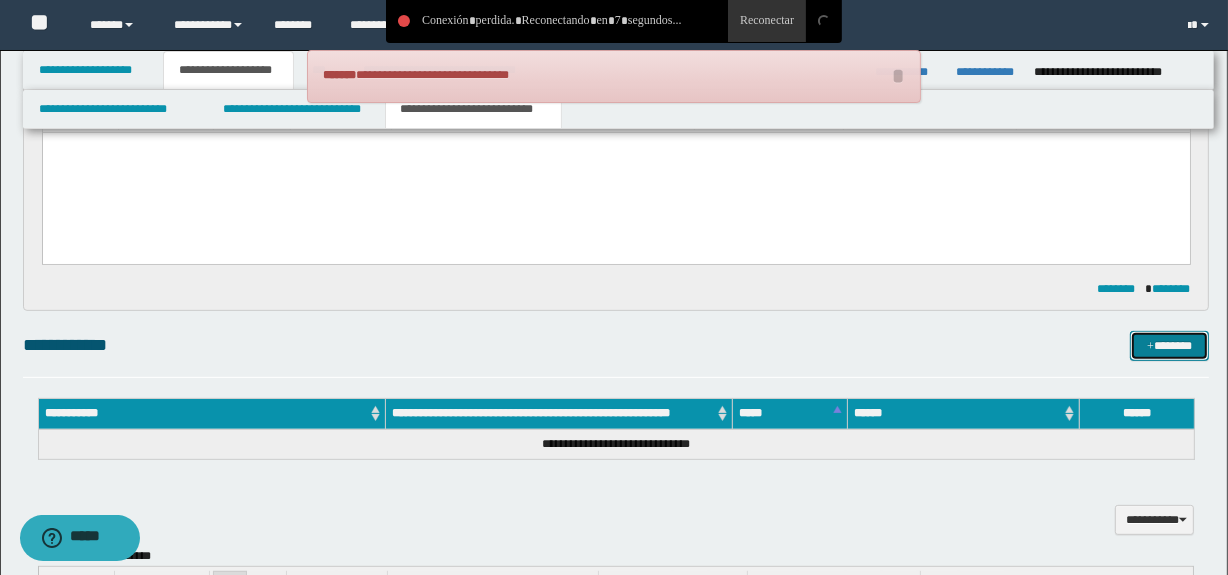click on "*******" at bounding box center [1170, 346] 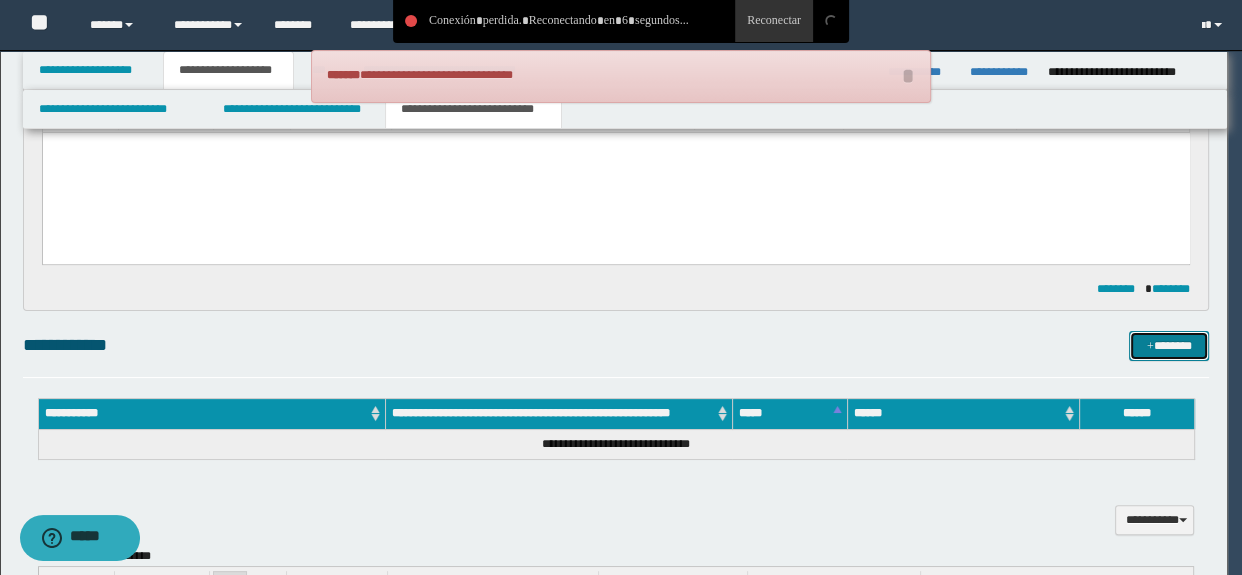 type 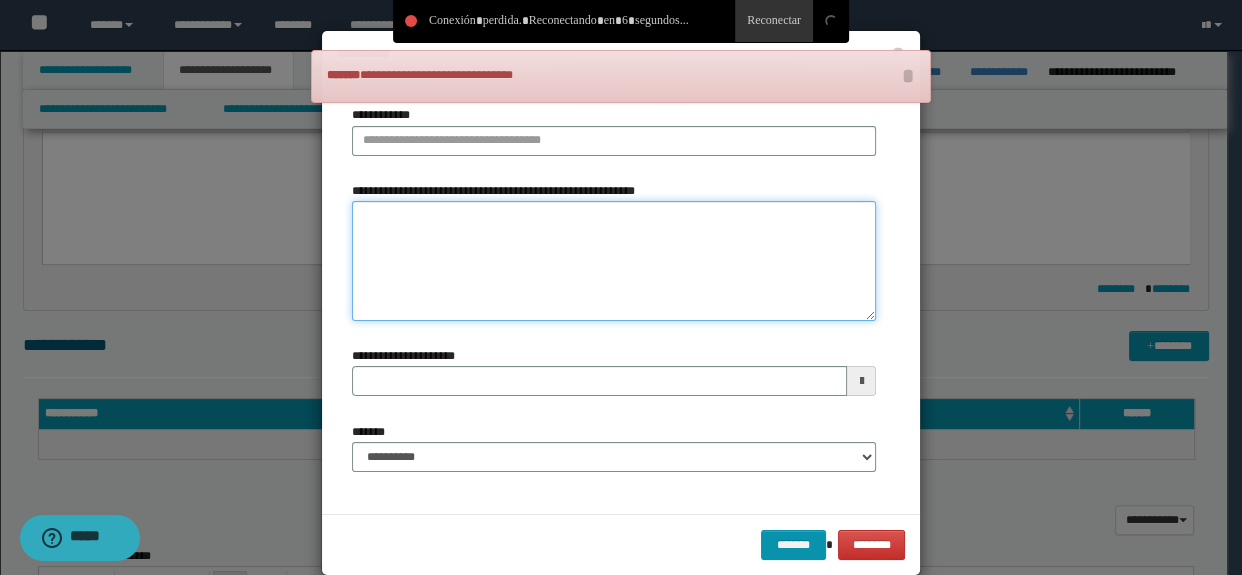 click on "**********" at bounding box center [614, 261] 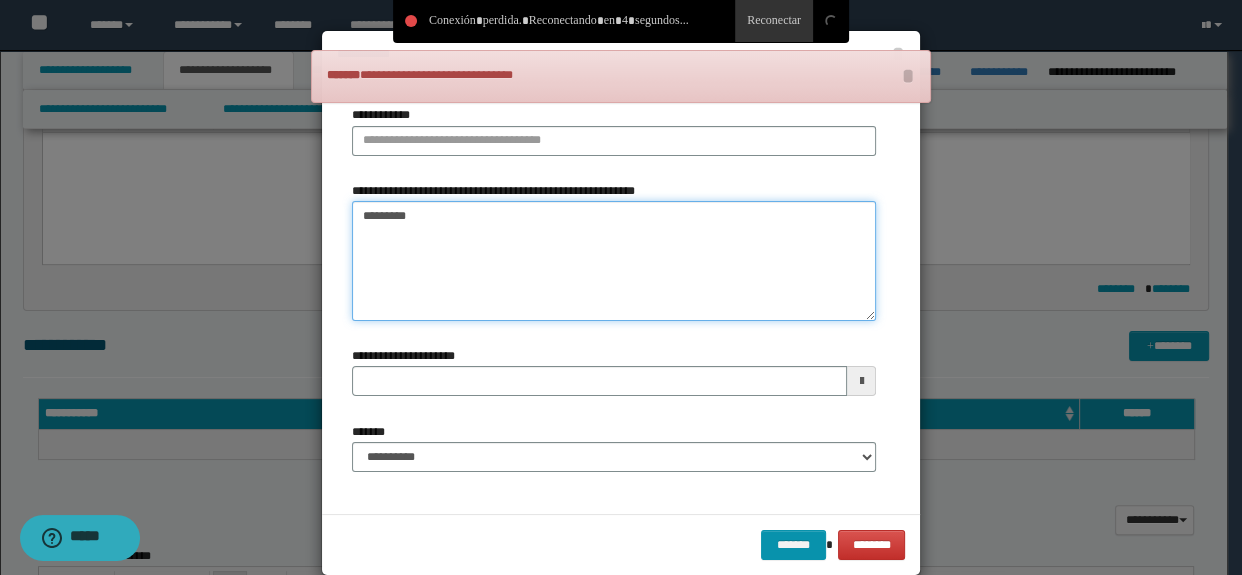 drag, startPoint x: 500, startPoint y: 231, endPoint x: 290, endPoint y: 217, distance: 210.46616 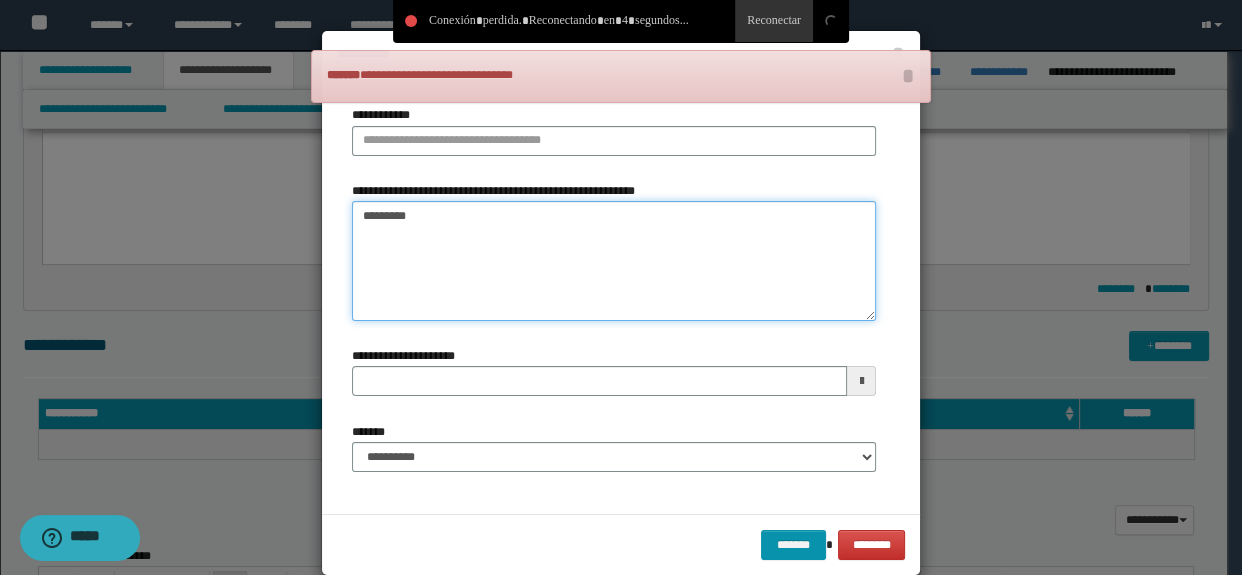 click on "**********" at bounding box center (621, 287) 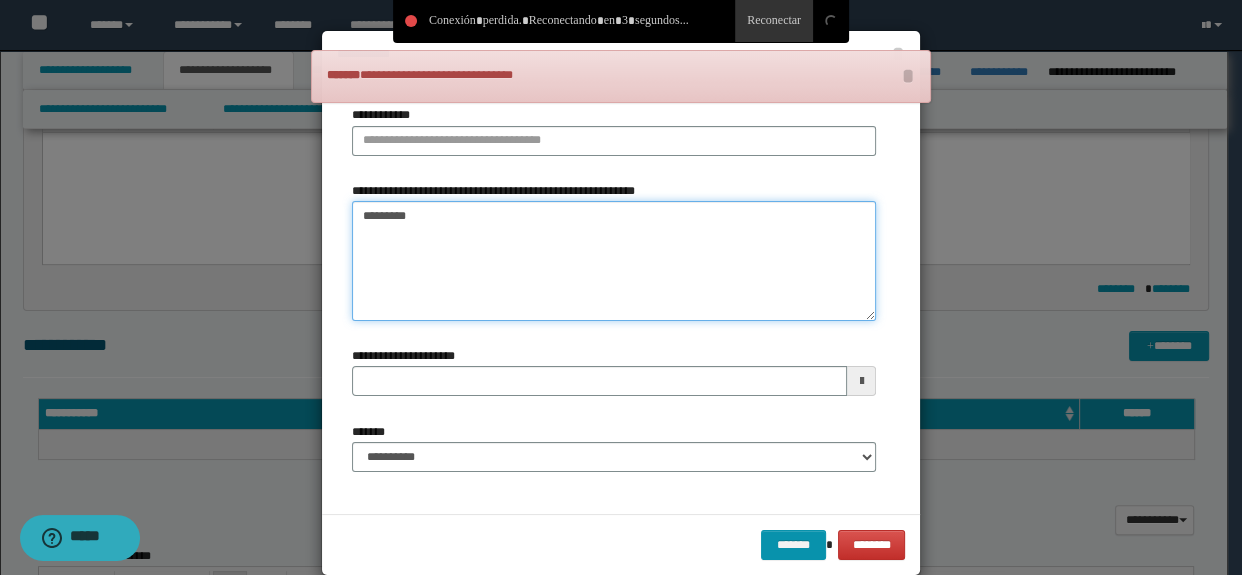 type on "*********" 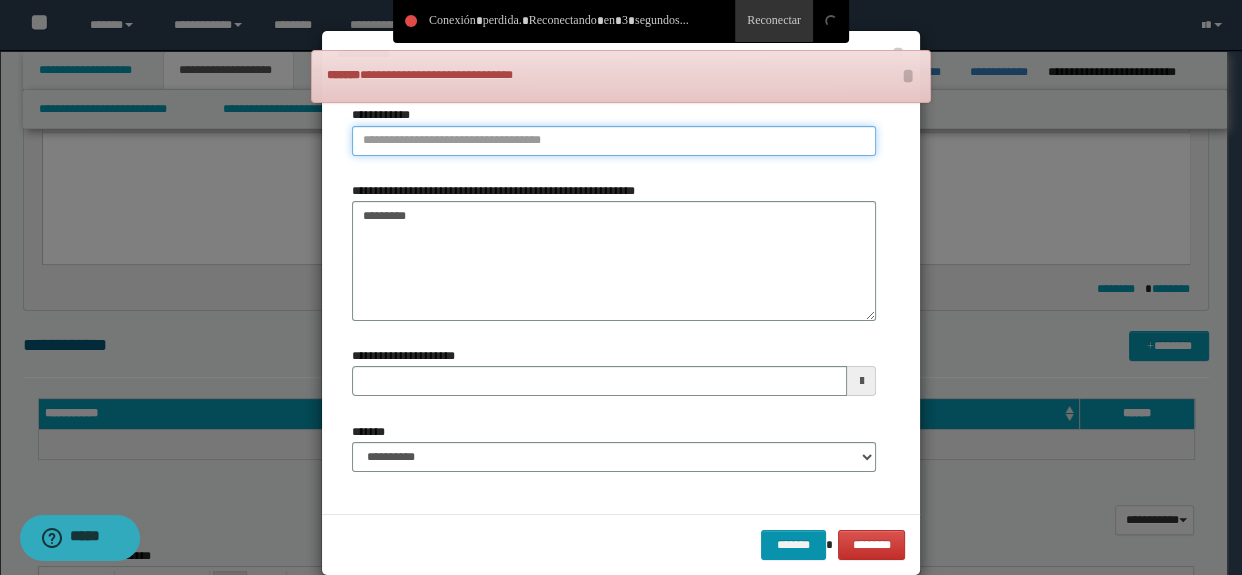 click on "**********" at bounding box center [614, 141] 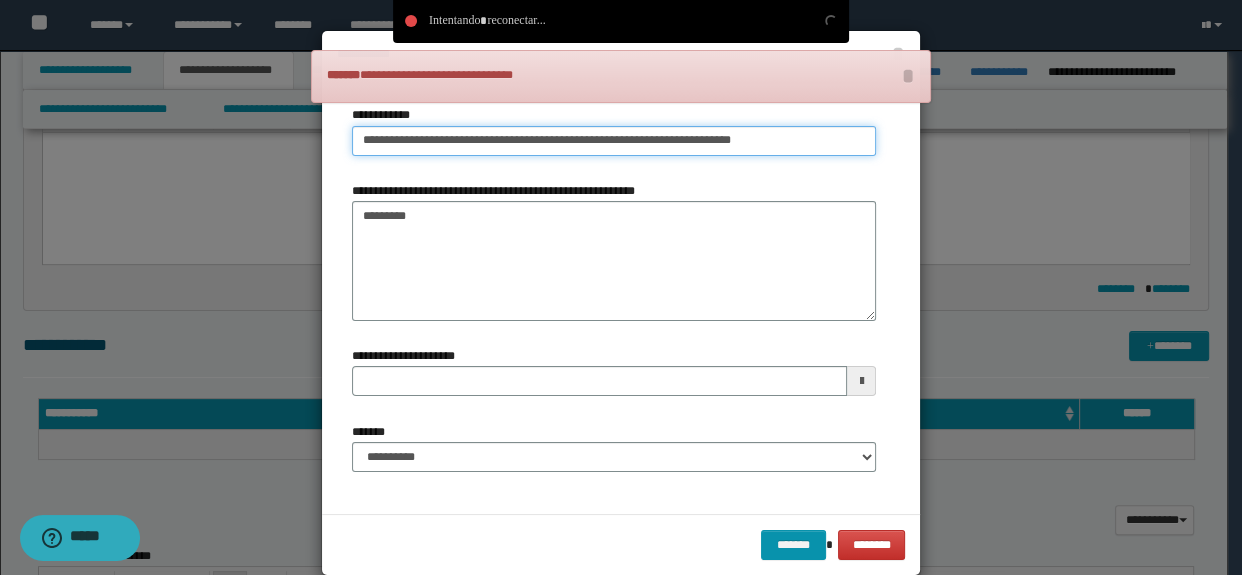 scroll, scrollTop: 0, scrollLeft: 0, axis: both 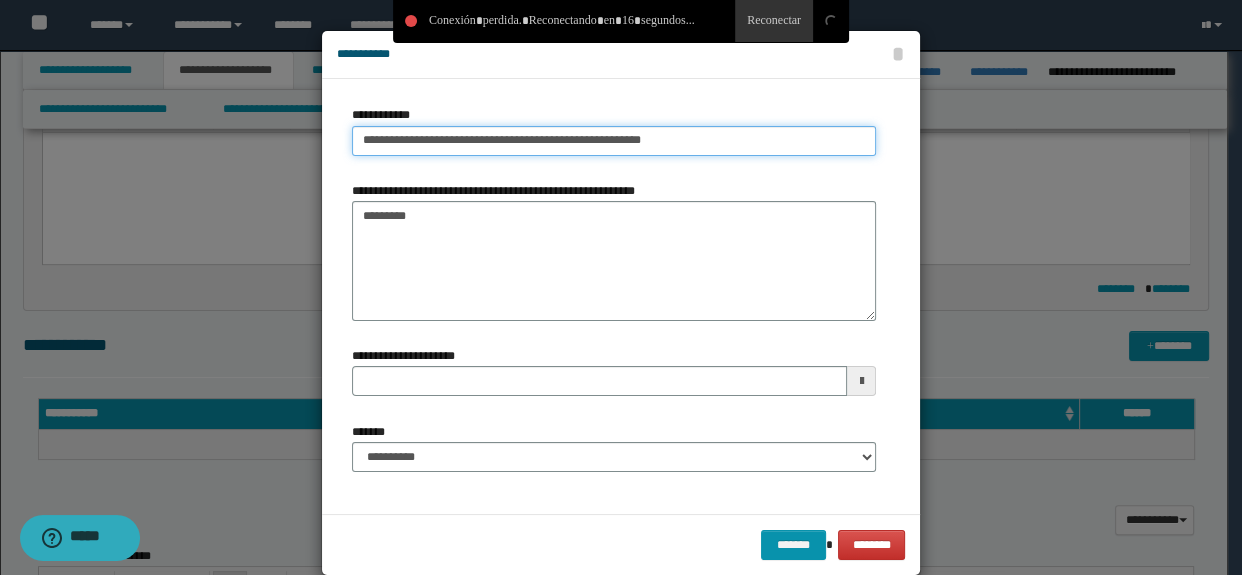 type on "**********" 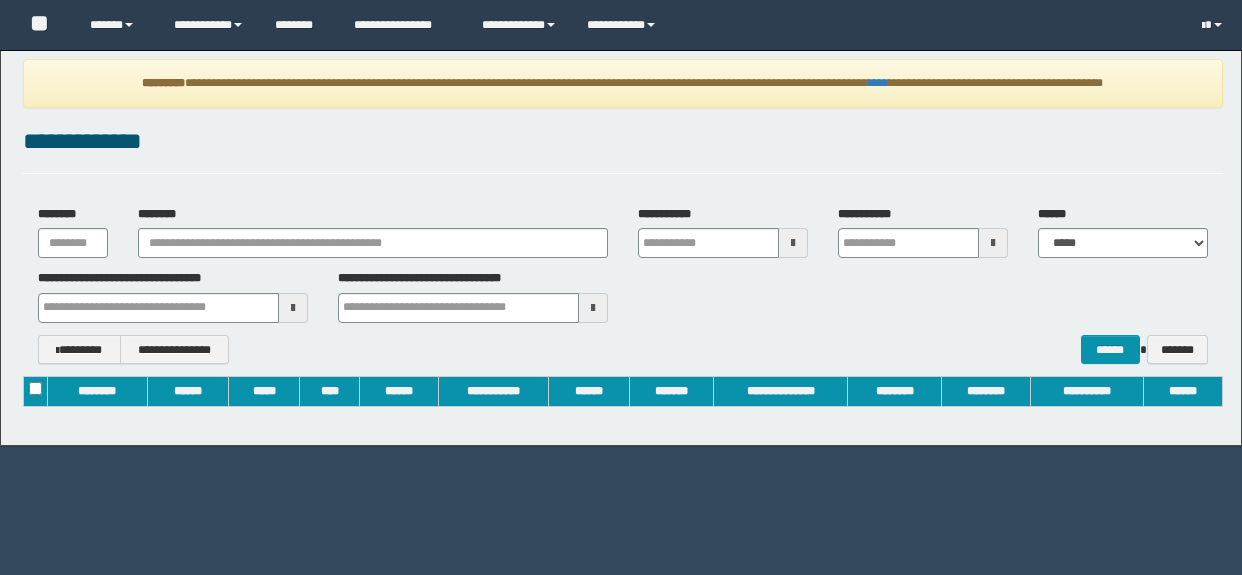 scroll, scrollTop: 0, scrollLeft: 0, axis: both 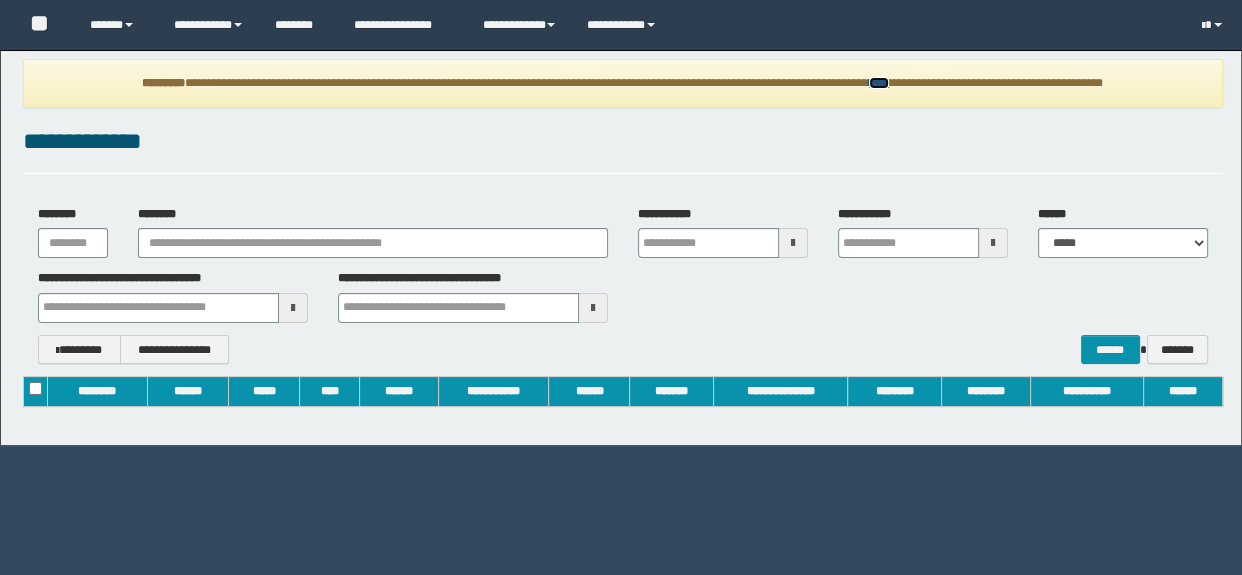 click on "****" at bounding box center (879, 83) 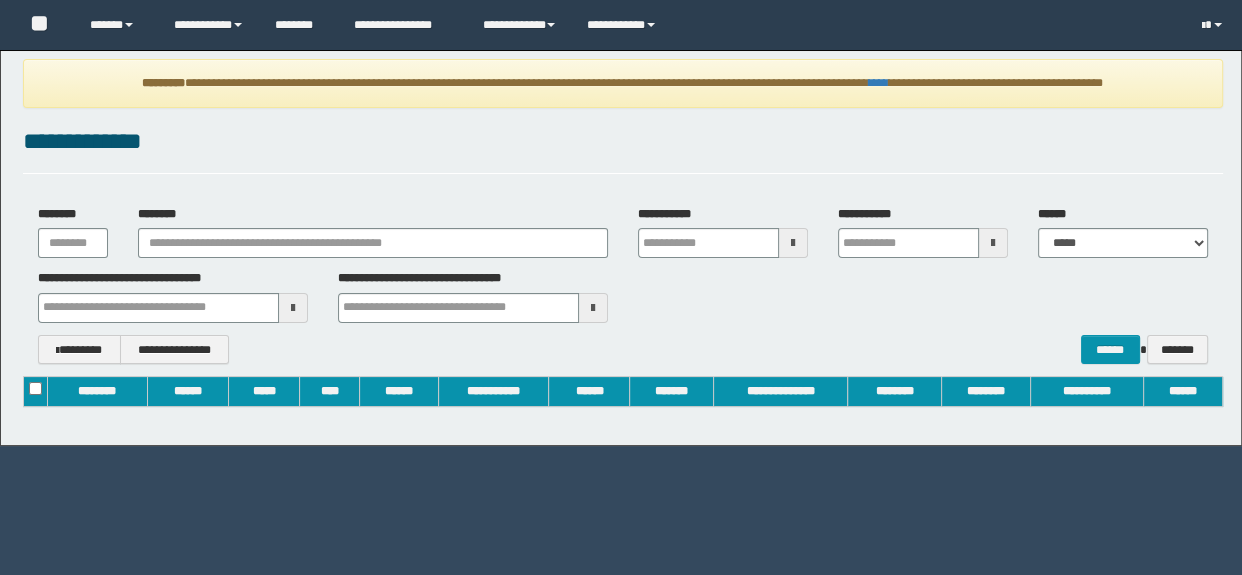 type 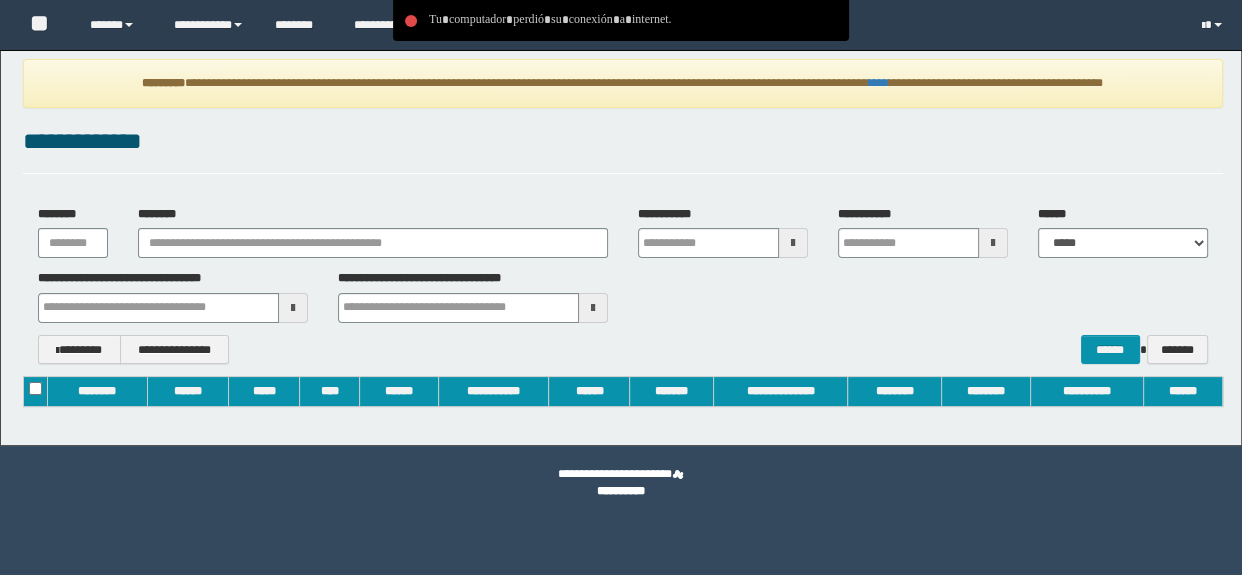 scroll, scrollTop: 0, scrollLeft: 0, axis: both 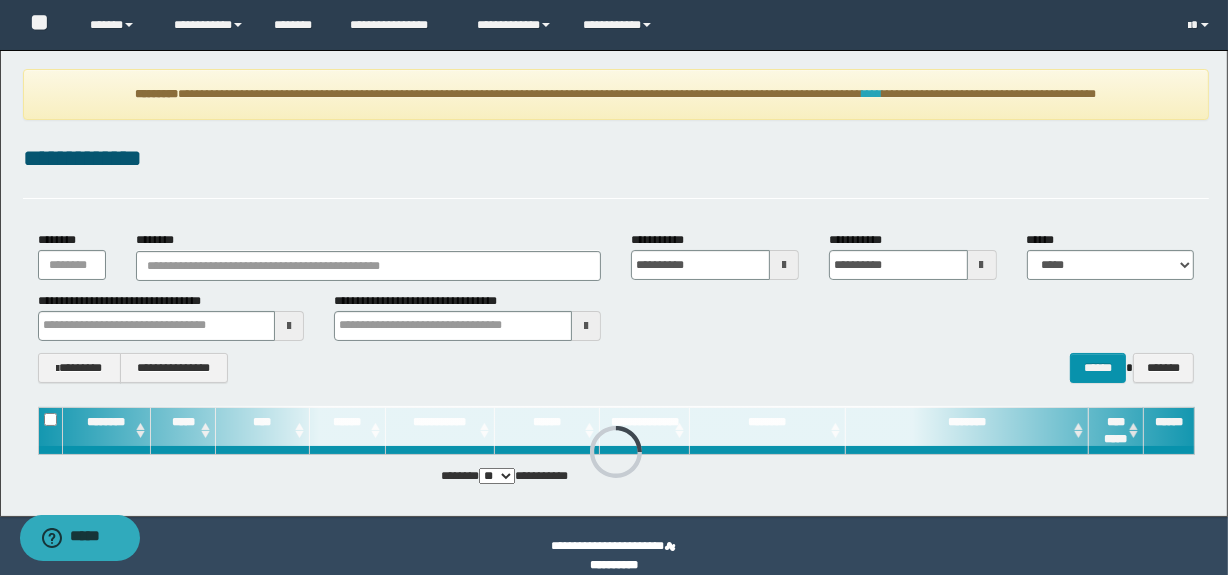 click on "****" at bounding box center [872, 94] 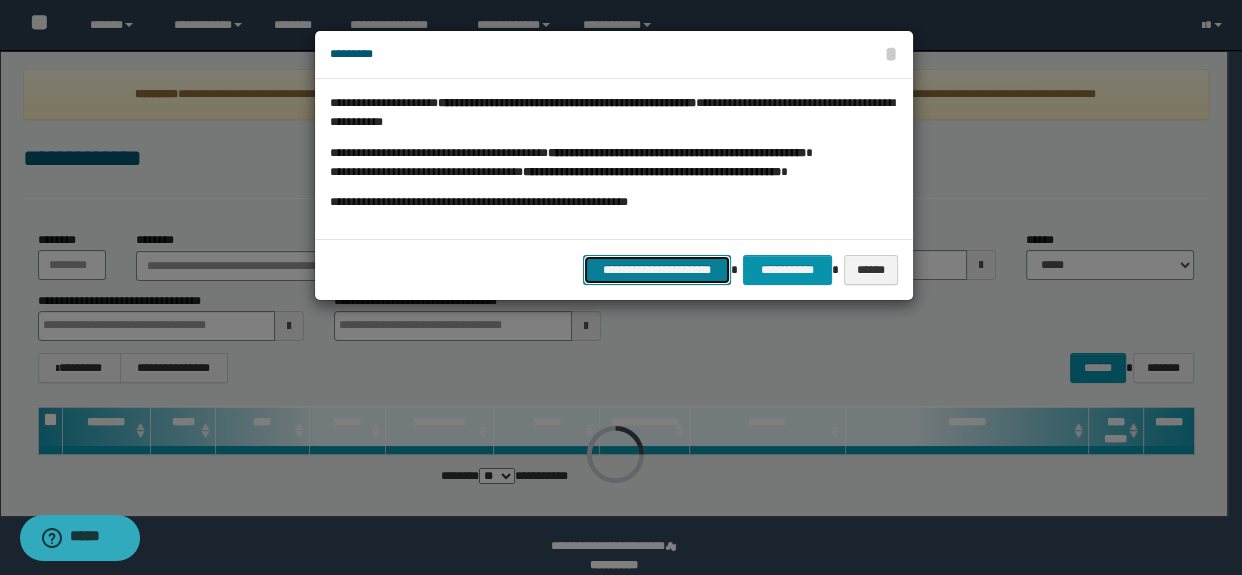 click on "**********" at bounding box center [657, 270] 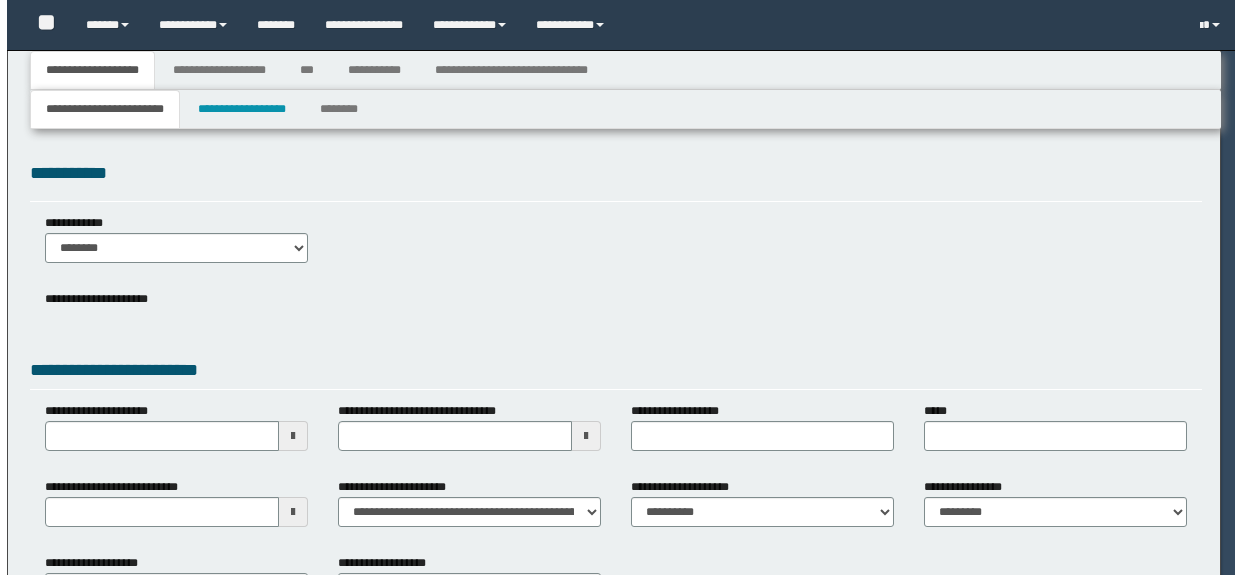 scroll, scrollTop: 0, scrollLeft: 0, axis: both 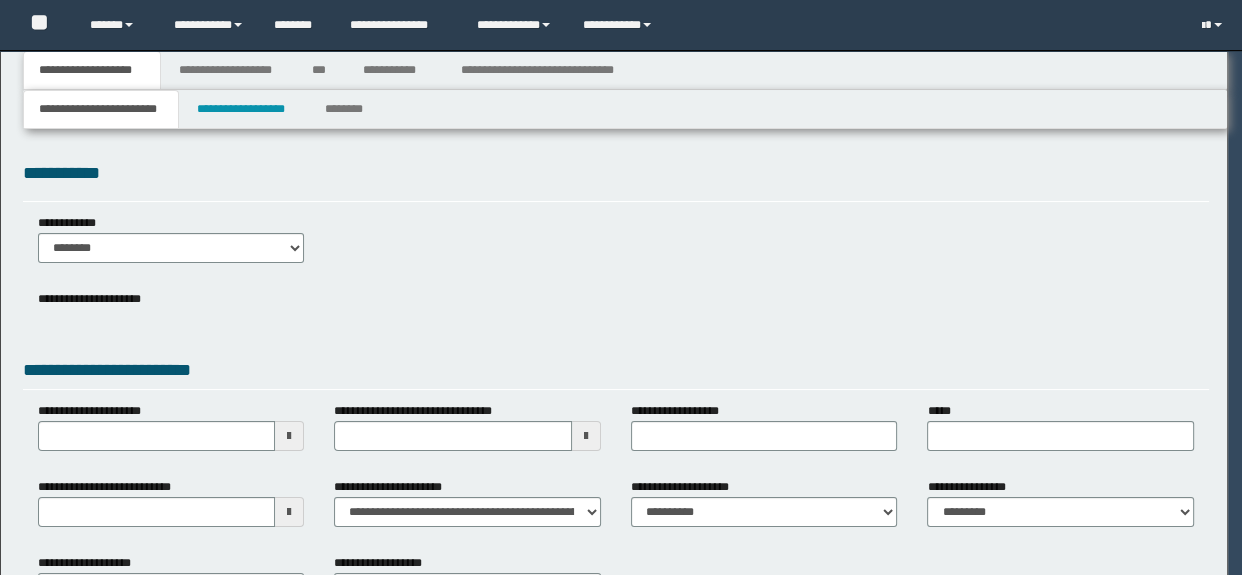 select on "*" 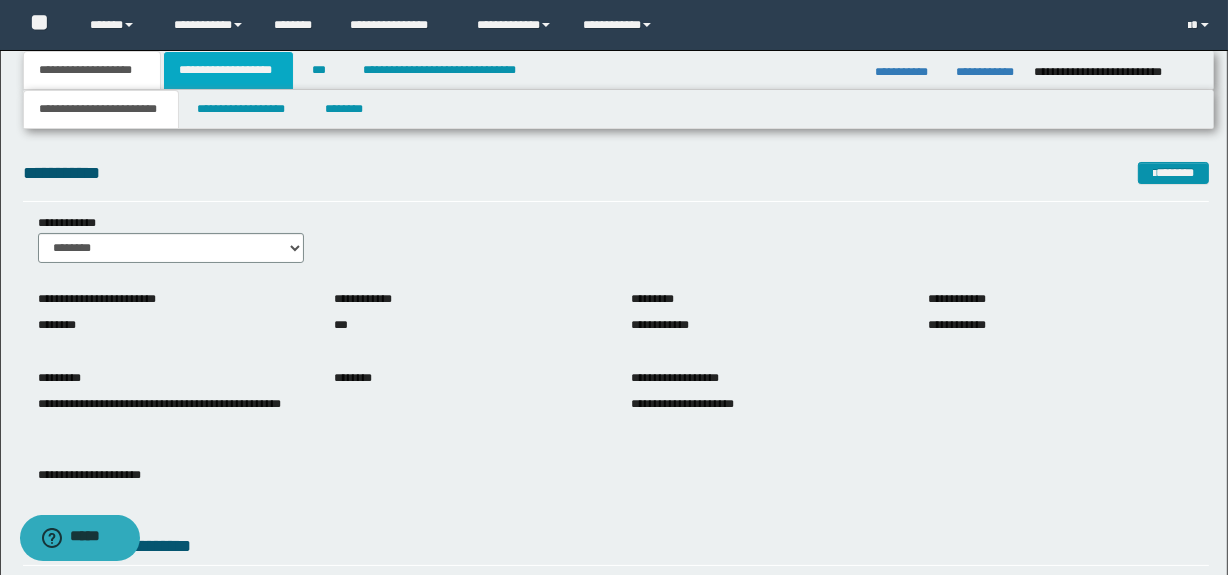 click on "**********" at bounding box center [228, 70] 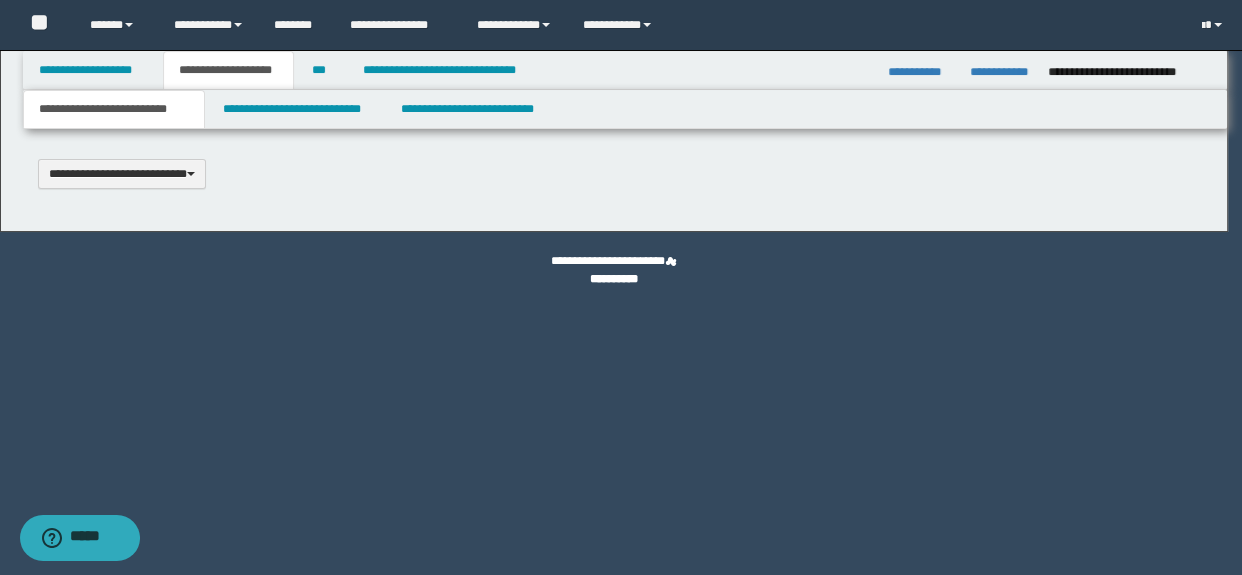 type 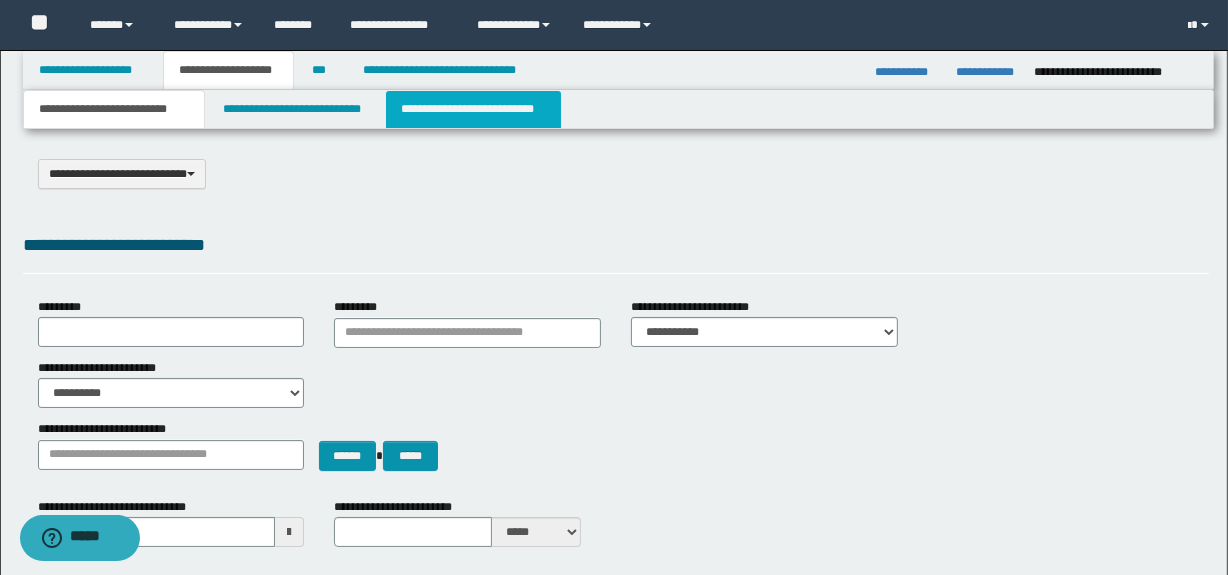 click on "**********" at bounding box center [473, 109] 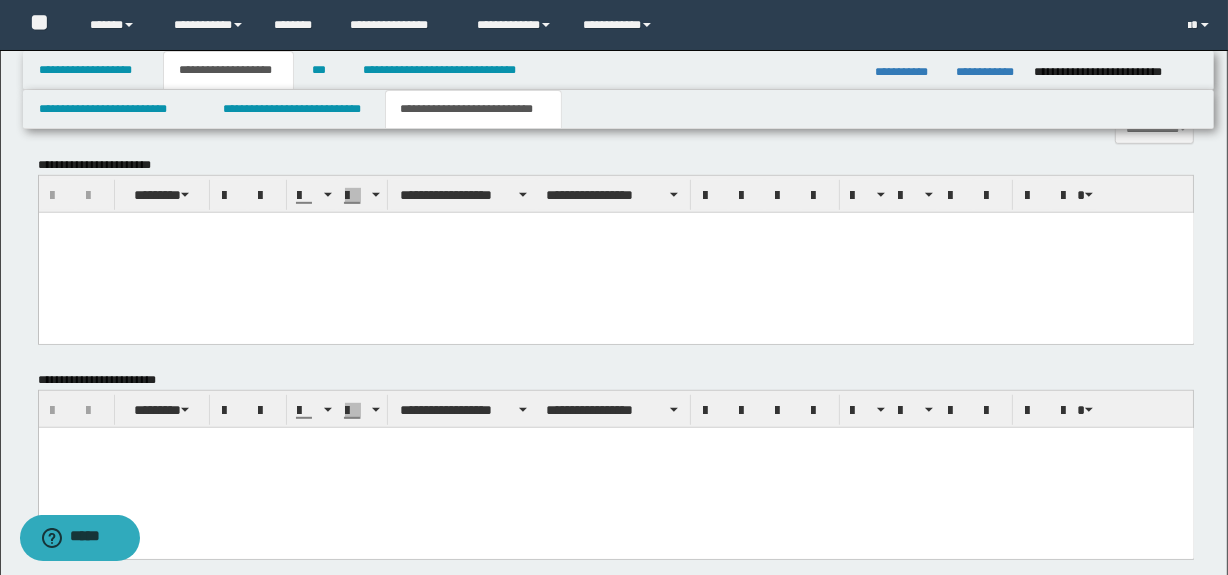 scroll, scrollTop: 1000, scrollLeft: 0, axis: vertical 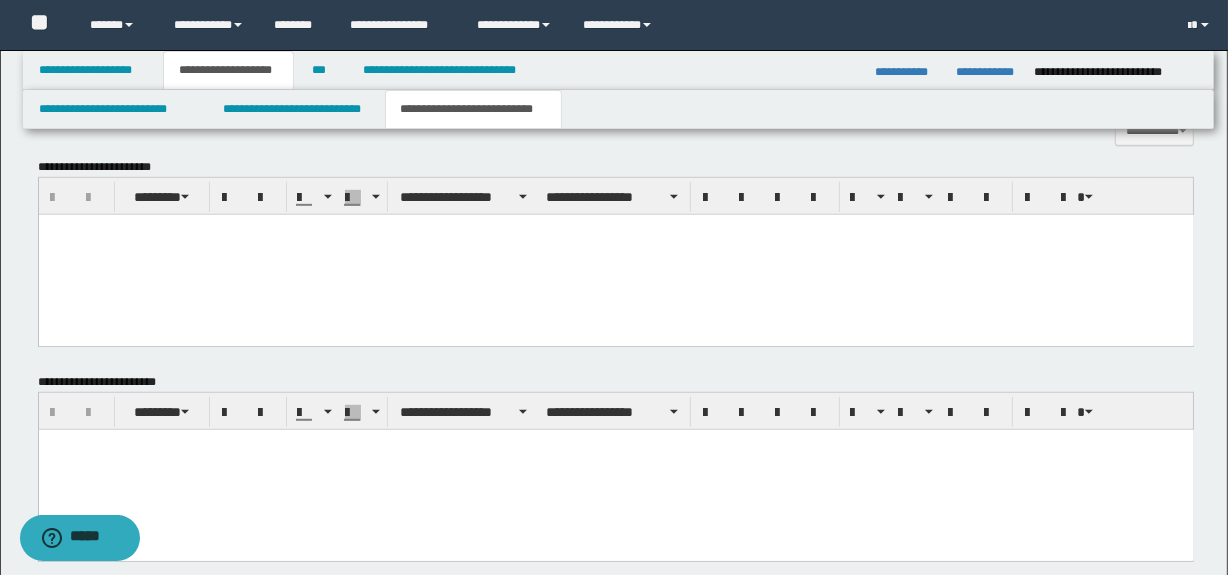 click at bounding box center [615, 254] 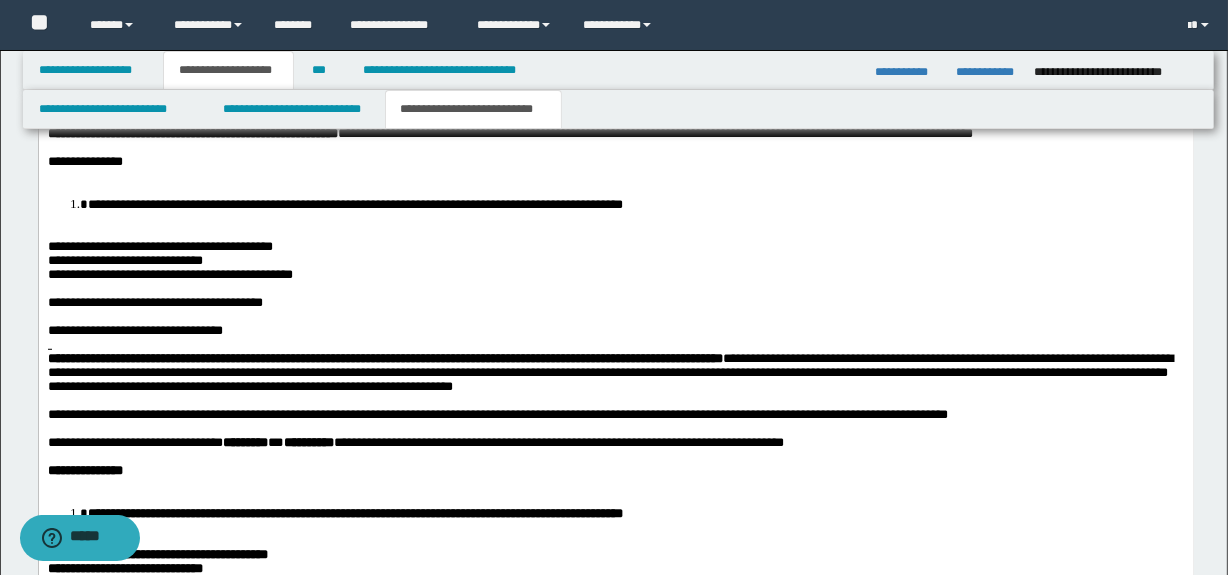 scroll, scrollTop: 1181, scrollLeft: 0, axis: vertical 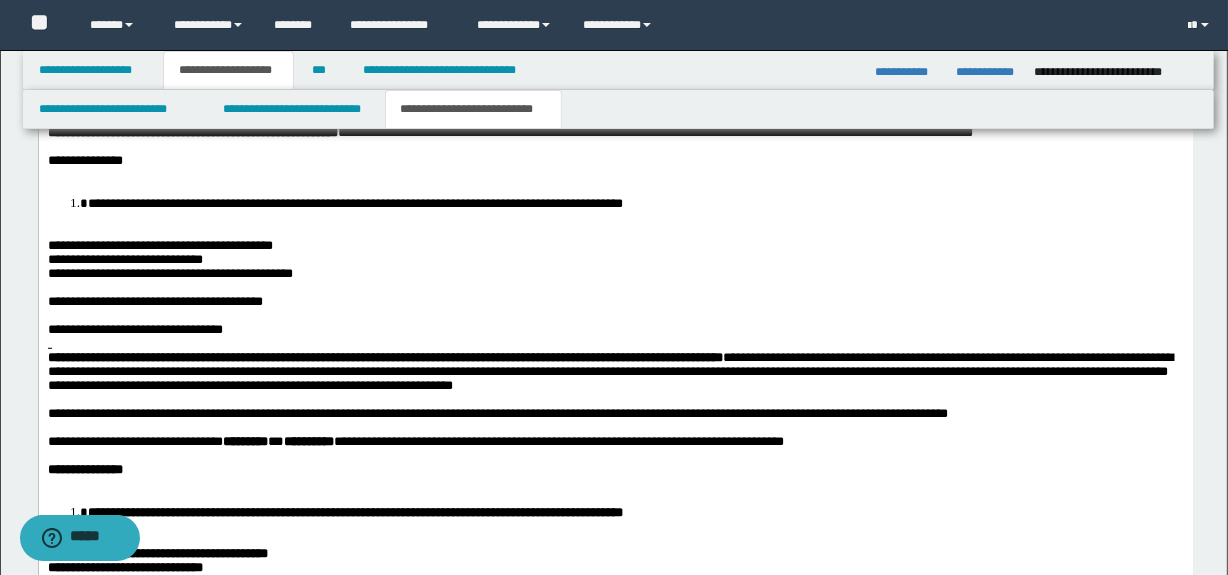 click at bounding box center (615, 174) 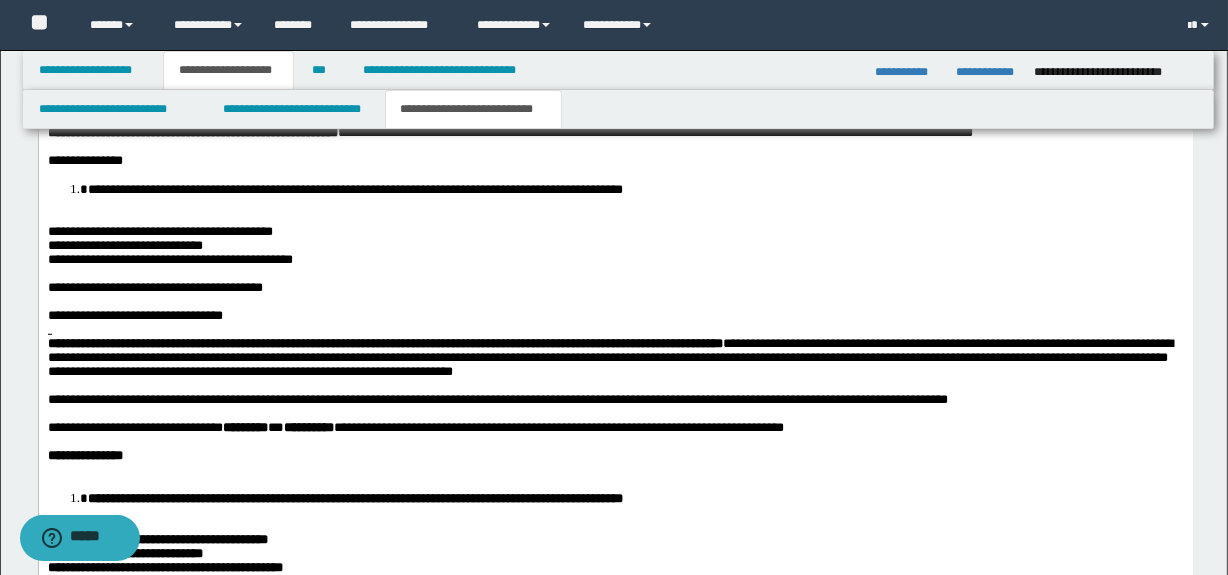click at bounding box center [615, 217] 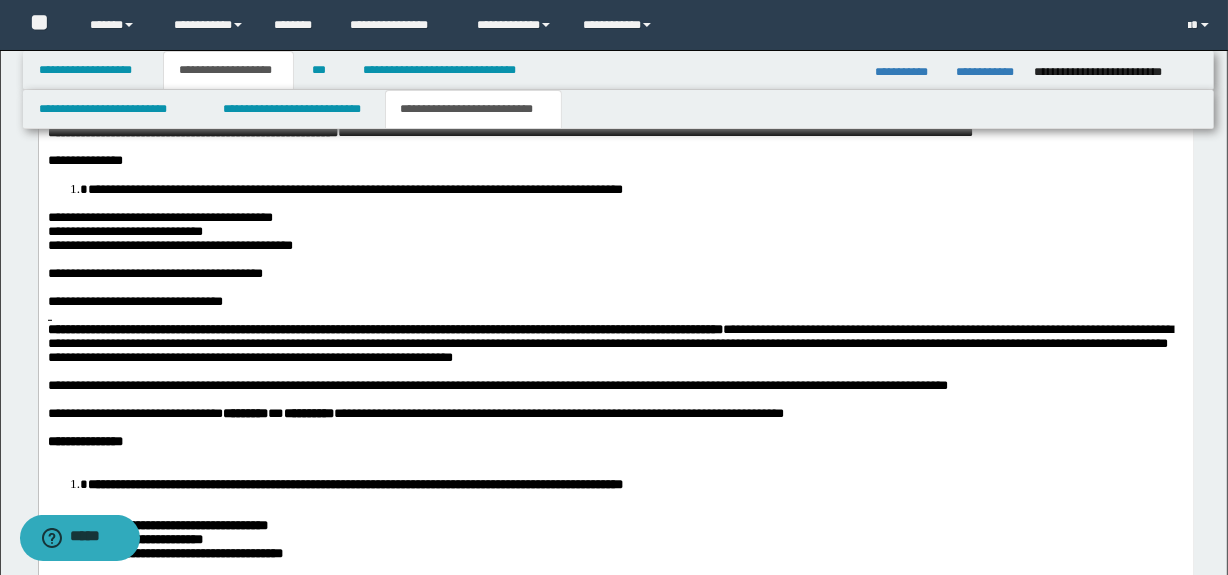 click on "**********" at bounding box center (124, 230) 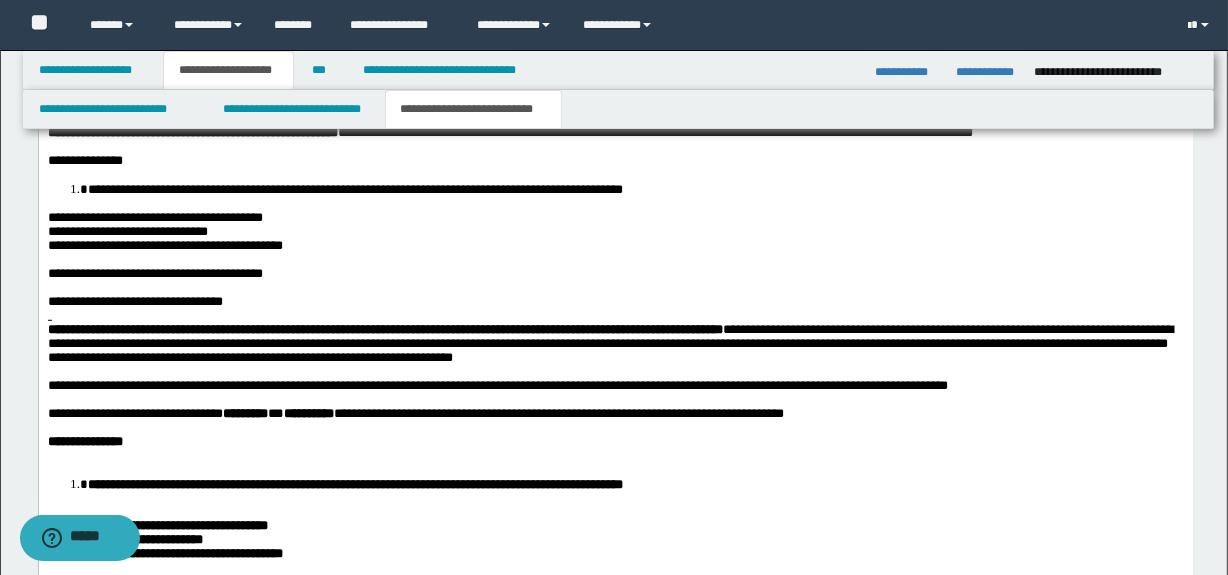 click at bounding box center (615, 315) 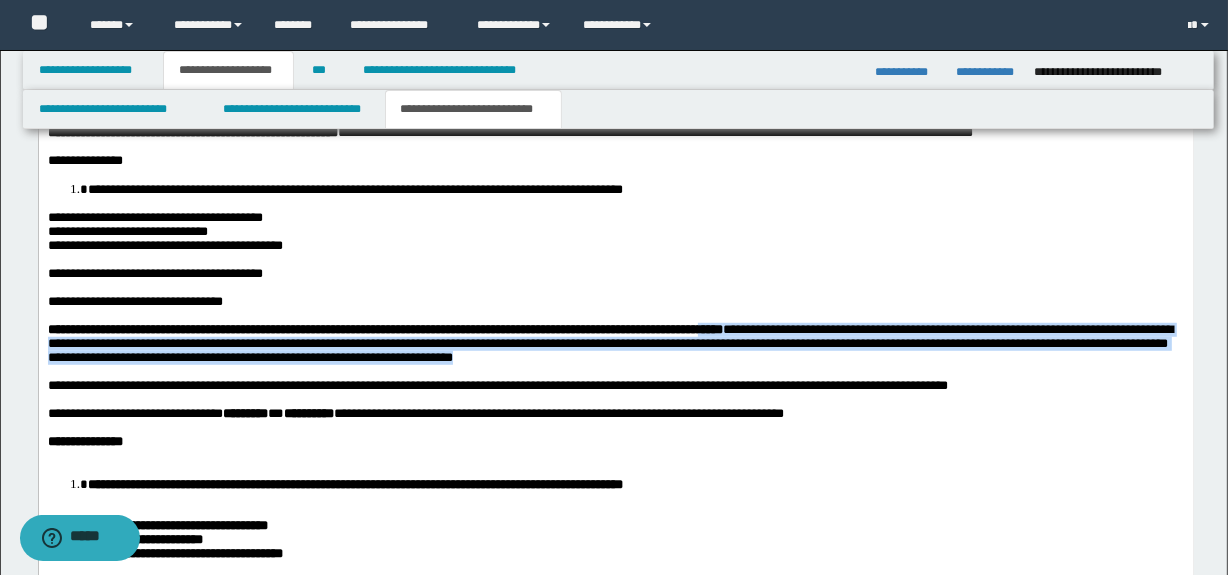 drag, startPoint x: 862, startPoint y: 388, endPoint x: 828, endPoint y: 349, distance: 51.739735 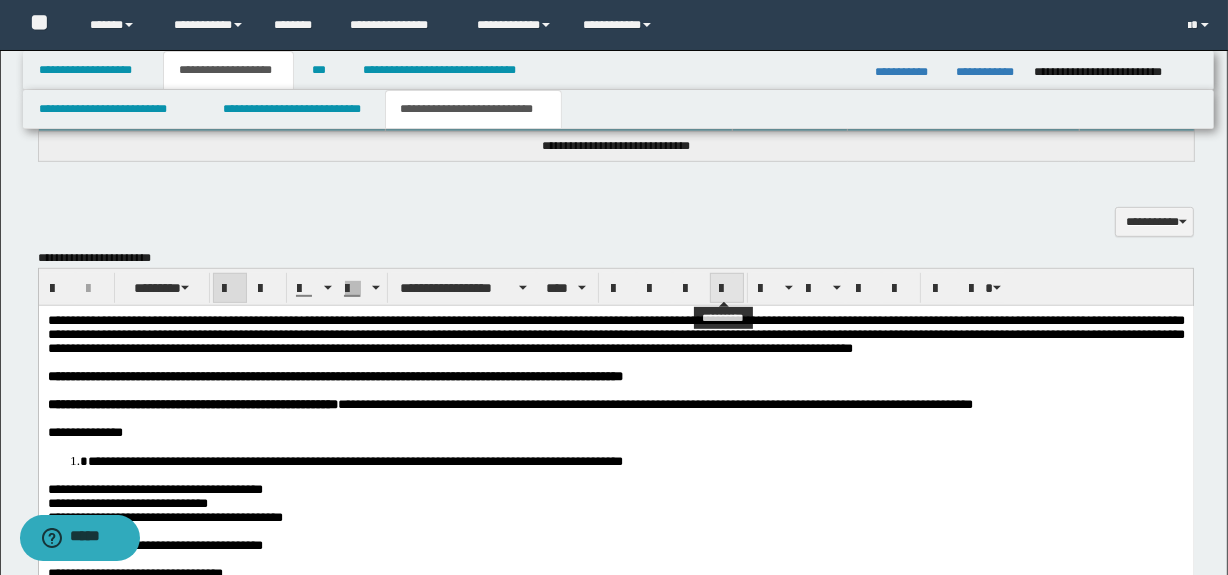 click at bounding box center [727, 289] 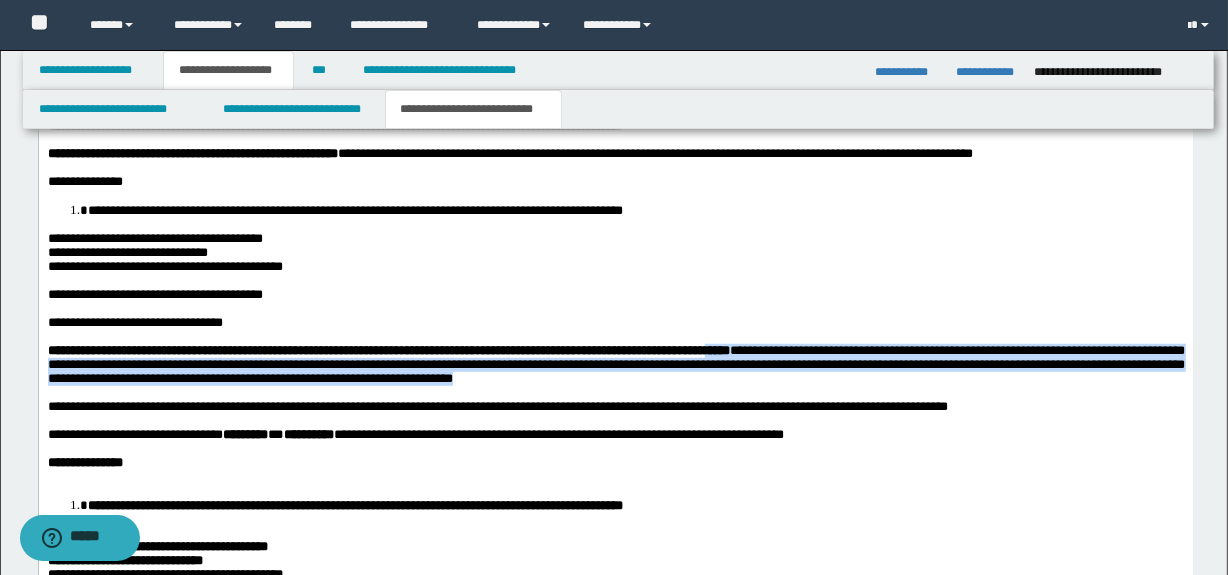 scroll, scrollTop: 1272, scrollLeft: 0, axis: vertical 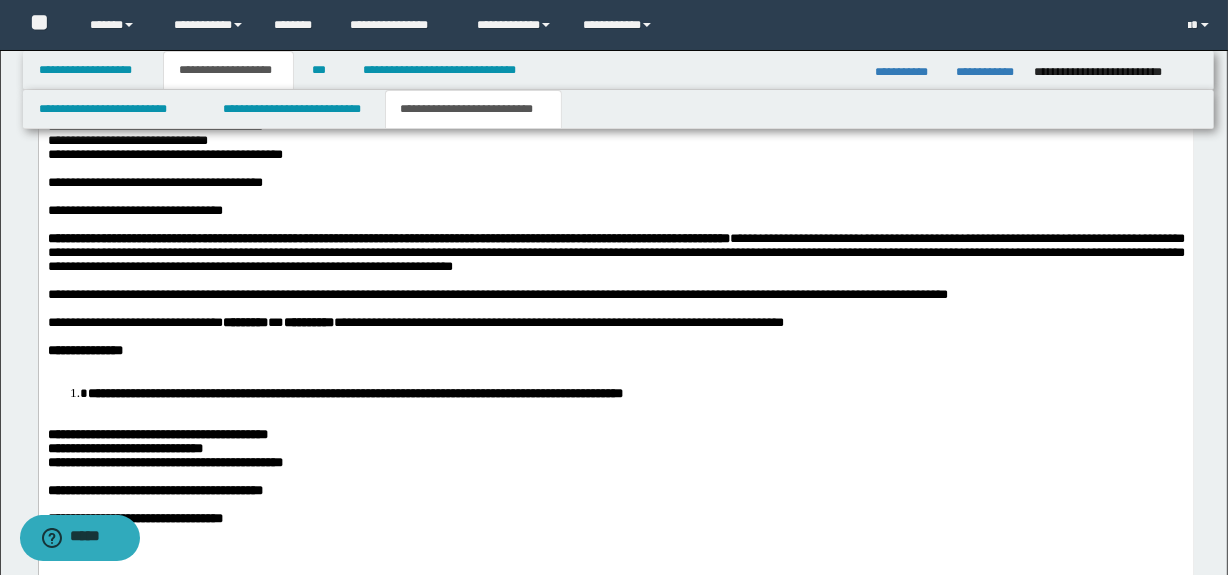 drag, startPoint x: 189, startPoint y: 381, endPoint x: 164, endPoint y: 394, distance: 28.178005 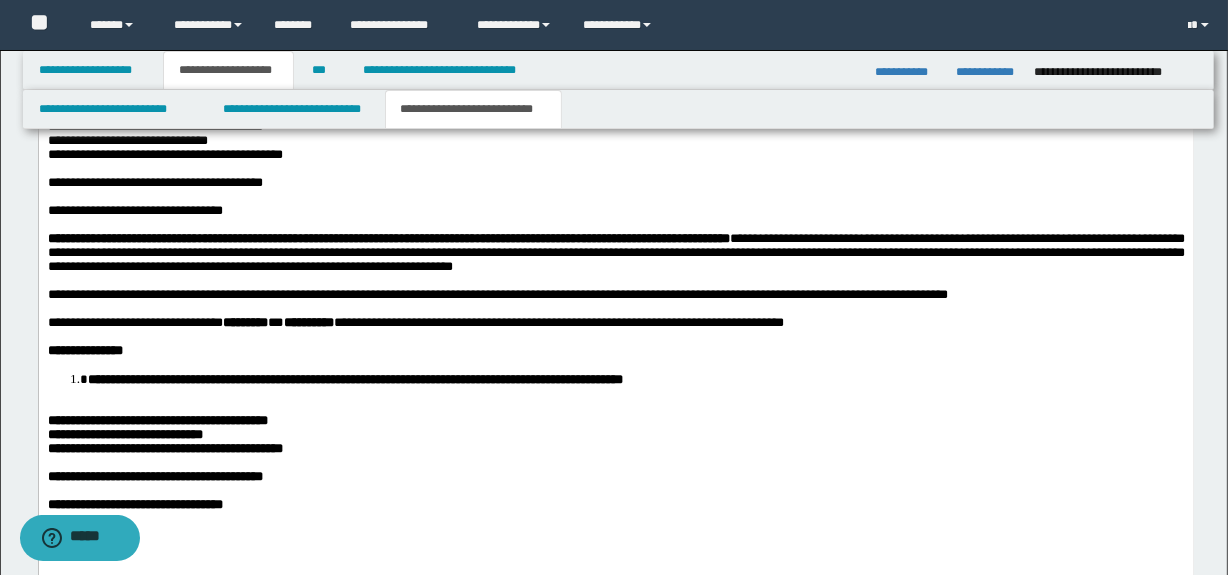 click on "**********" at bounding box center (615, 256) 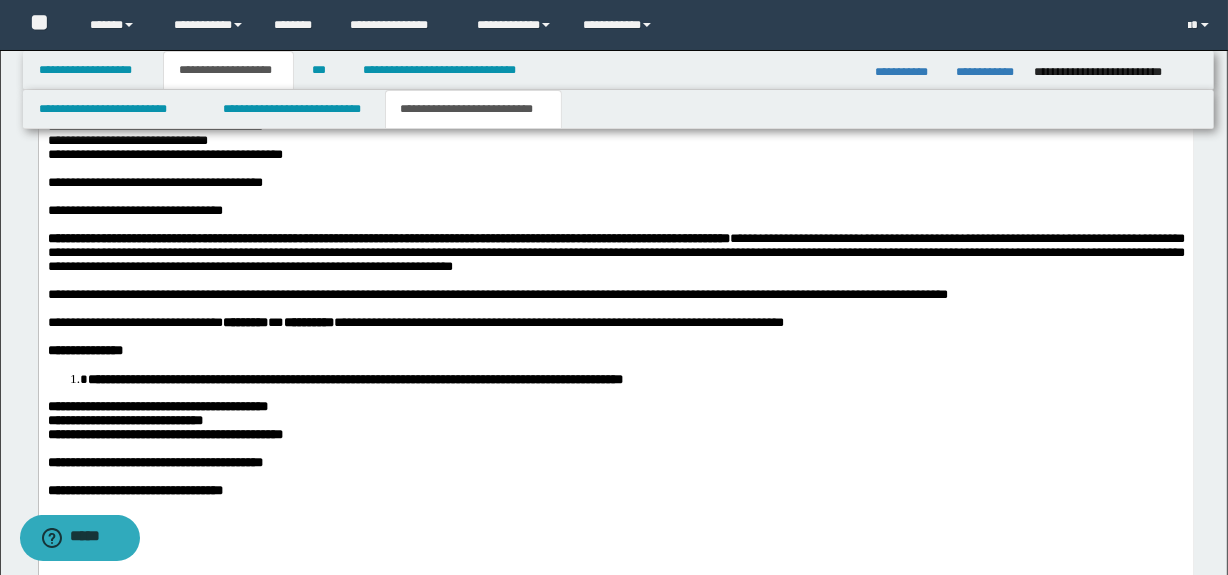 click on "**********" at bounding box center (157, 406) 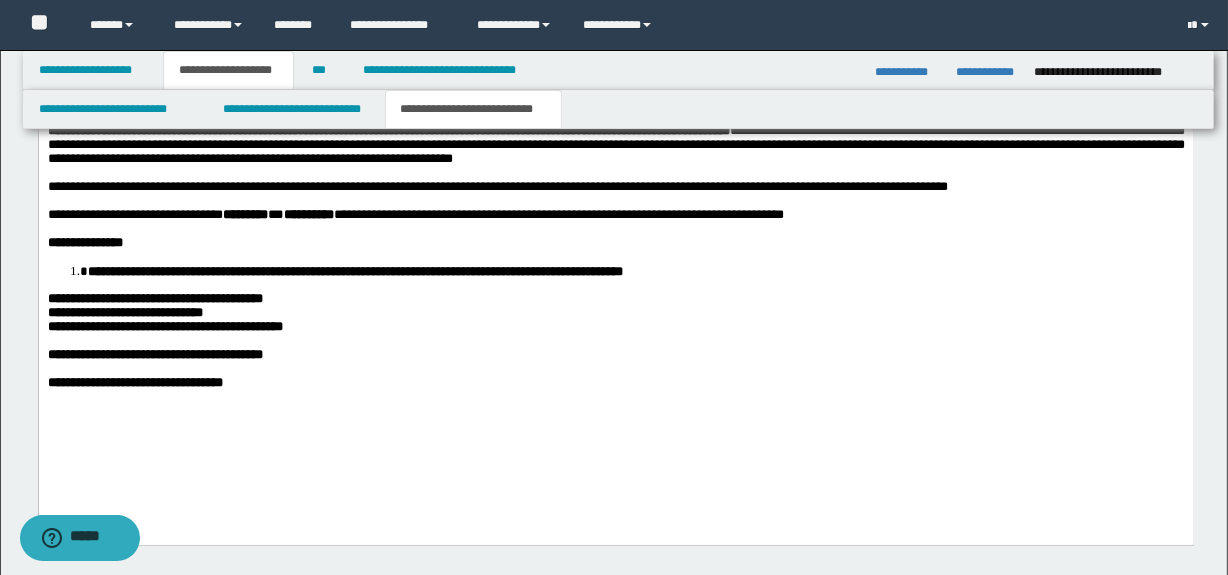 scroll, scrollTop: 1393, scrollLeft: 0, axis: vertical 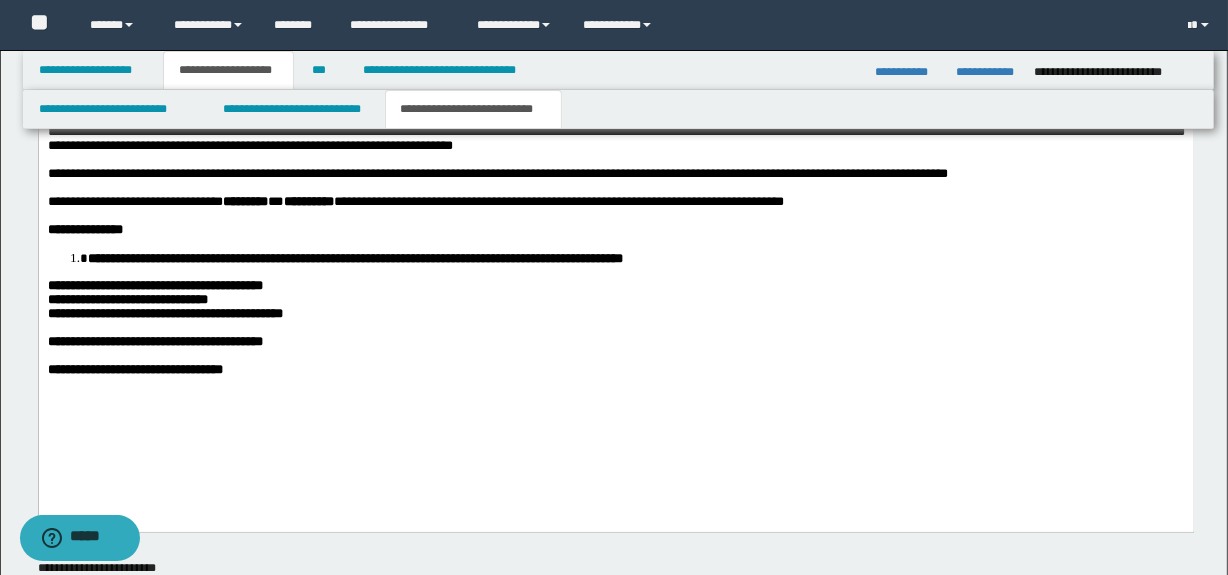 drag, startPoint x: 936, startPoint y: 297, endPoint x: 968, endPoint y: 298, distance: 32.01562 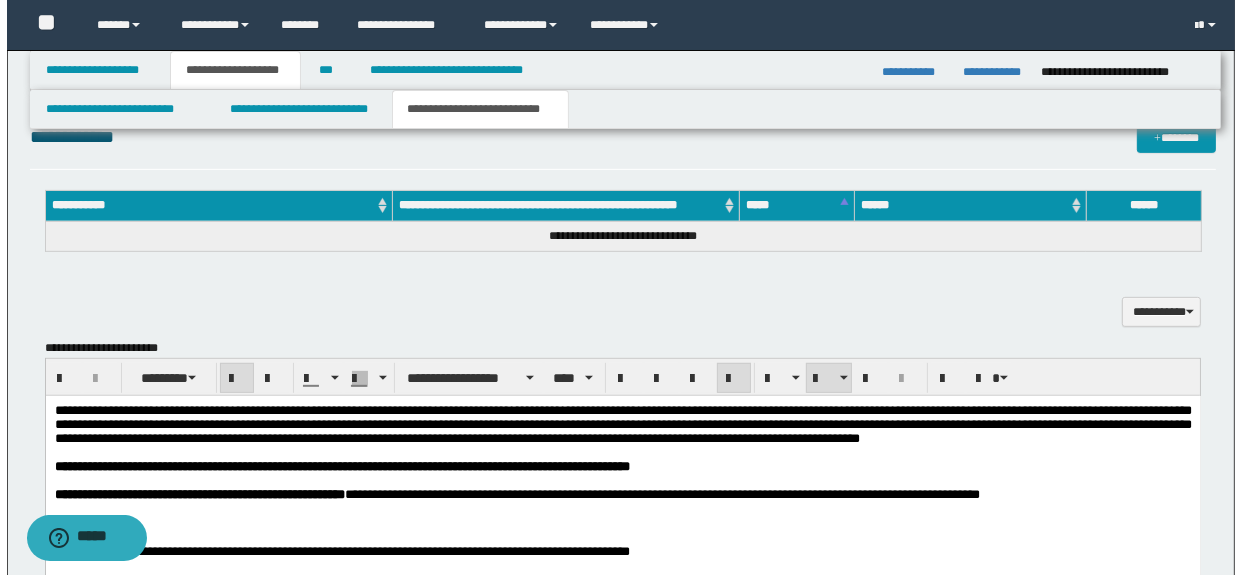 scroll, scrollTop: 818, scrollLeft: 0, axis: vertical 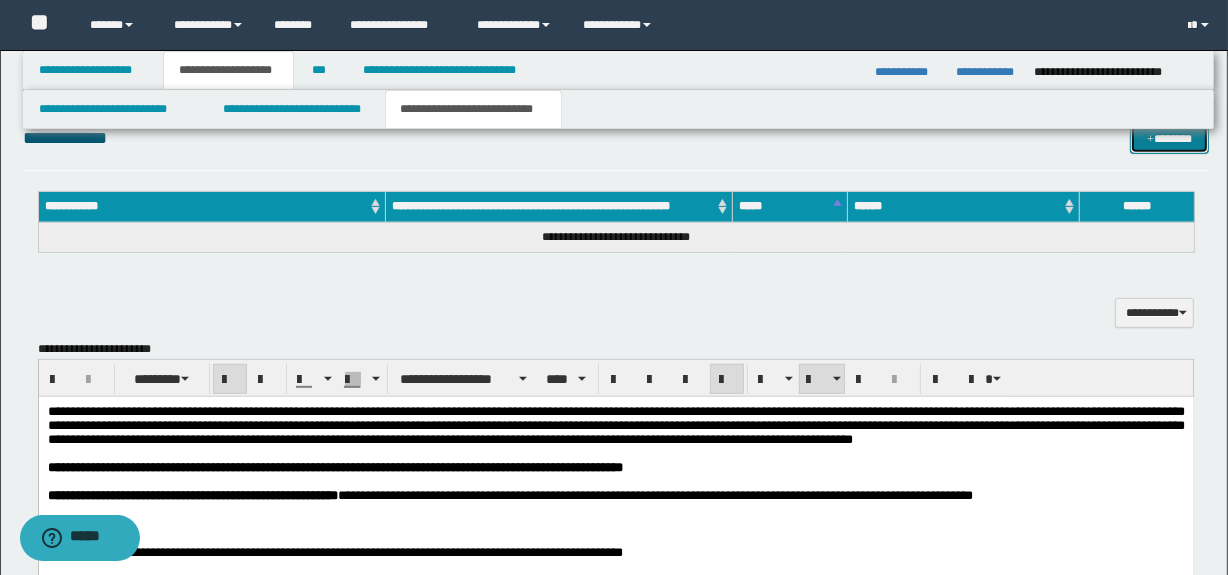click at bounding box center (1150, 140) 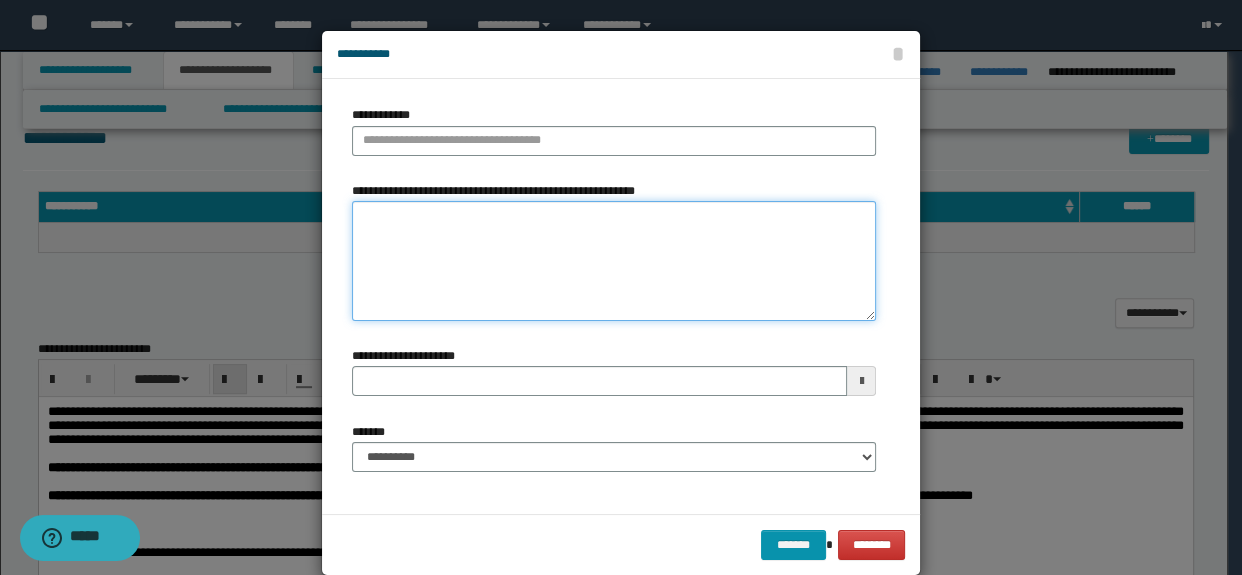 click on "**********" at bounding box center (614, 261) 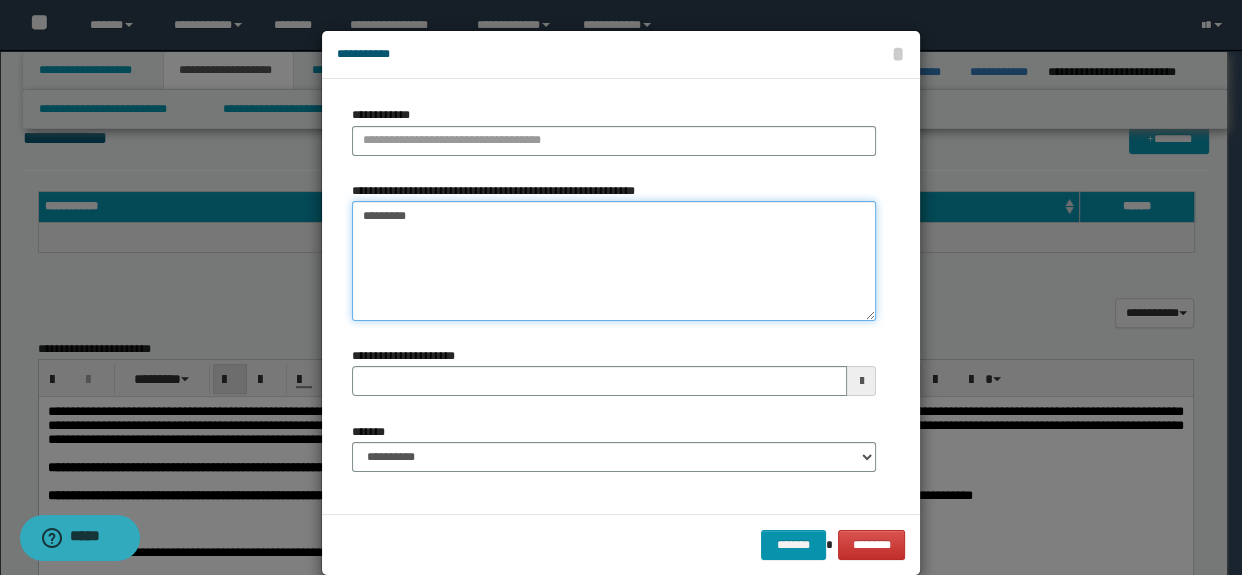 drag, startPoint x: 502, startPoint y: 233, endPoint x: 284, endPoint y: 207, distance: 219.54498 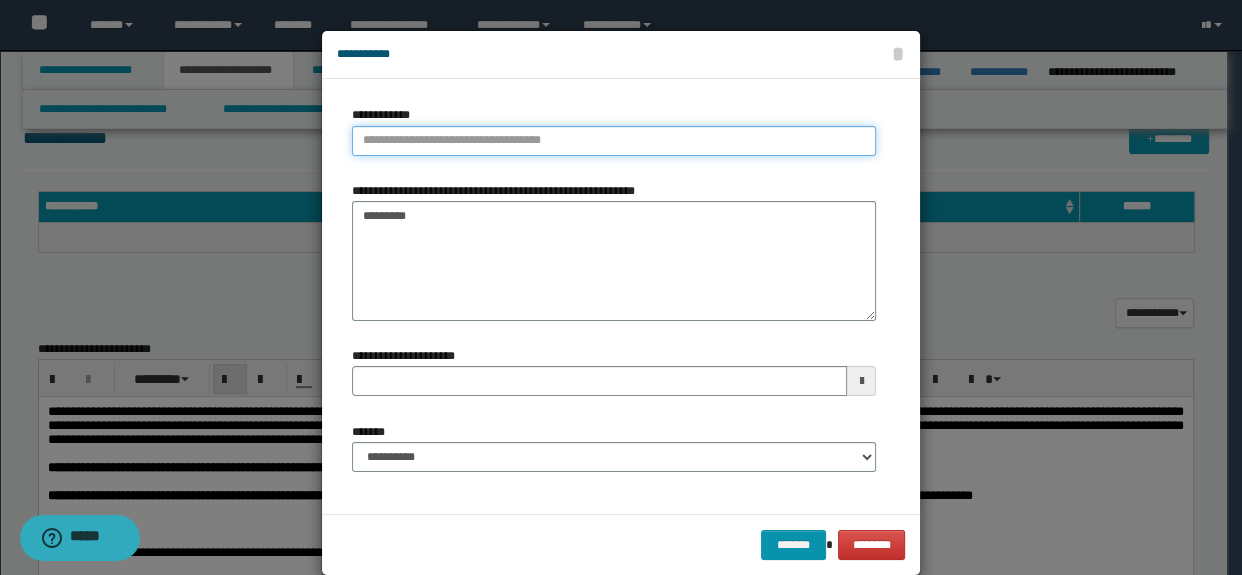 click on "**********" at bounding box center (614, 141) 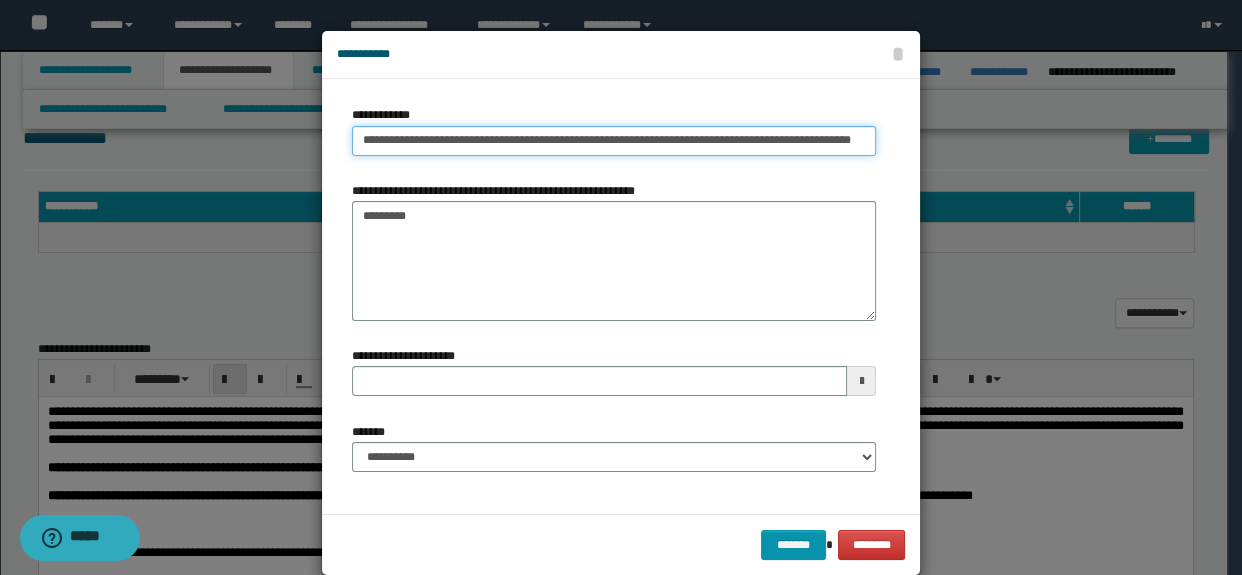 scroll, scrollTop: 0, scrollLeft: 133, axis: horizontal 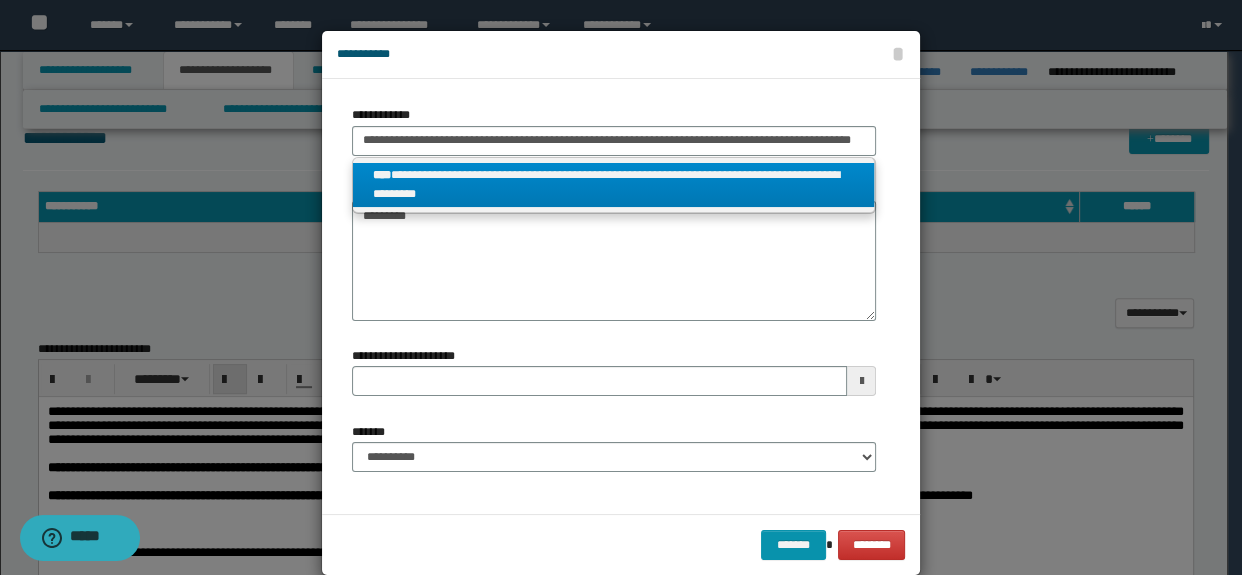 click on "**********" at bounding box center [614, 185] 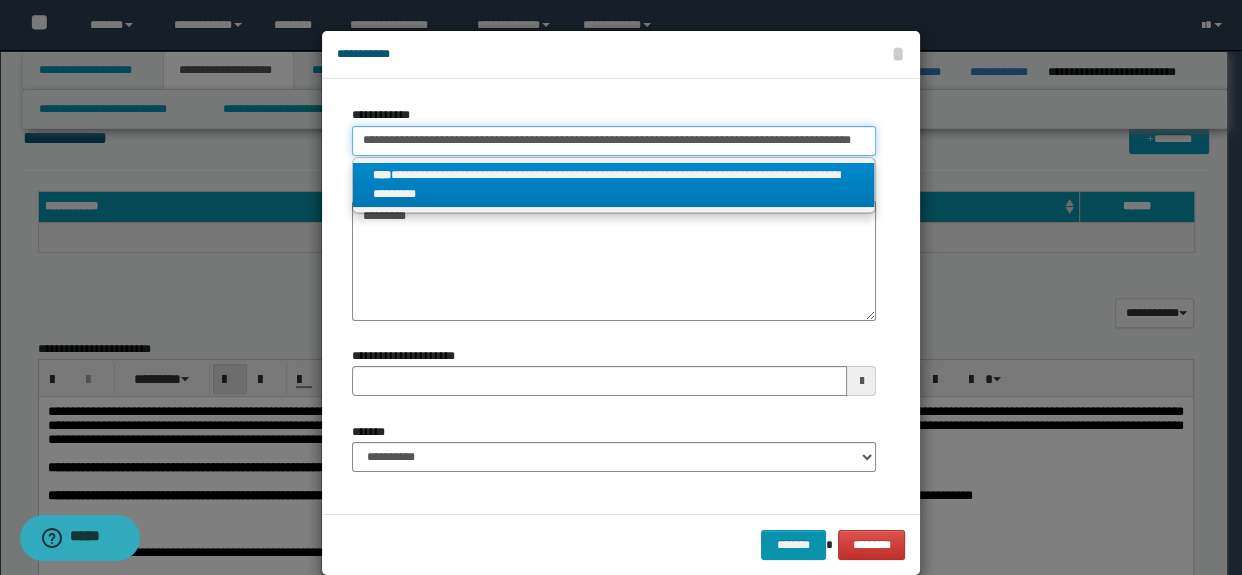 type on "**********" 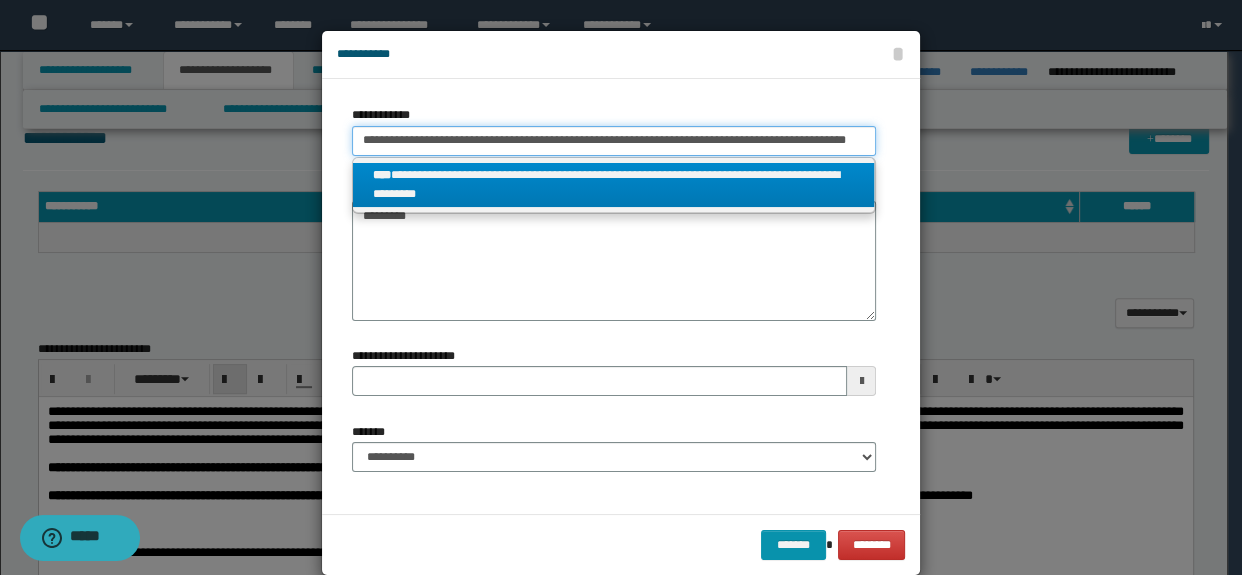 scroll, scrollTop: 0, scrollLeft: 10, axis: horizontal 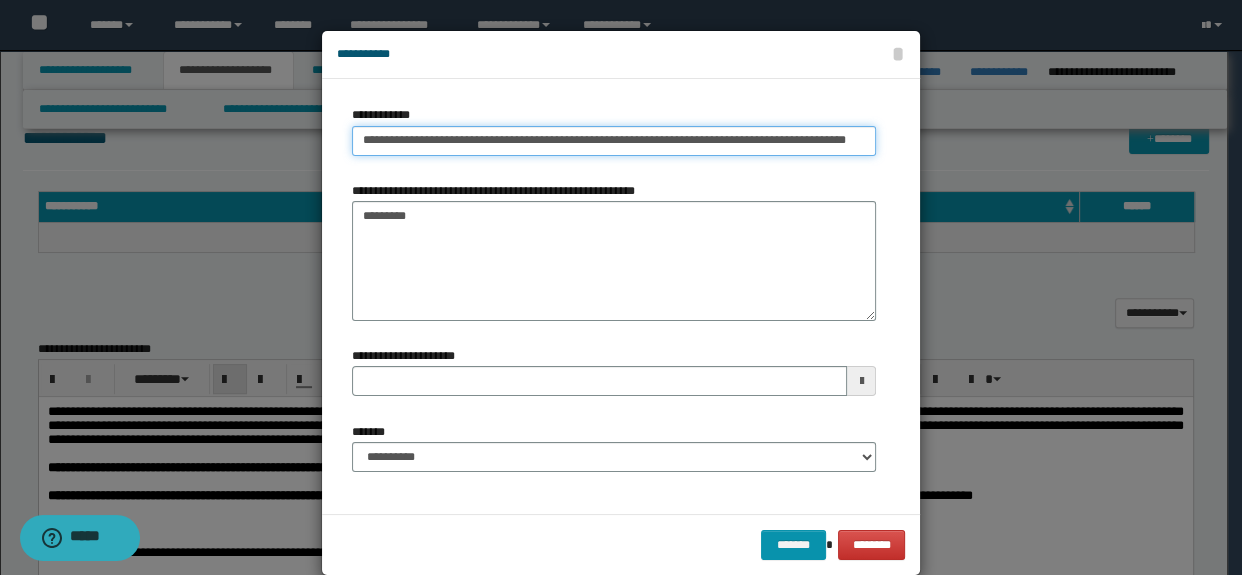 type 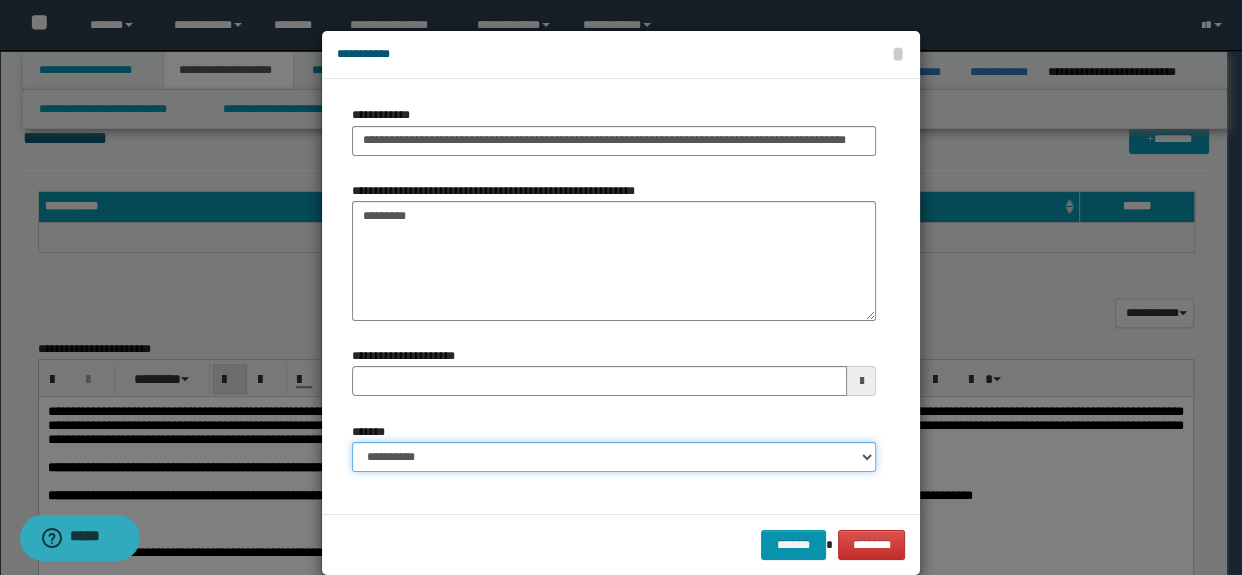 drag, startPoint x: 470, startPoint y: 470, endPoint x: 459, endPoint y: 452, distance: 21.095022 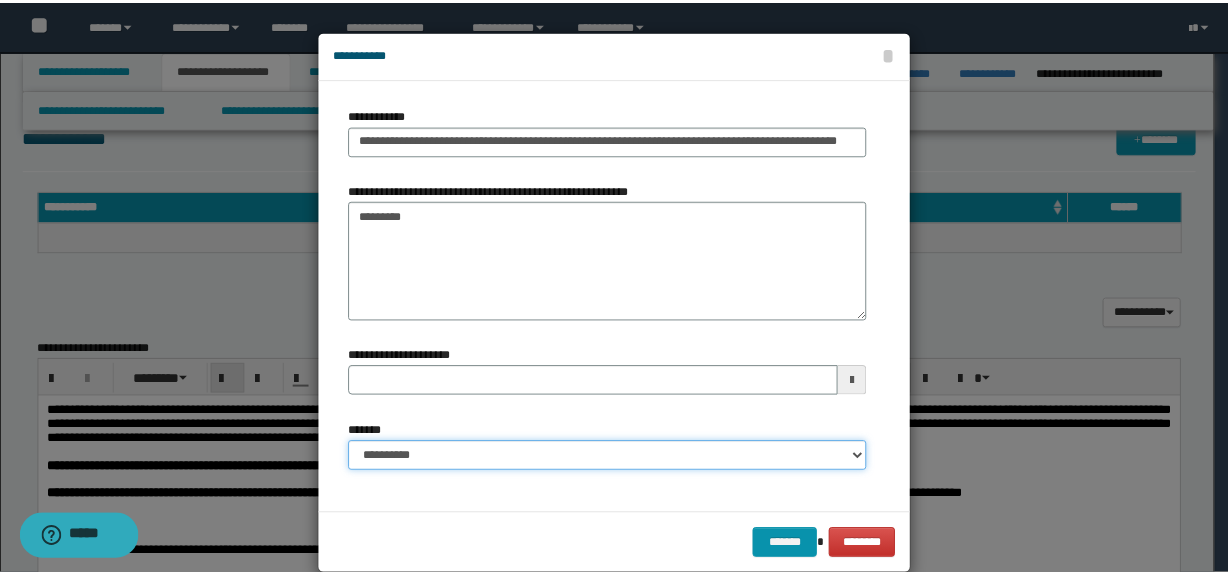 scroll, scrollTop: 0, scrollLeft: 0, axis: both 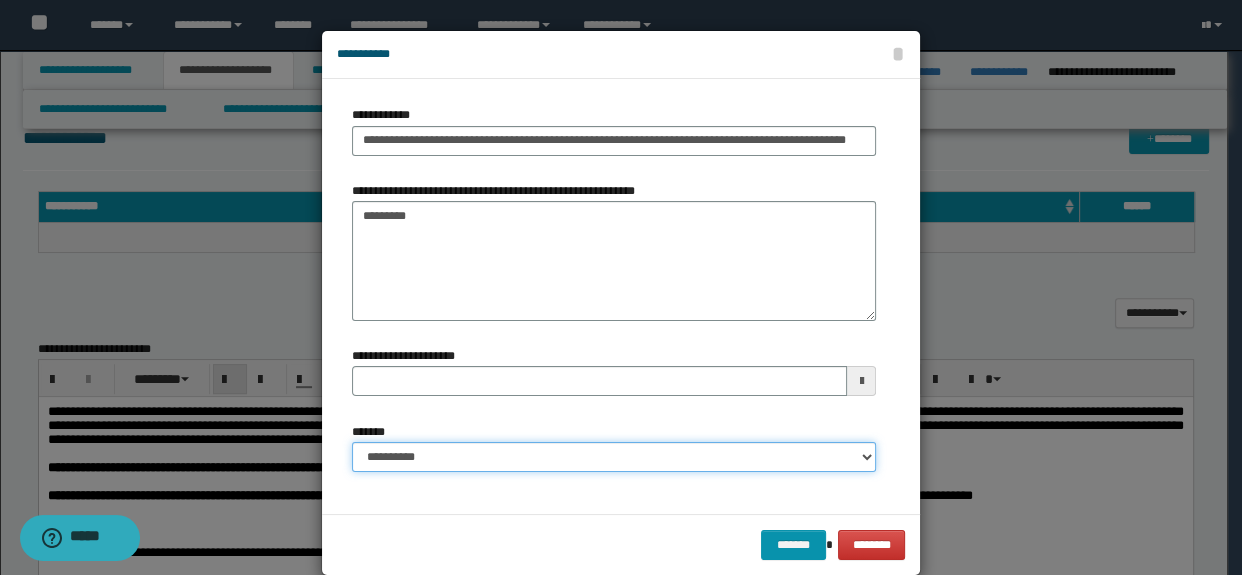select on "*" 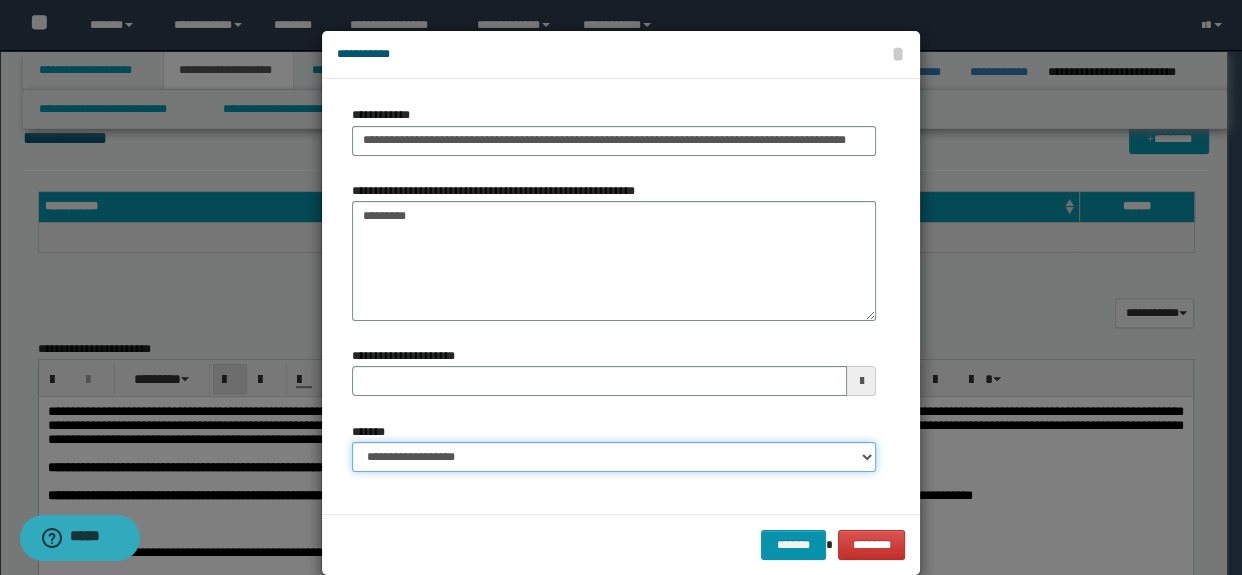click on "**********" at bounding box center [614, 457] 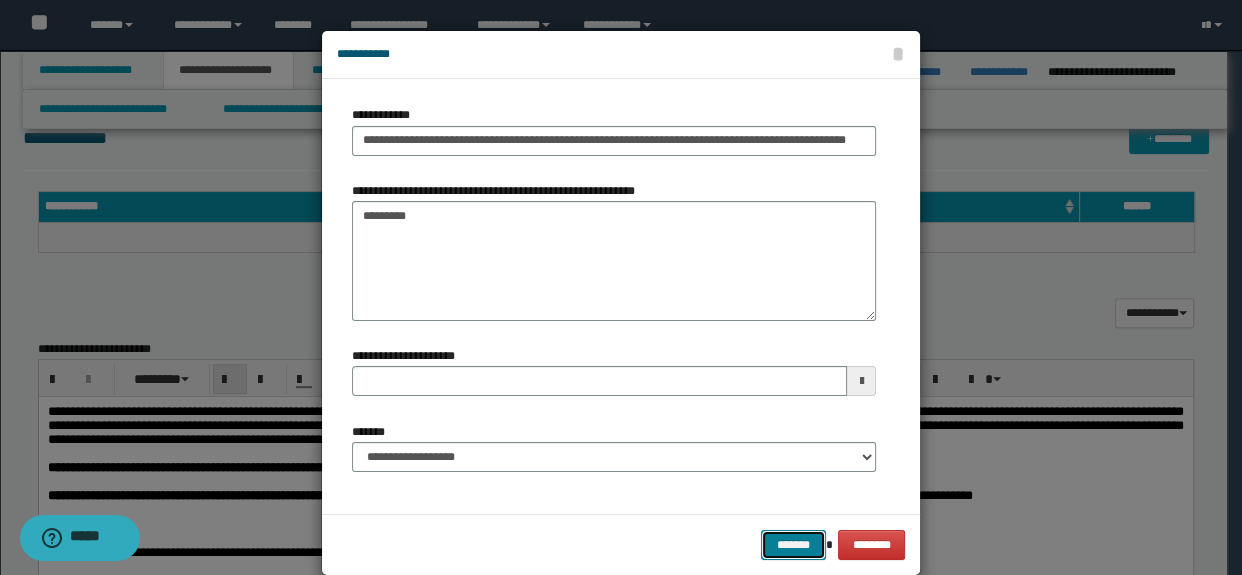 click on "*******" at bounding box center (793, 545) 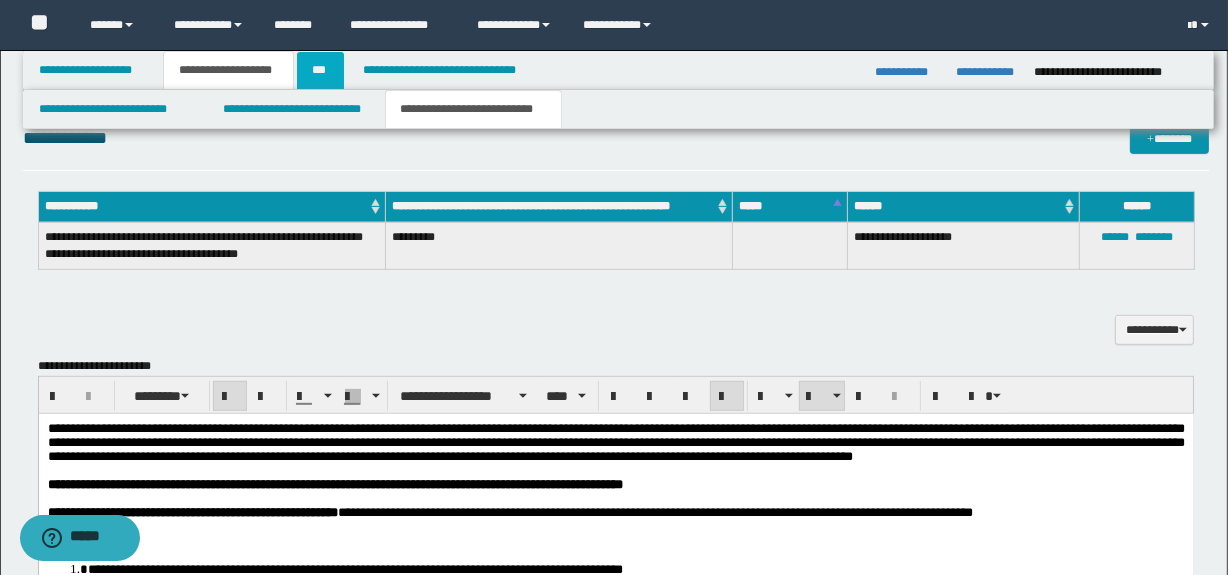 click on "***" at bounding box center (320, 70) 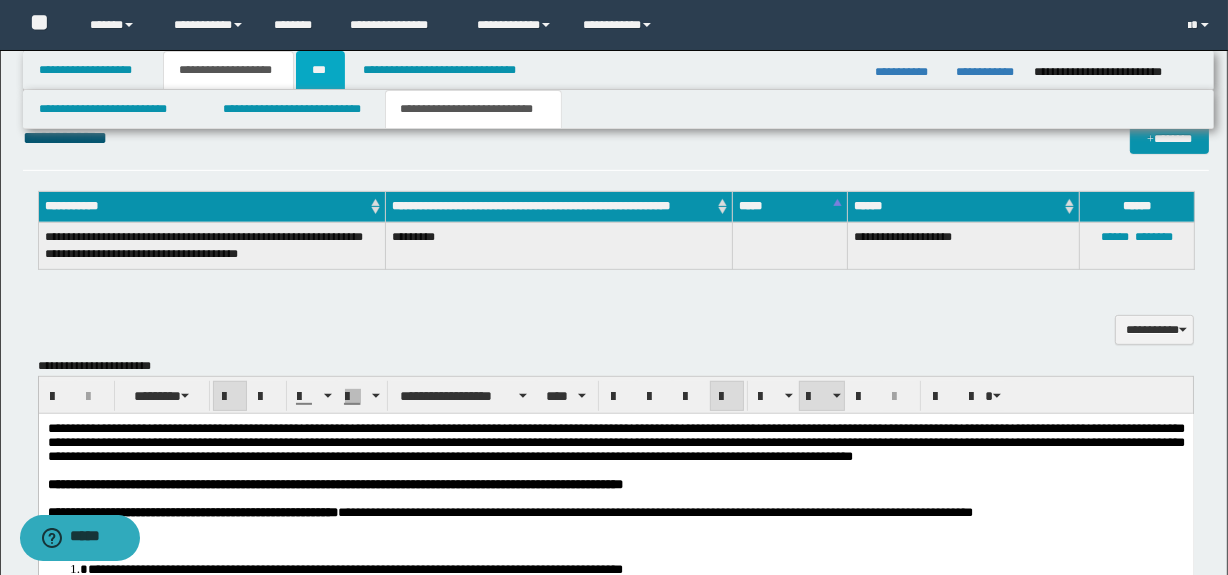 scroll, scrollTop: 0, scrollLeft: 0, axis: both 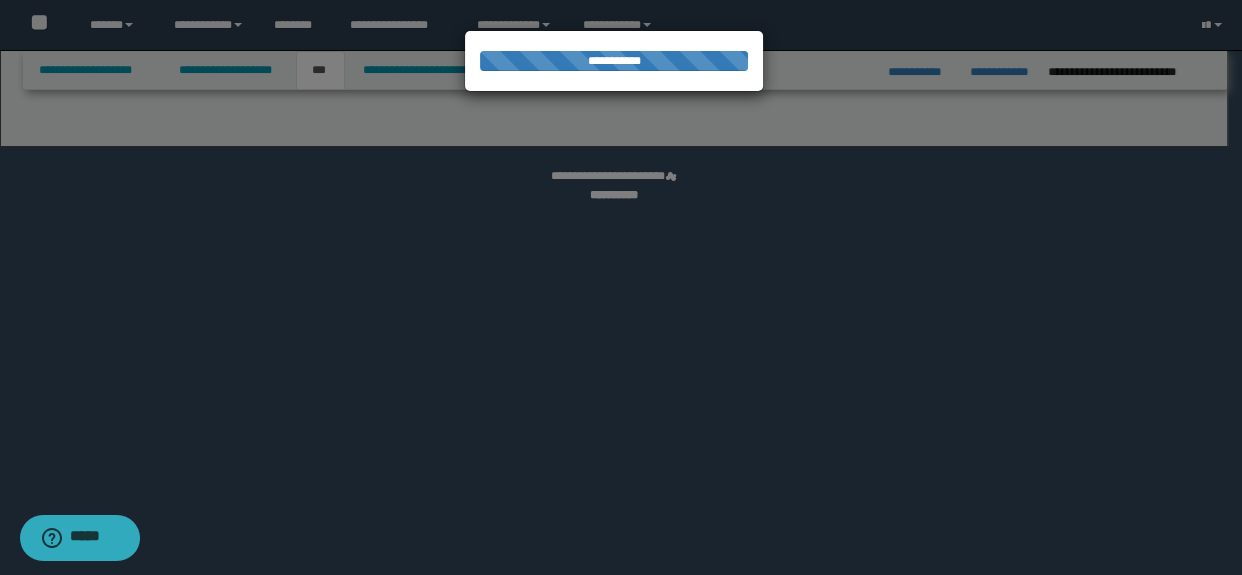 select on "***" 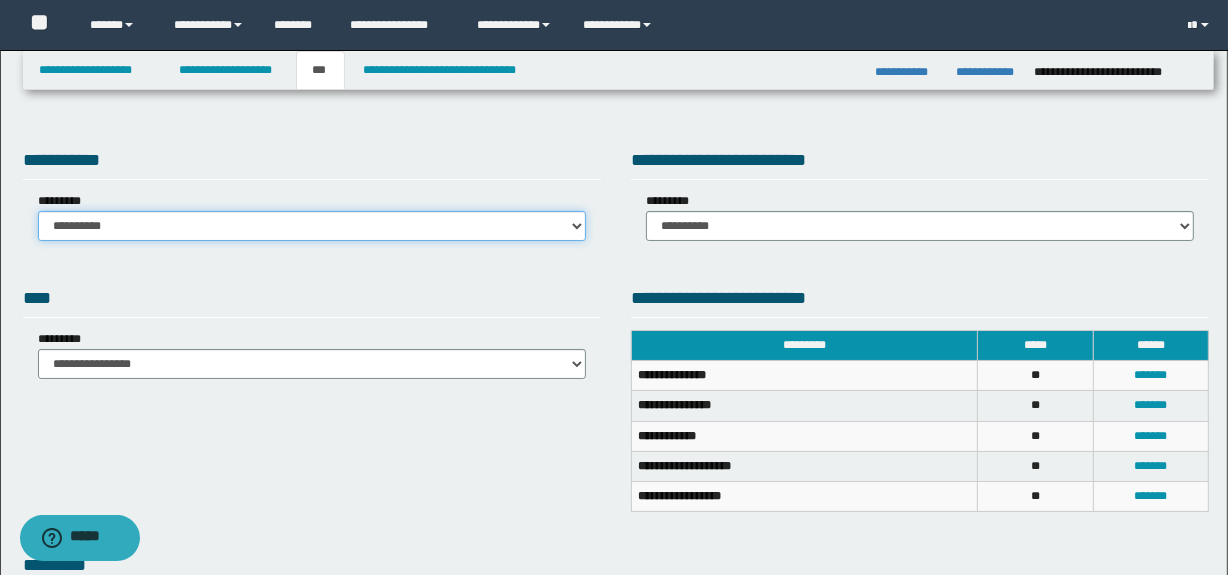 click on "**********" at bounding box center (312, 226) 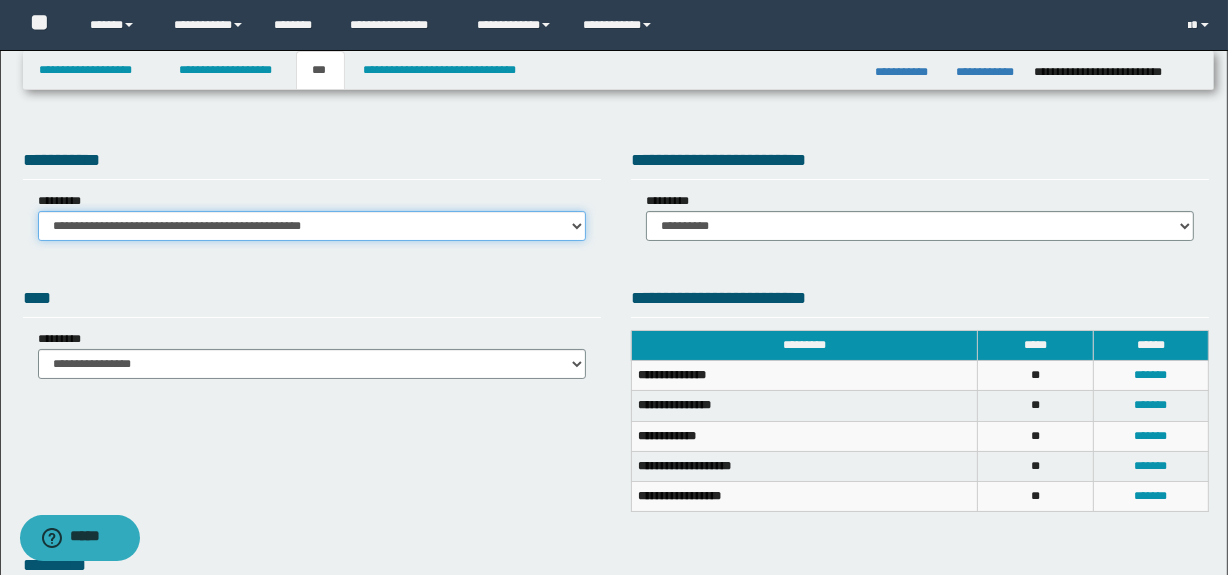 click on "**********" at bounding box center [312, 226] 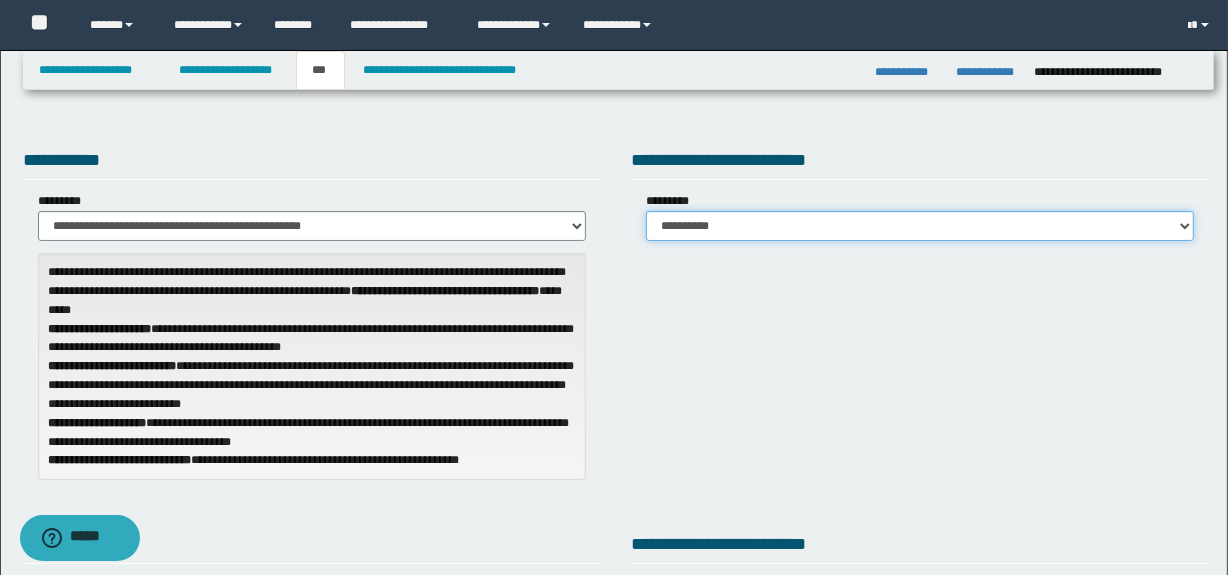 click on "**********" at bounding box center [920, 226] 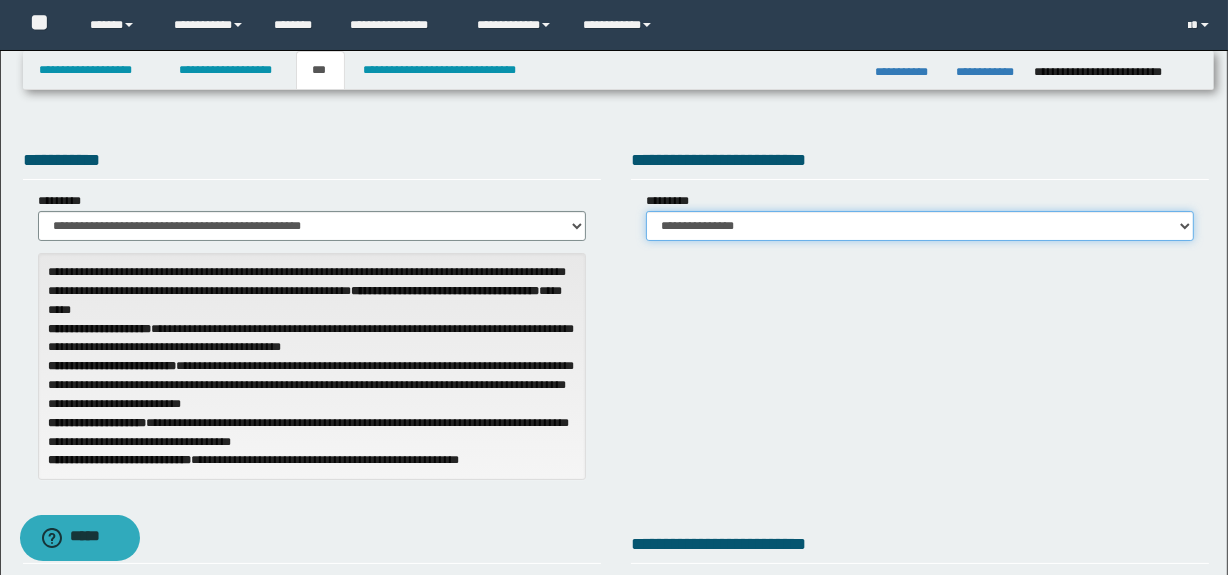 click on "**********" at bounding box center [920, 226] 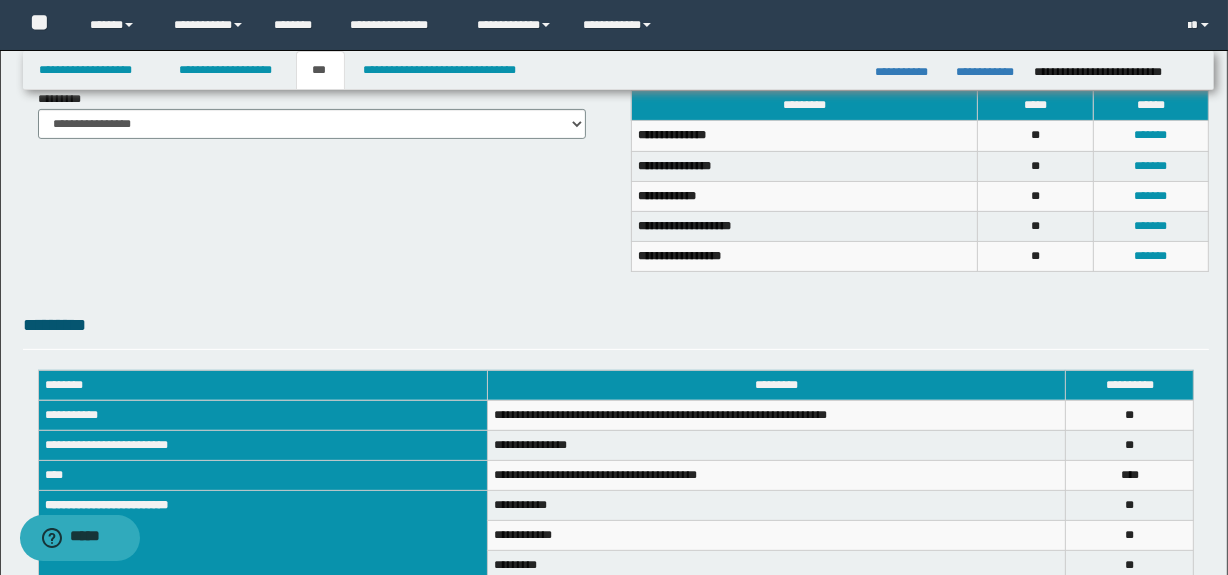 scroll, scrollTop: 555, scrollLeft: 0, axis: vertical 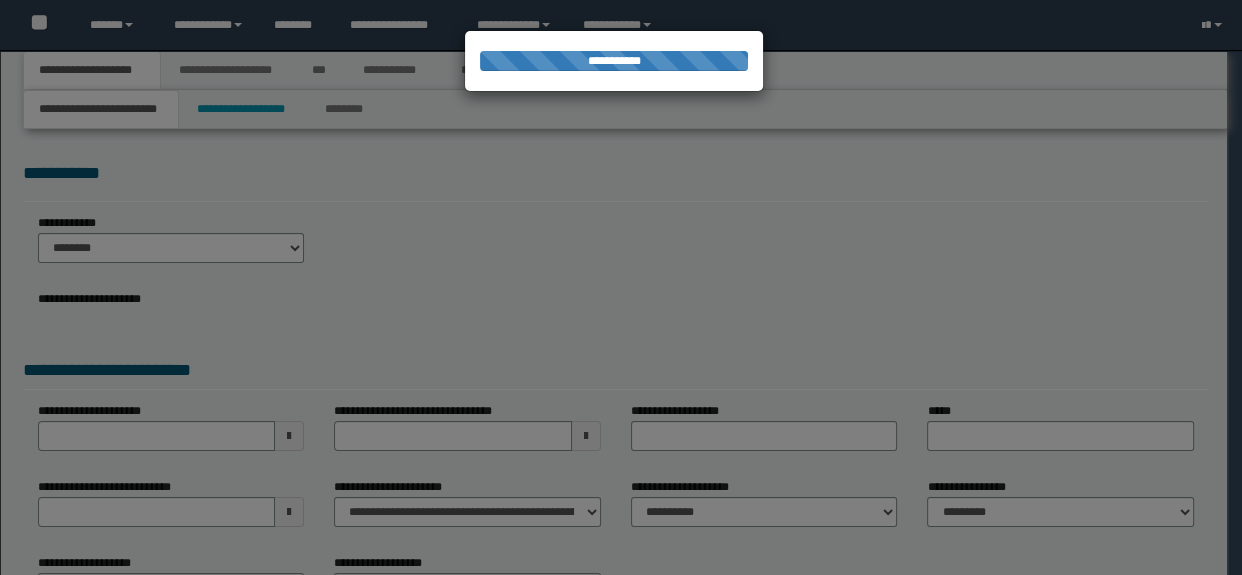 select on "*" 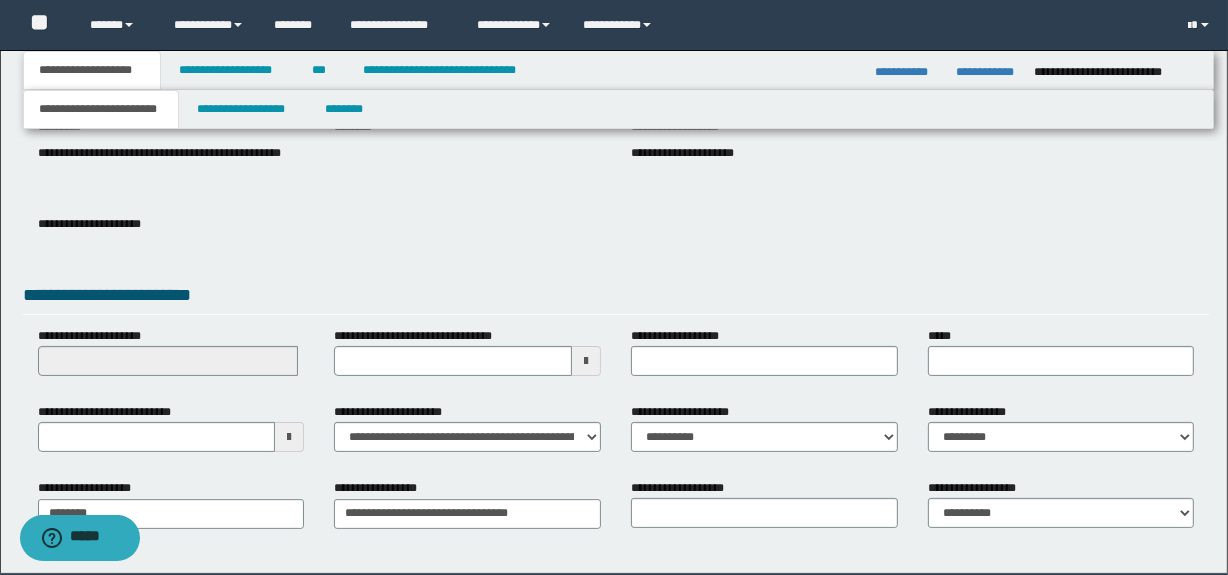 scroll, scrollTop: 272, scrollLeft: 0, axis: vertical 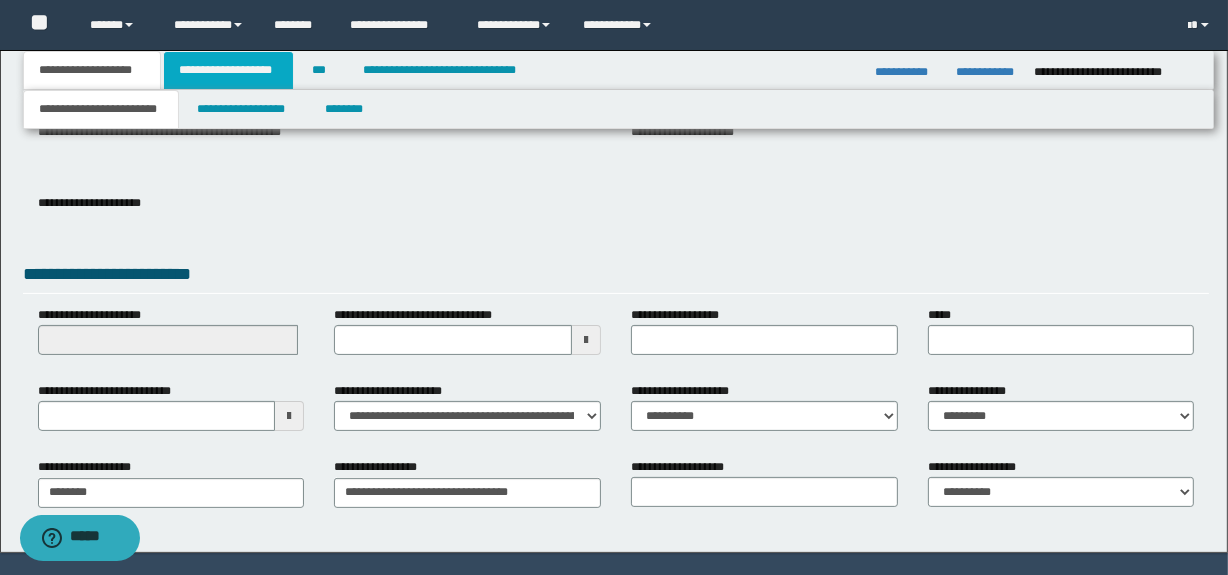 click on "**********" at bounding box center [228, 70] 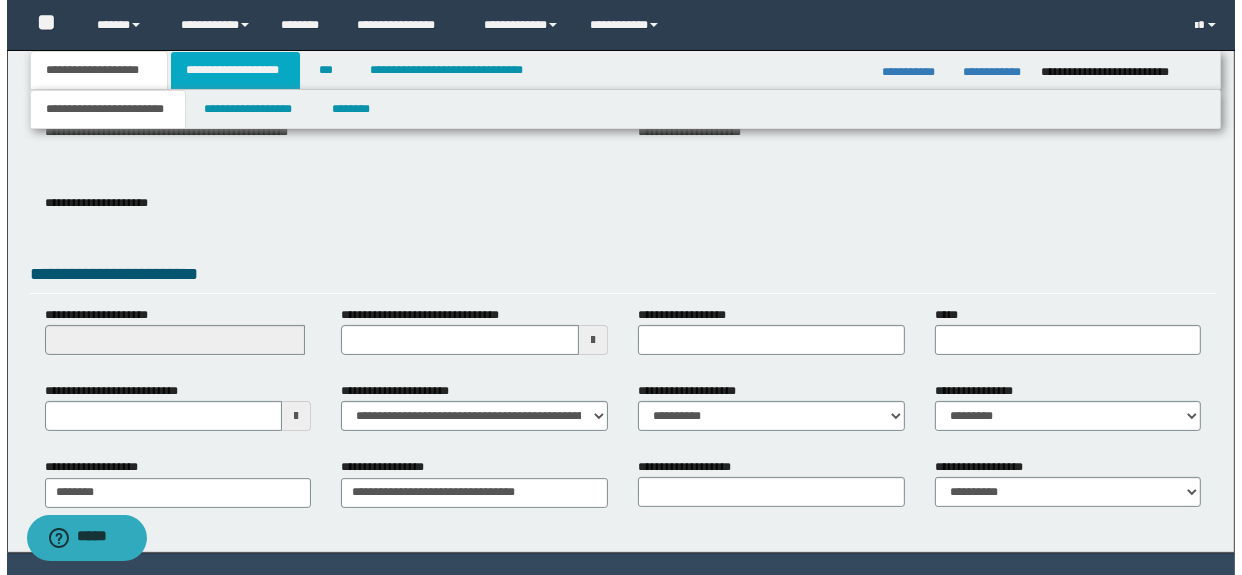 scroll, scrollTop: 0, scrollLeft: 0, axis: both 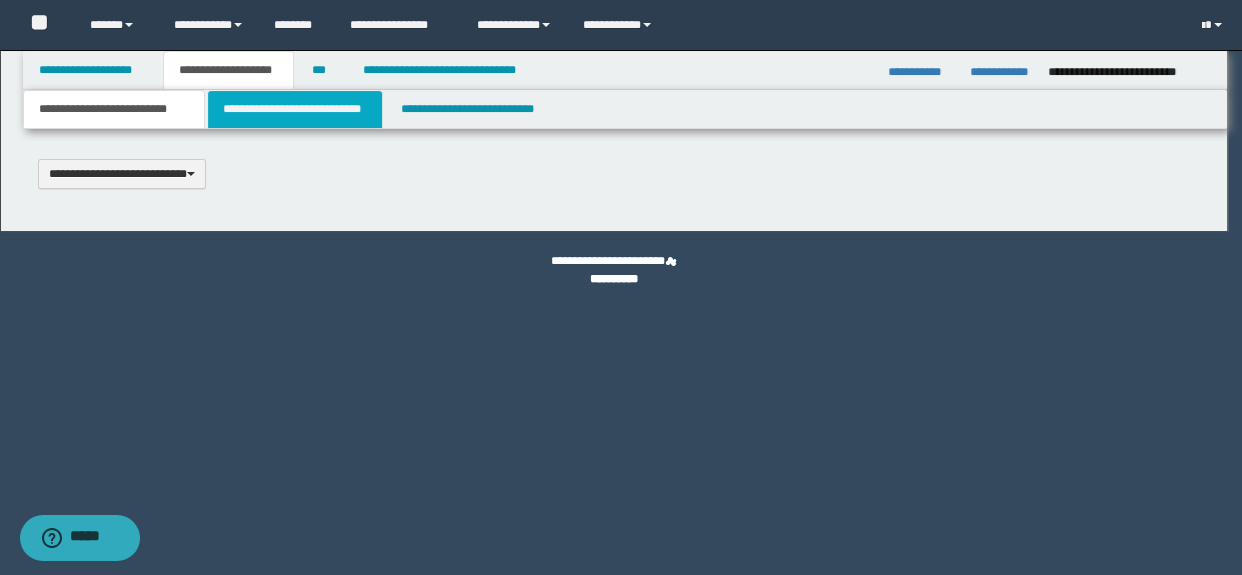 type 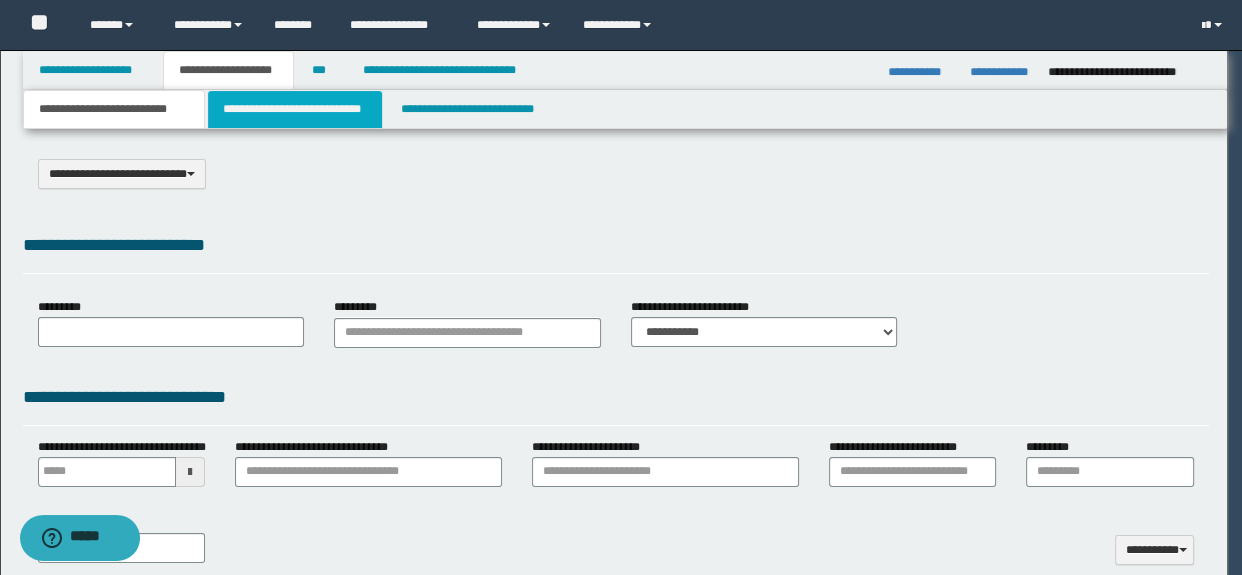 select on "*" 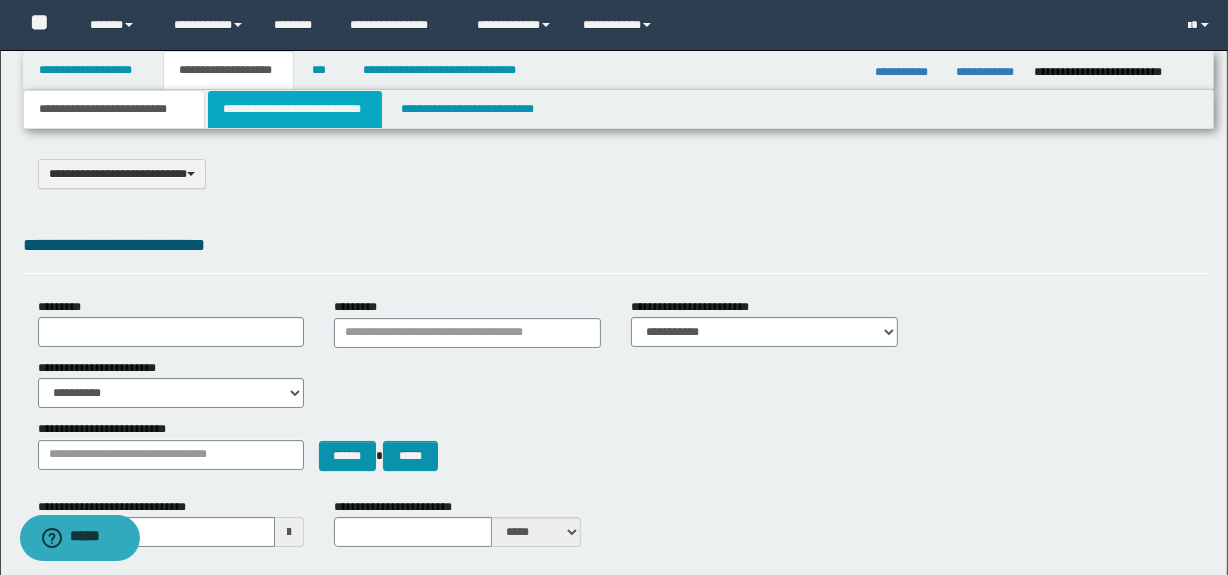 click on "**********" at bounding box center (294, 109) 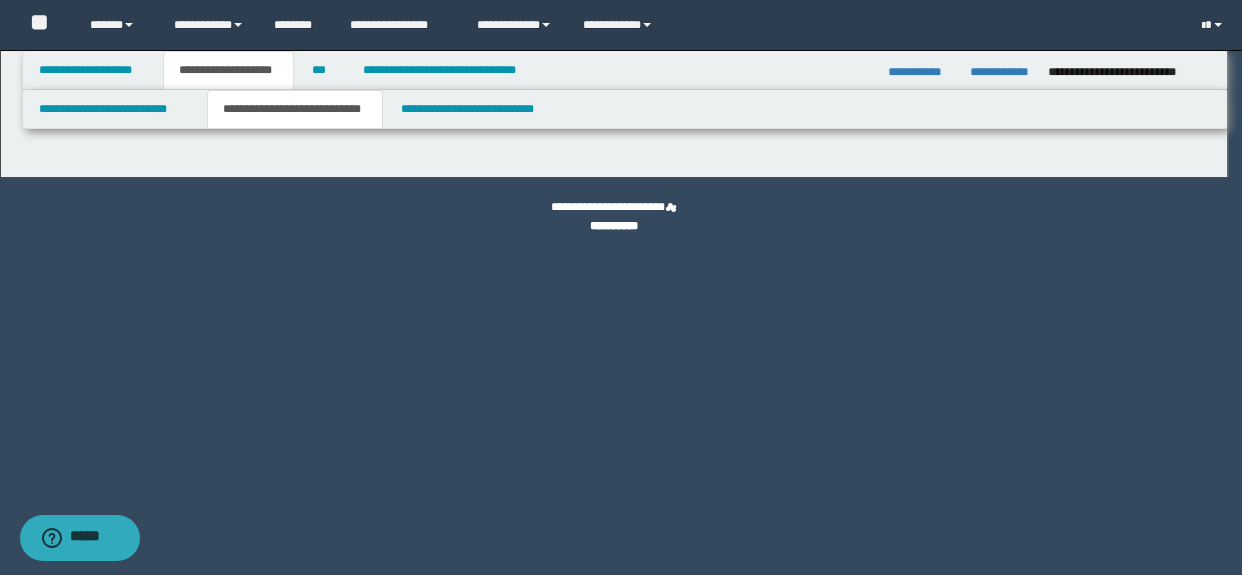 select on "*" 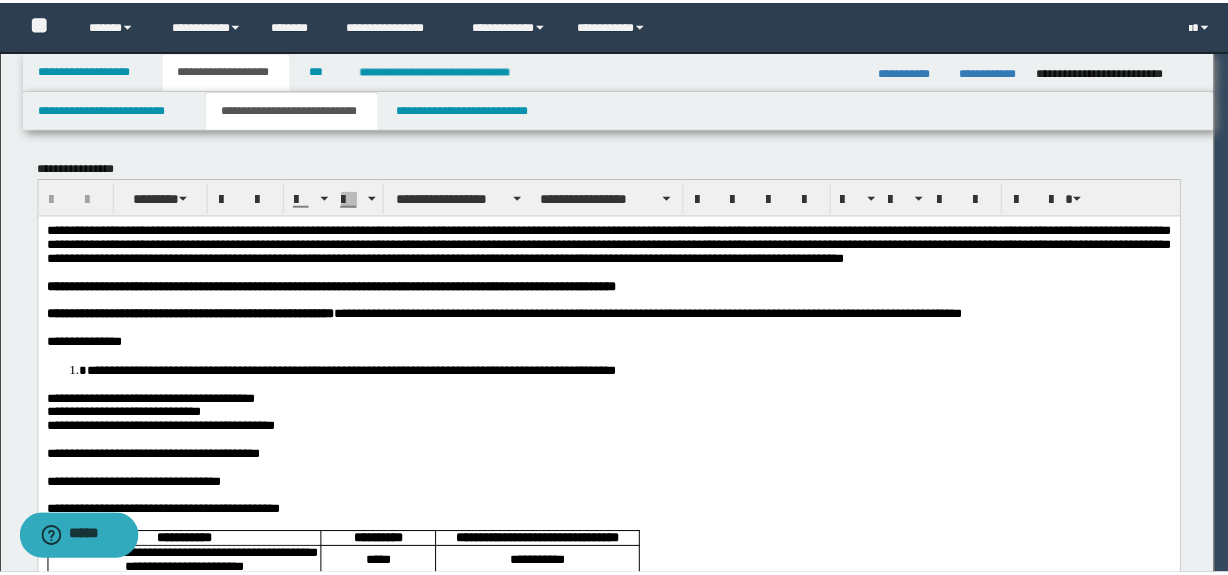 scroll, scrollTop: 0, scrollLeft: 0, axis: both 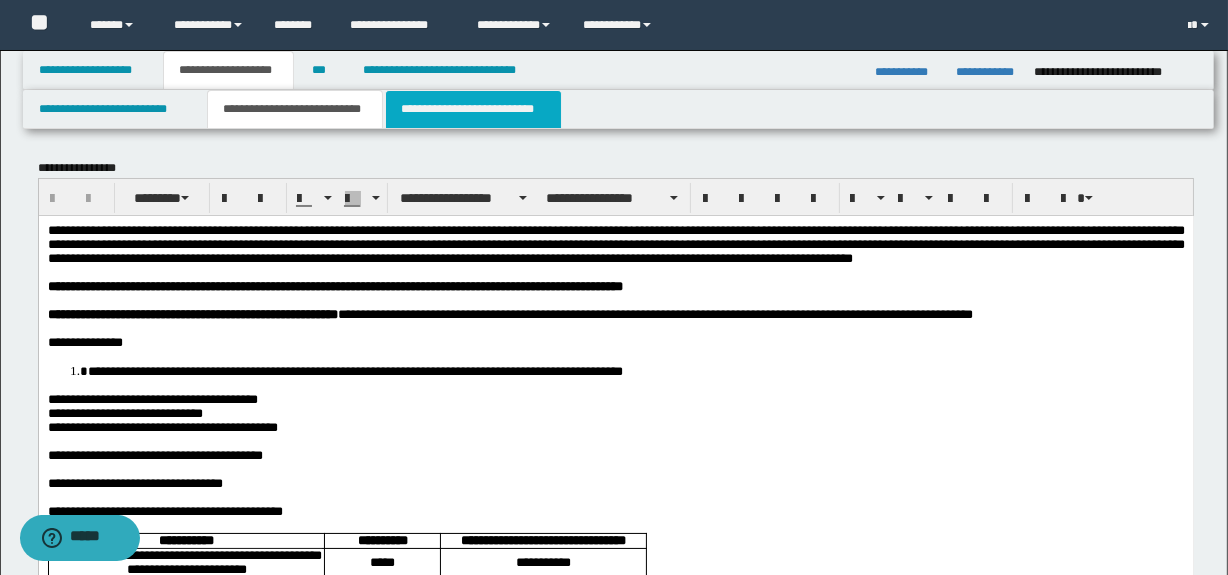 click on "**********" at bounding box center [473, 109] 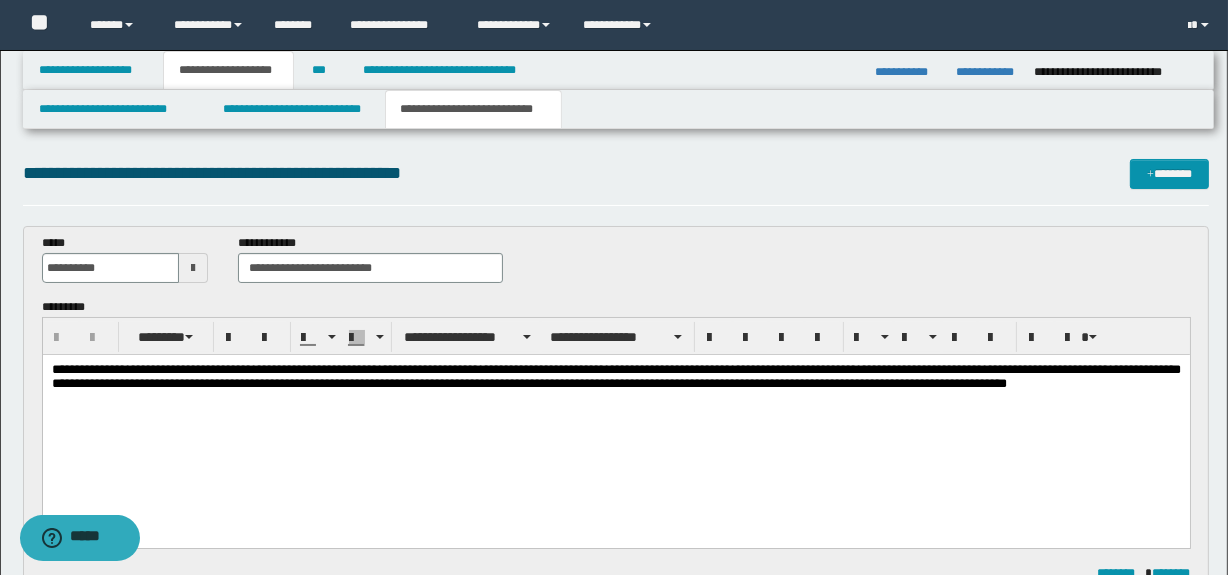 scroll, scrollTop: 0, scrollLeft: 0, axis: both 